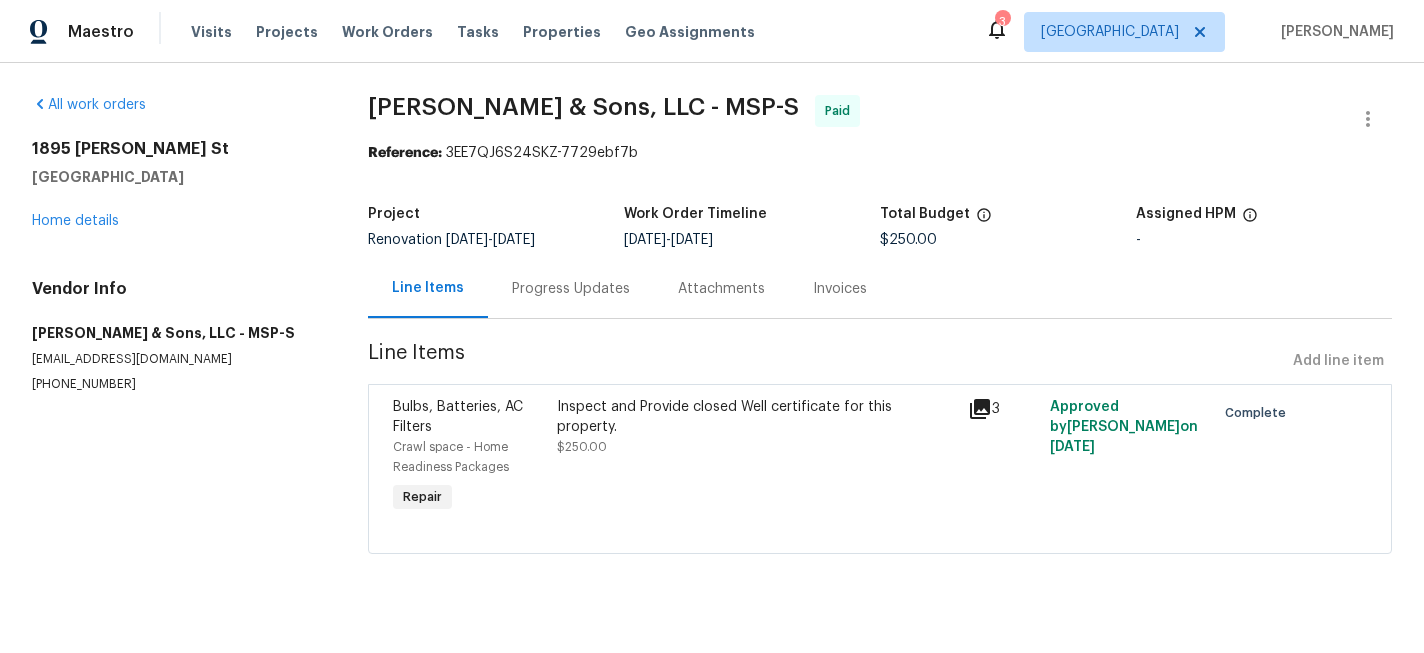 scroll, scrollTop: 0, scrollLeft: 0, axis: both 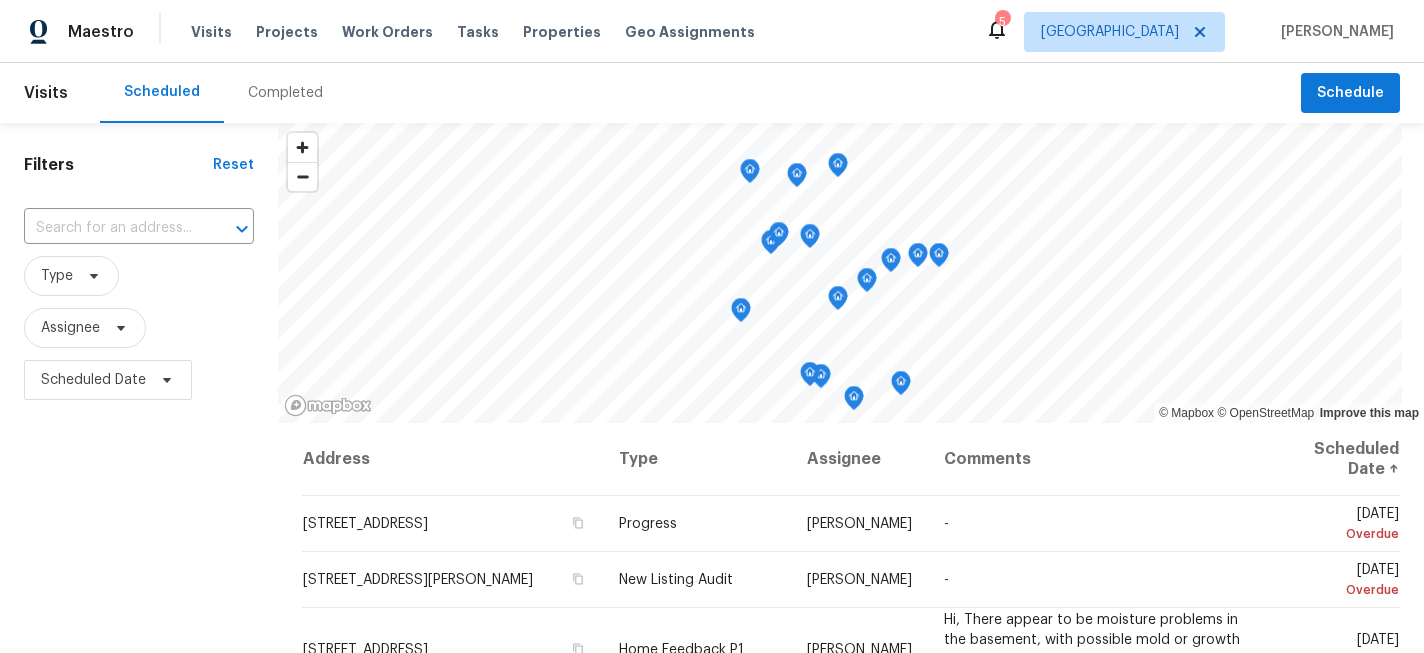 click on "Visits Projects Work Orders Tasks Properties Geo Assignments" at bounding box center (485, 32) 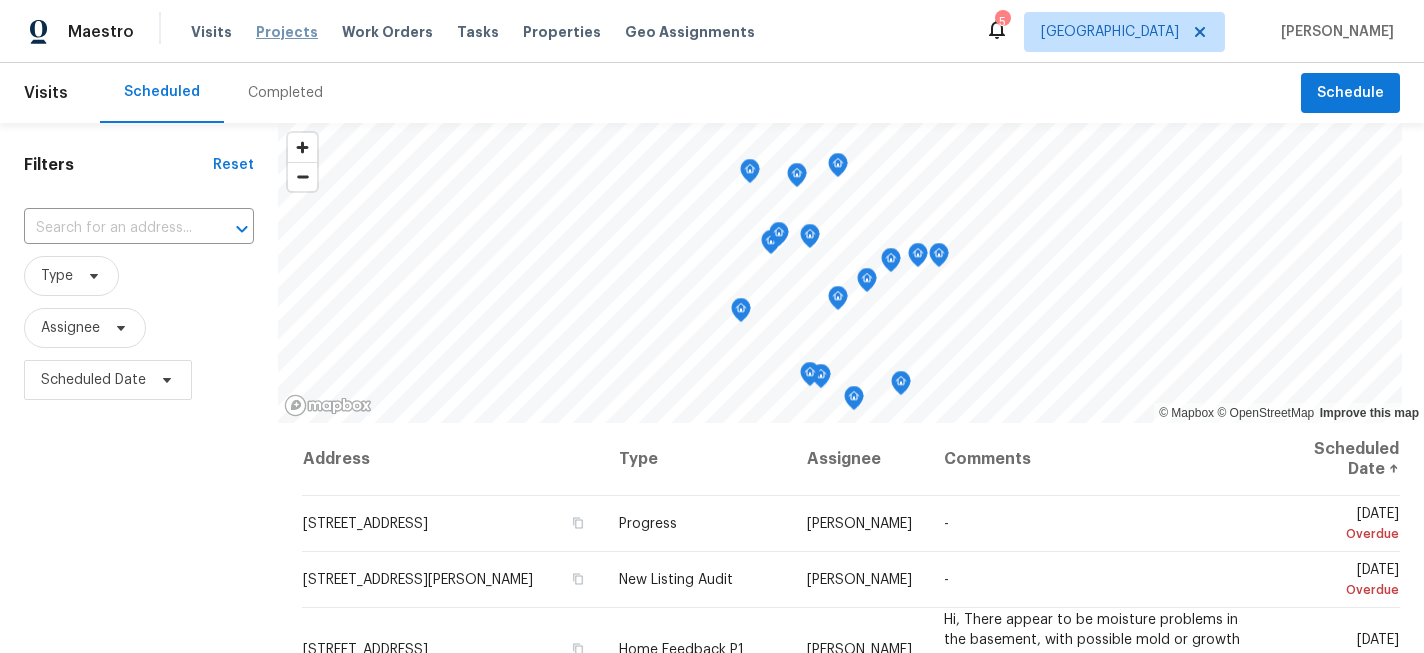 click on "Projects" at bounding box center (287, 32) 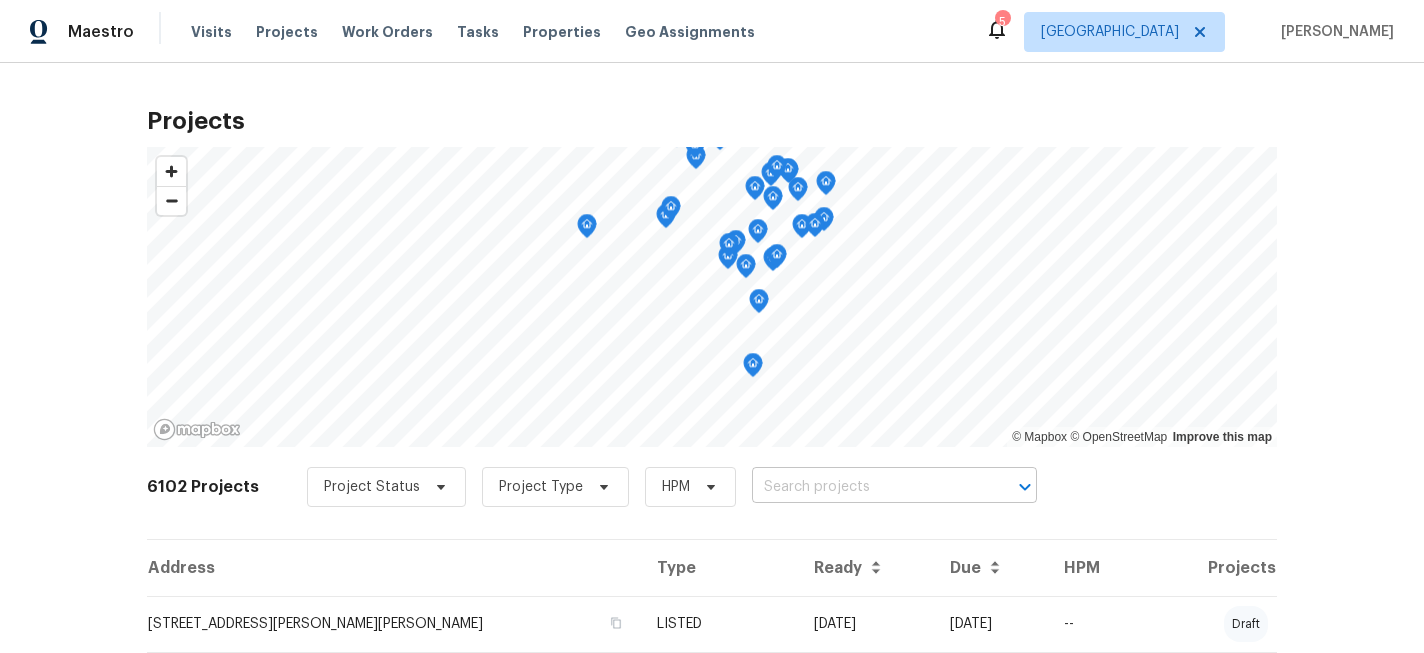 click at bounding box center [866, 487] 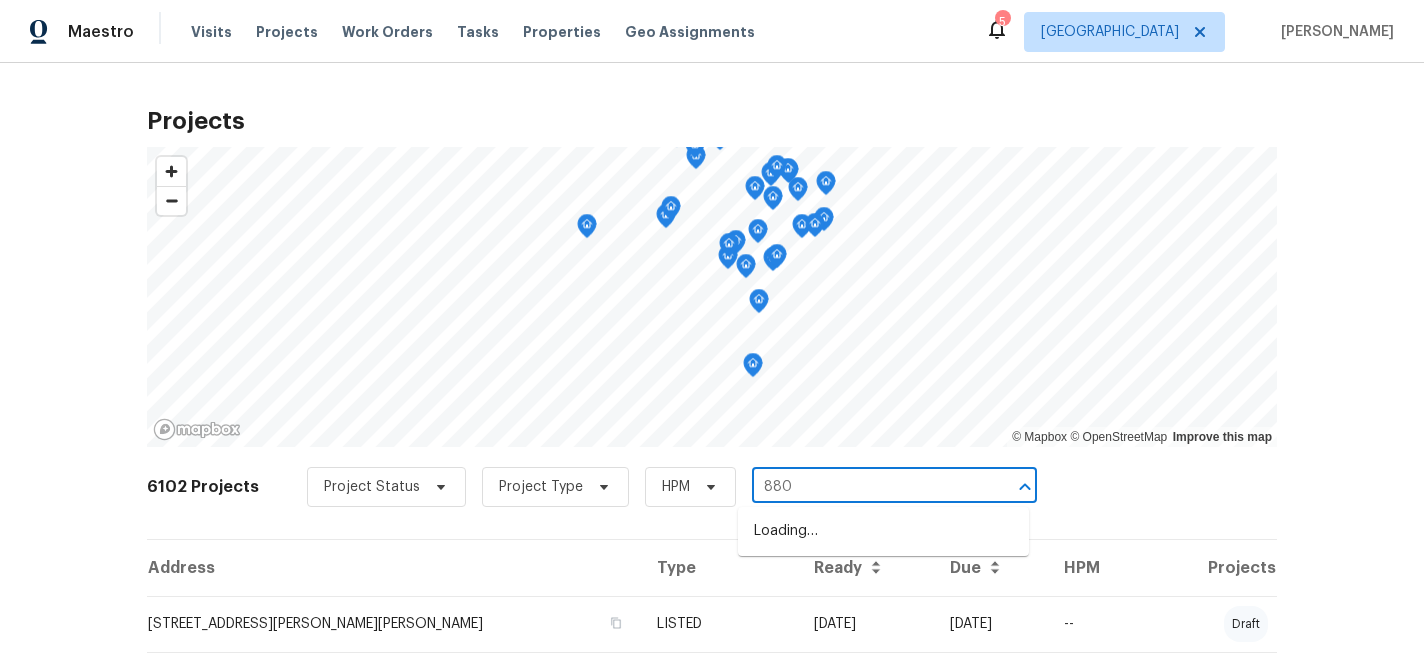 type on "8803" 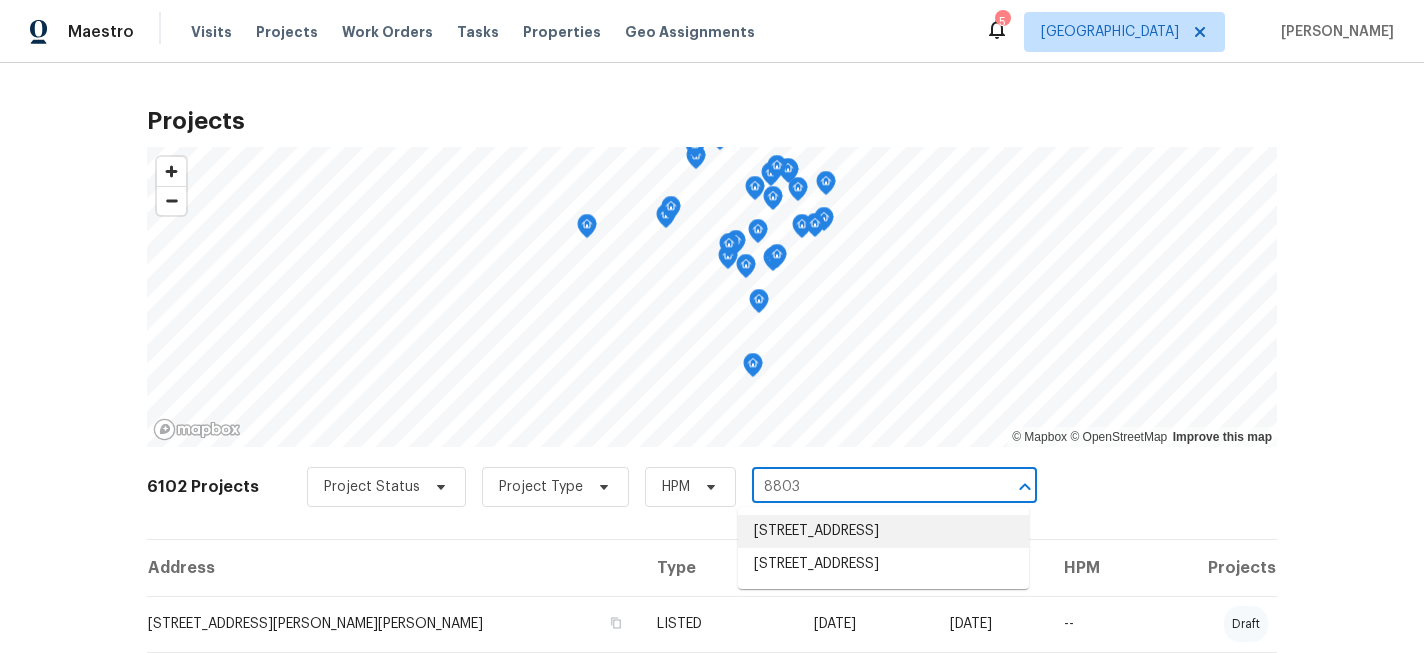 click on "8803 Hillswick Trl, Brooklyn Park, MN 55443" at bounding box center (883, 531) 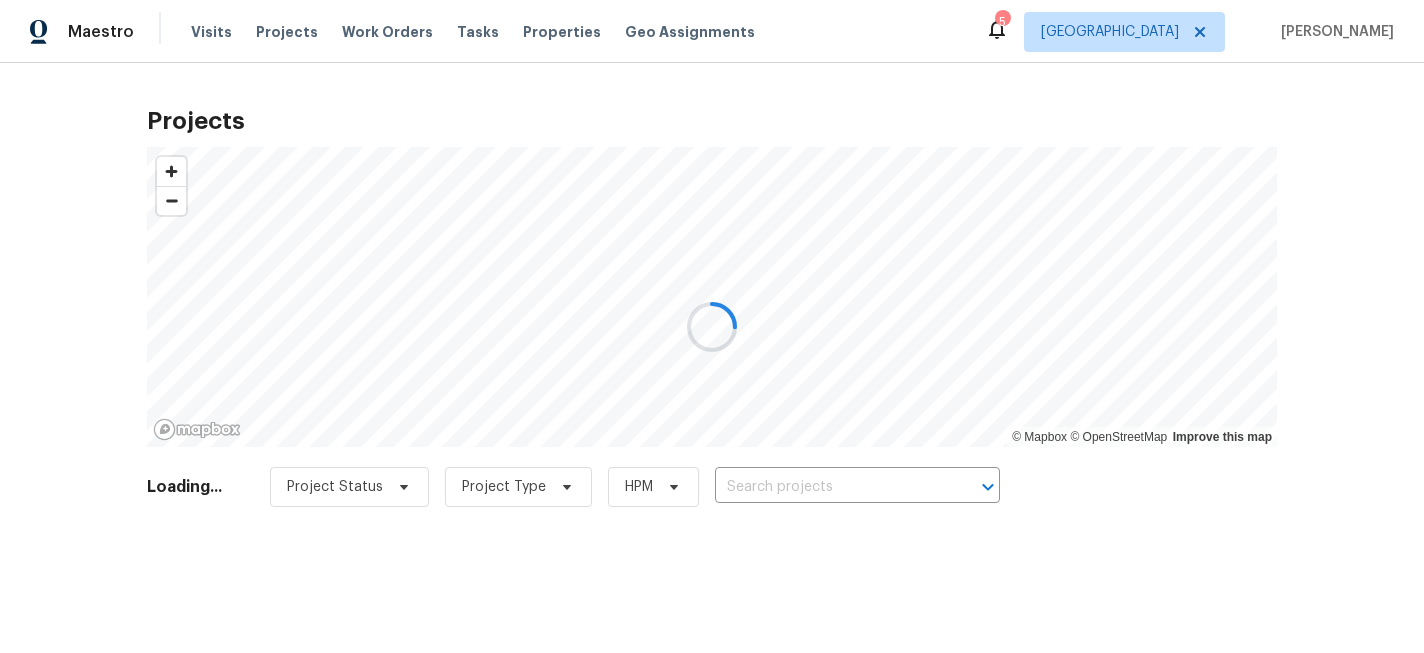 type on "8803 Hillswick Trl, Brooklyn Park, MN 55443" 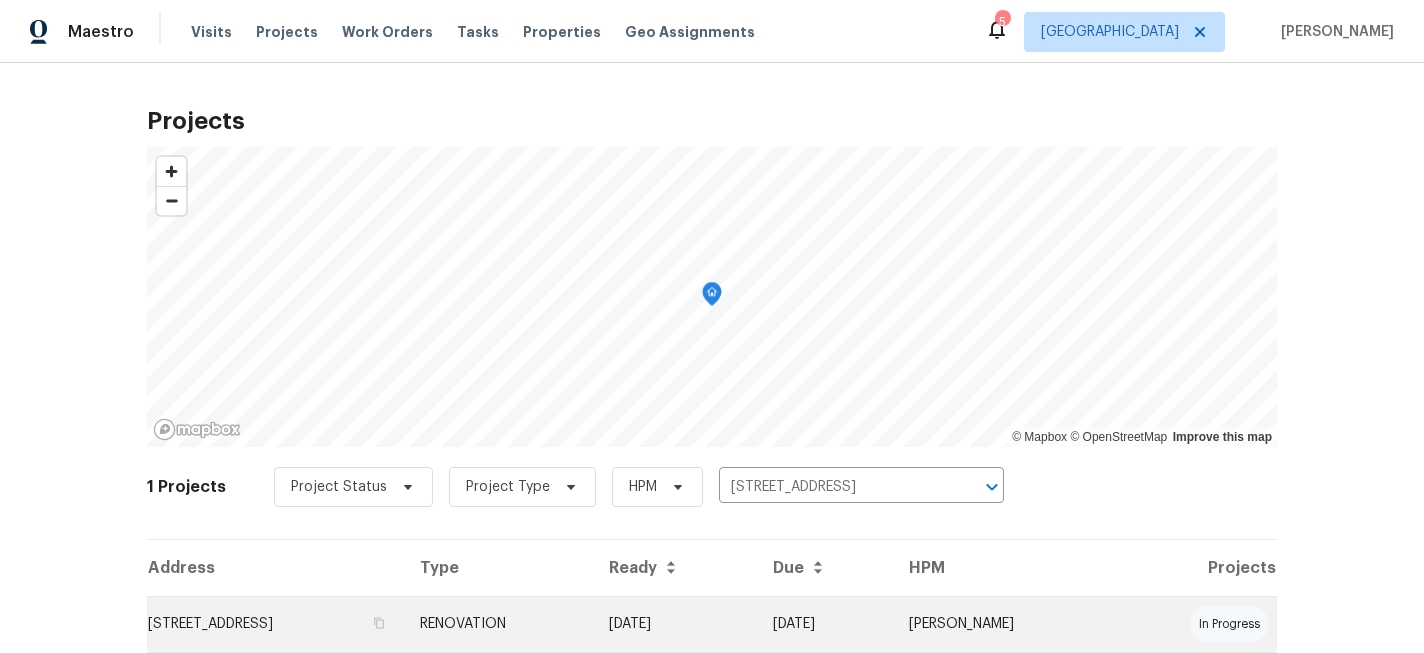 click on "8803 Hillswick Trl, Brooklyn Park, MN 55443" at bounding box center [275, 624] 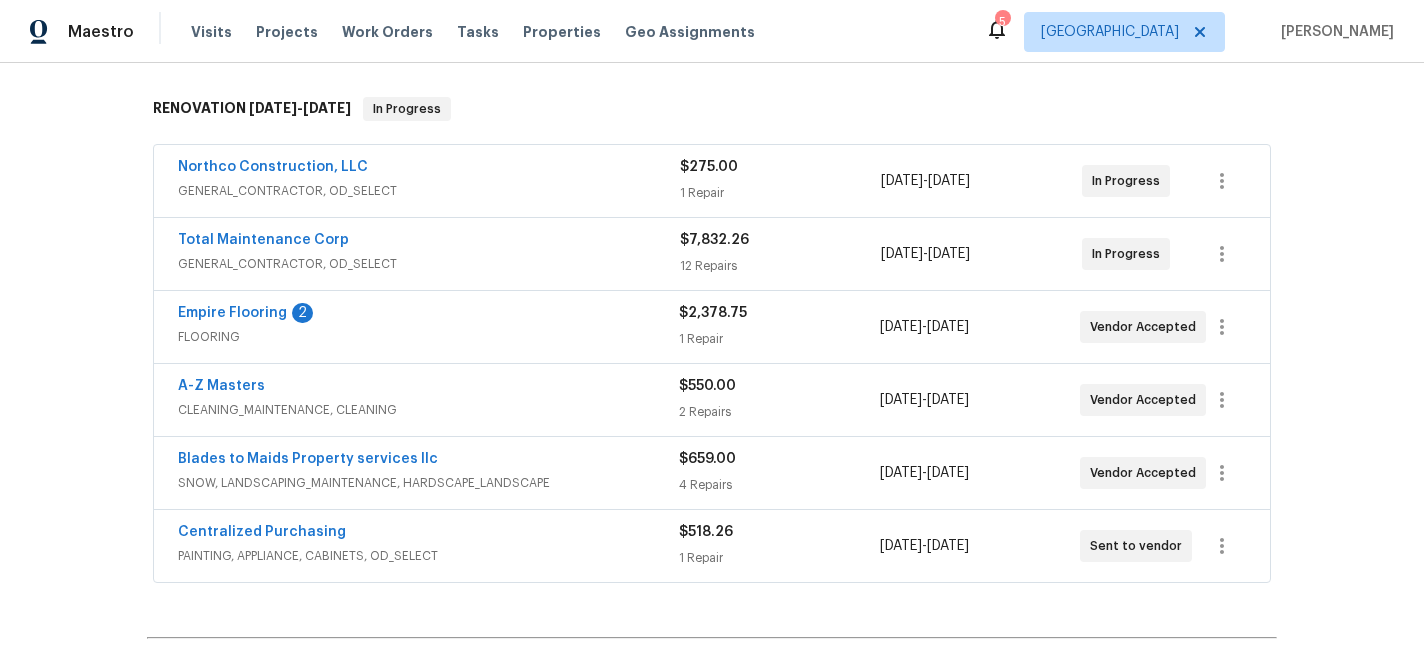scroll, scrollTop: 304, scrollLeft: 0, axis: vertical 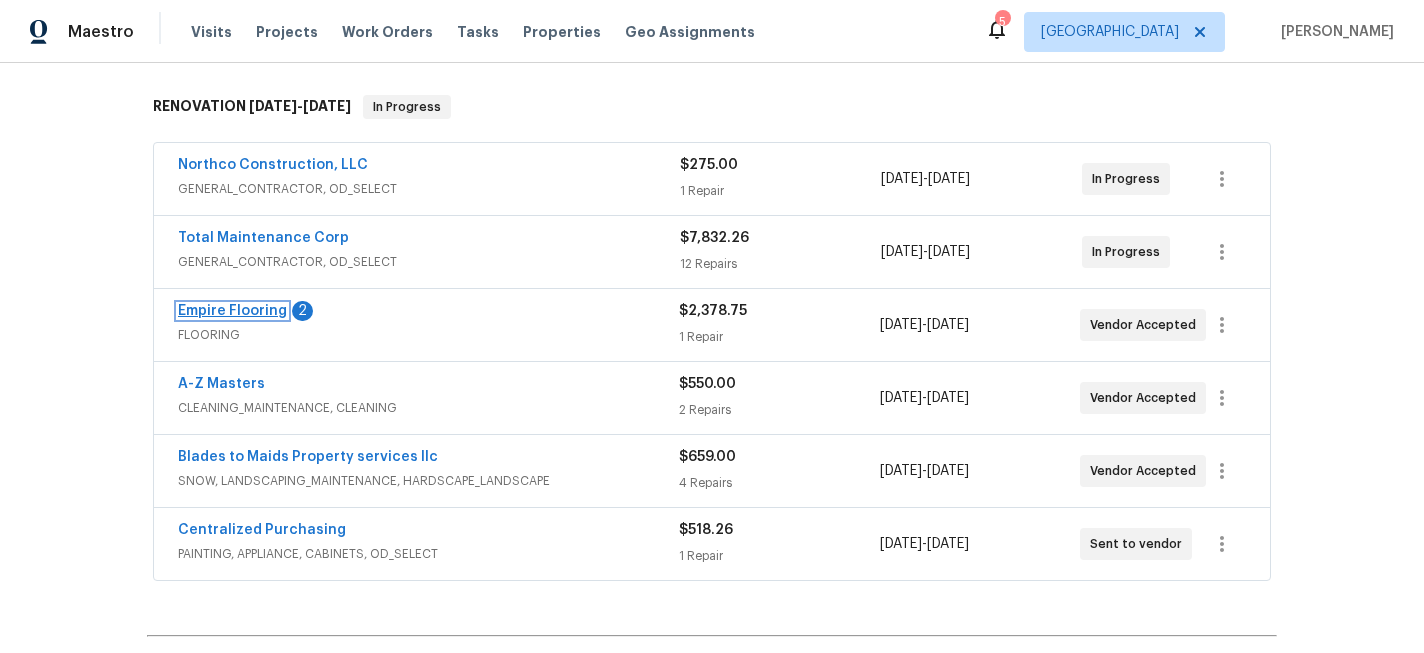 click on "Empire Flooring" at bounding box center (232, 311) 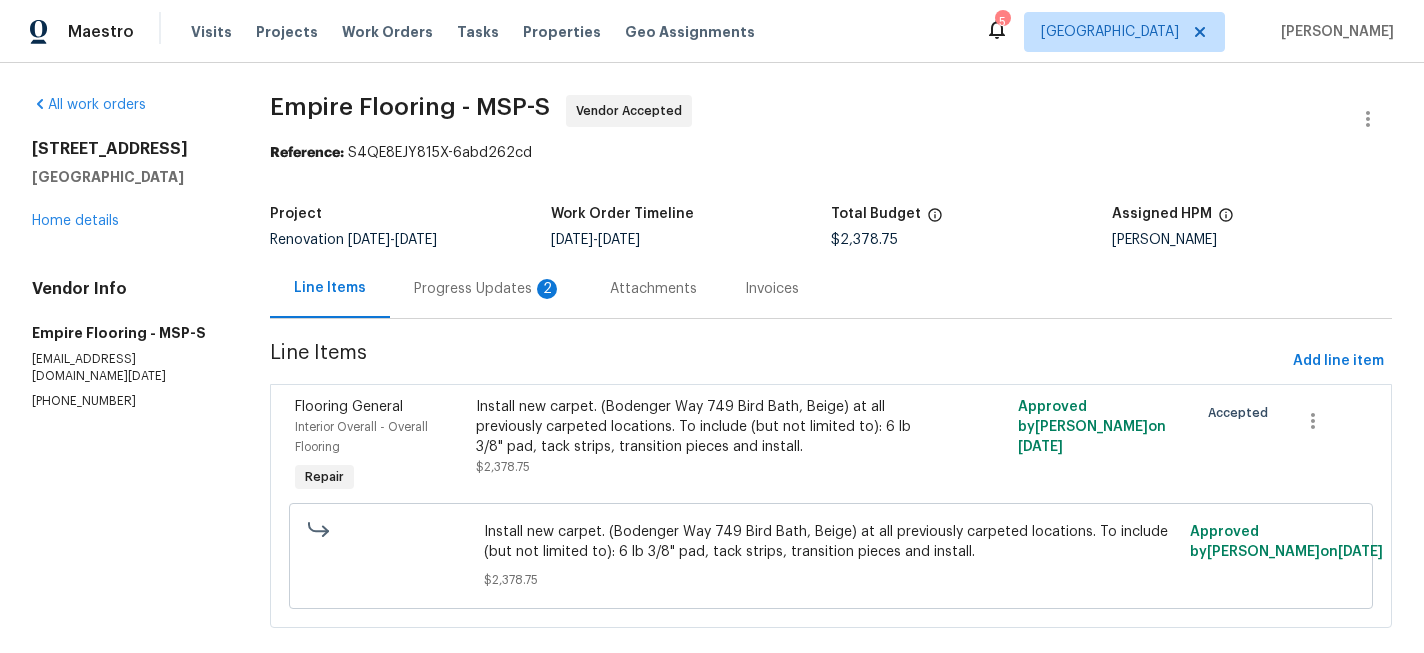 scroll, scrollTop: 32, scrollLeft: 0, axis: vertical 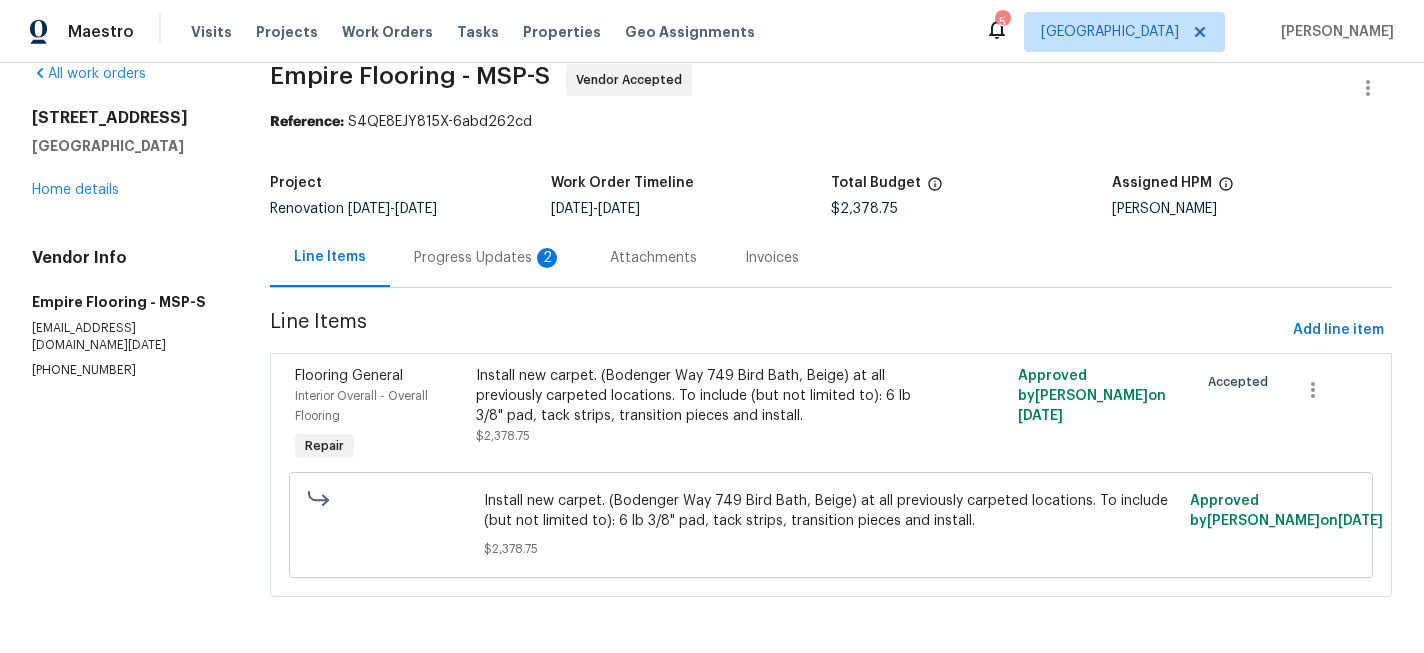 click on "Progress Updates 2" at bounding box center (488, 258) 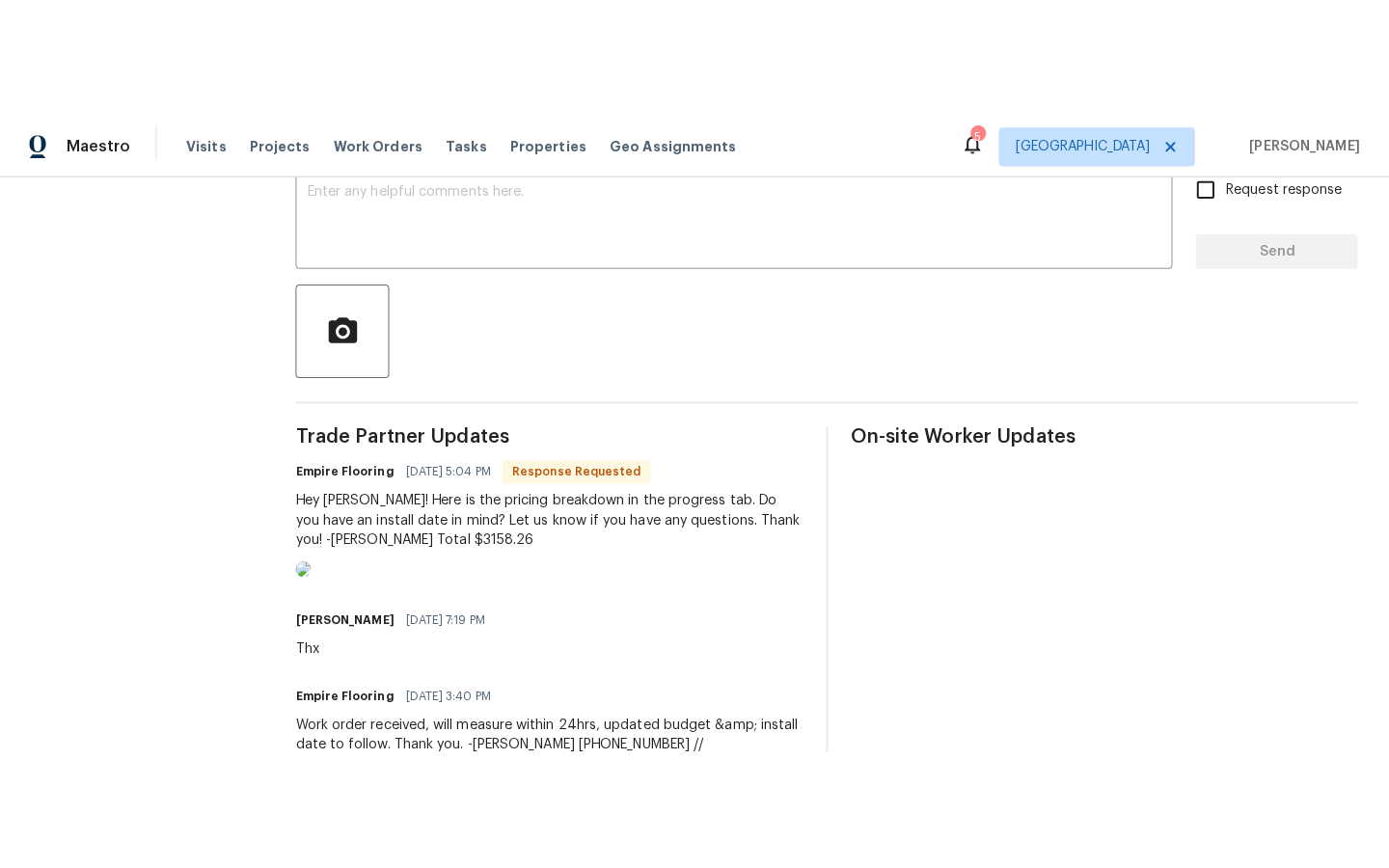 scroll, scrollTop: 353, scrollLeft: 0, axis: vertical 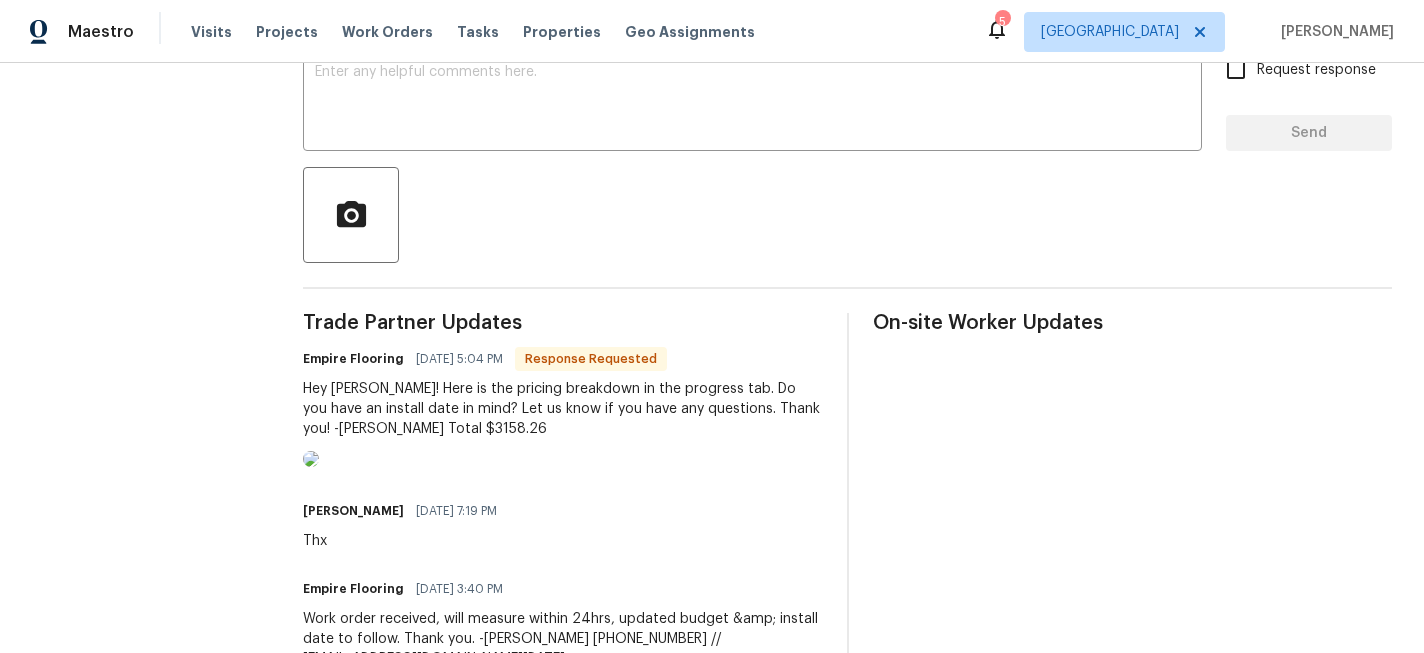 click at bounding box center [311, 459] 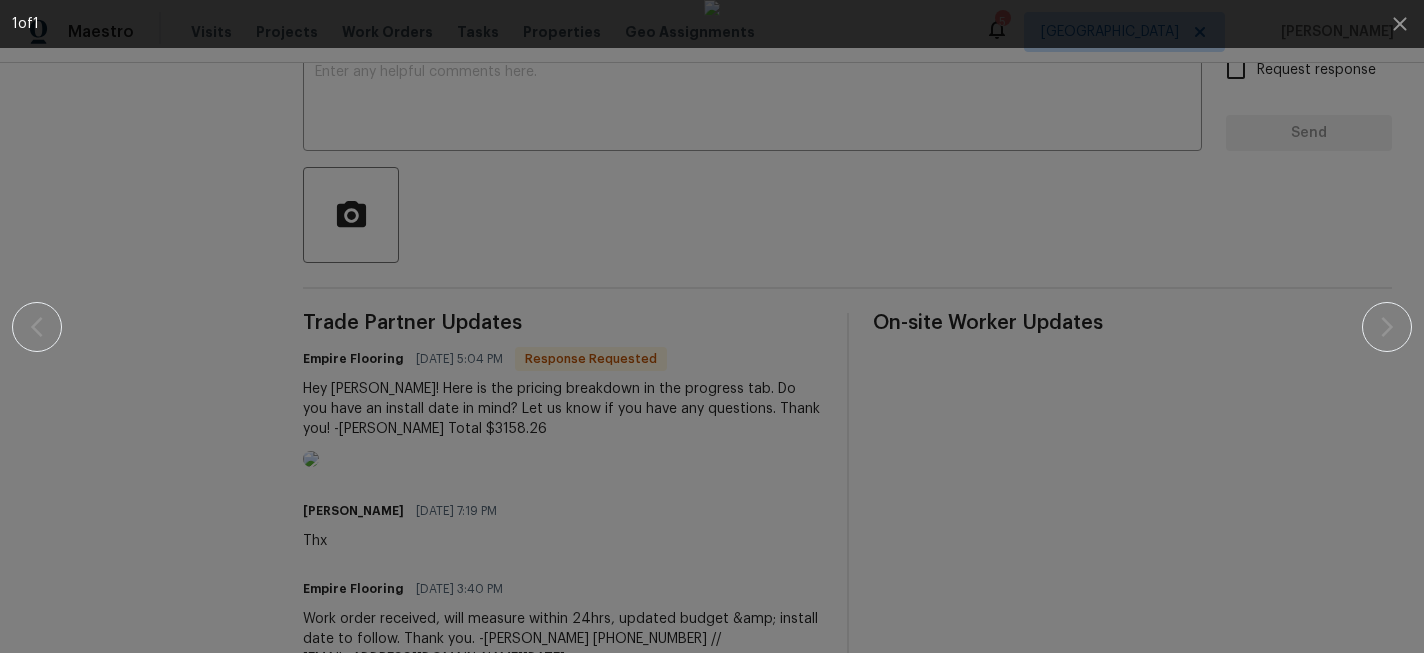click at bounding box center [712, 326] 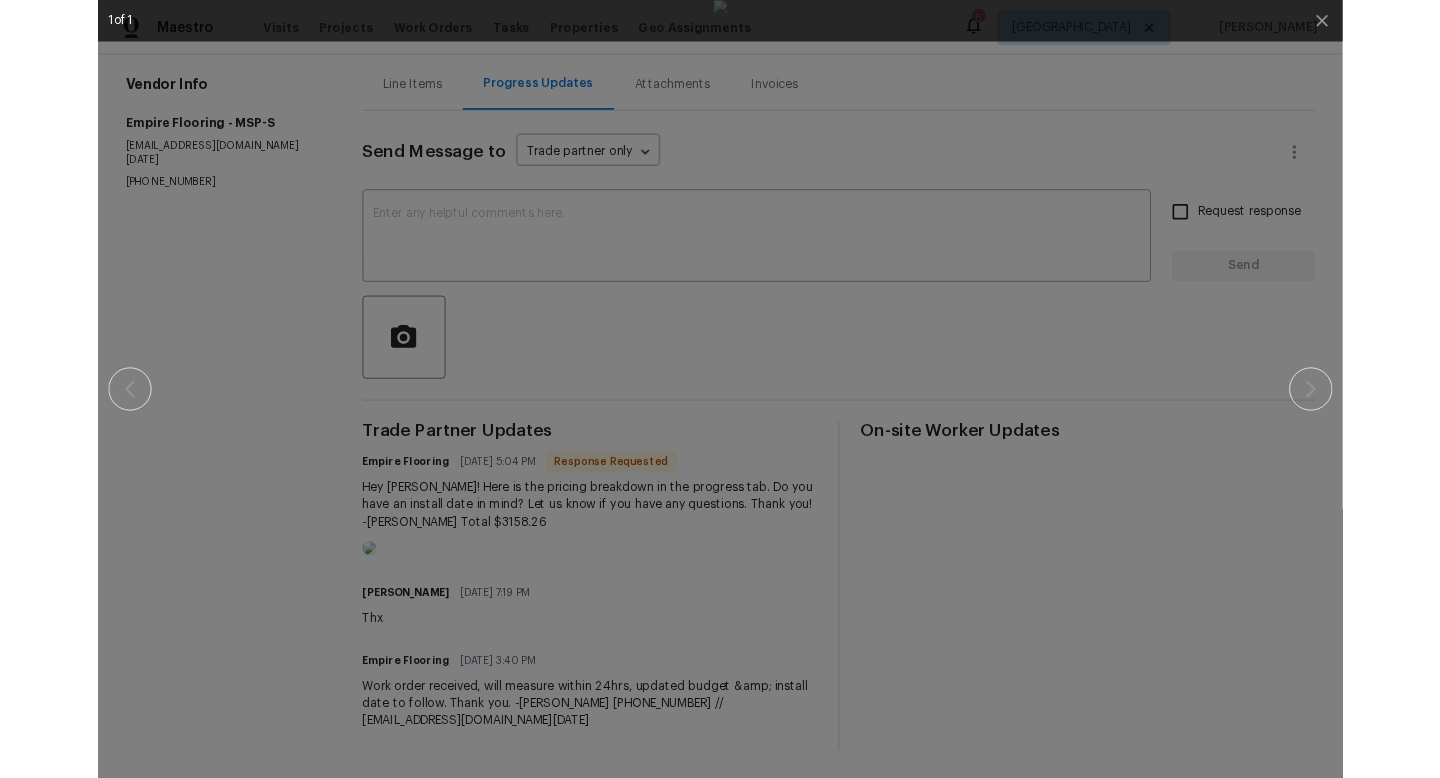 scroll, scrollTop: 366, scrollLeft: 0, axis: vertical 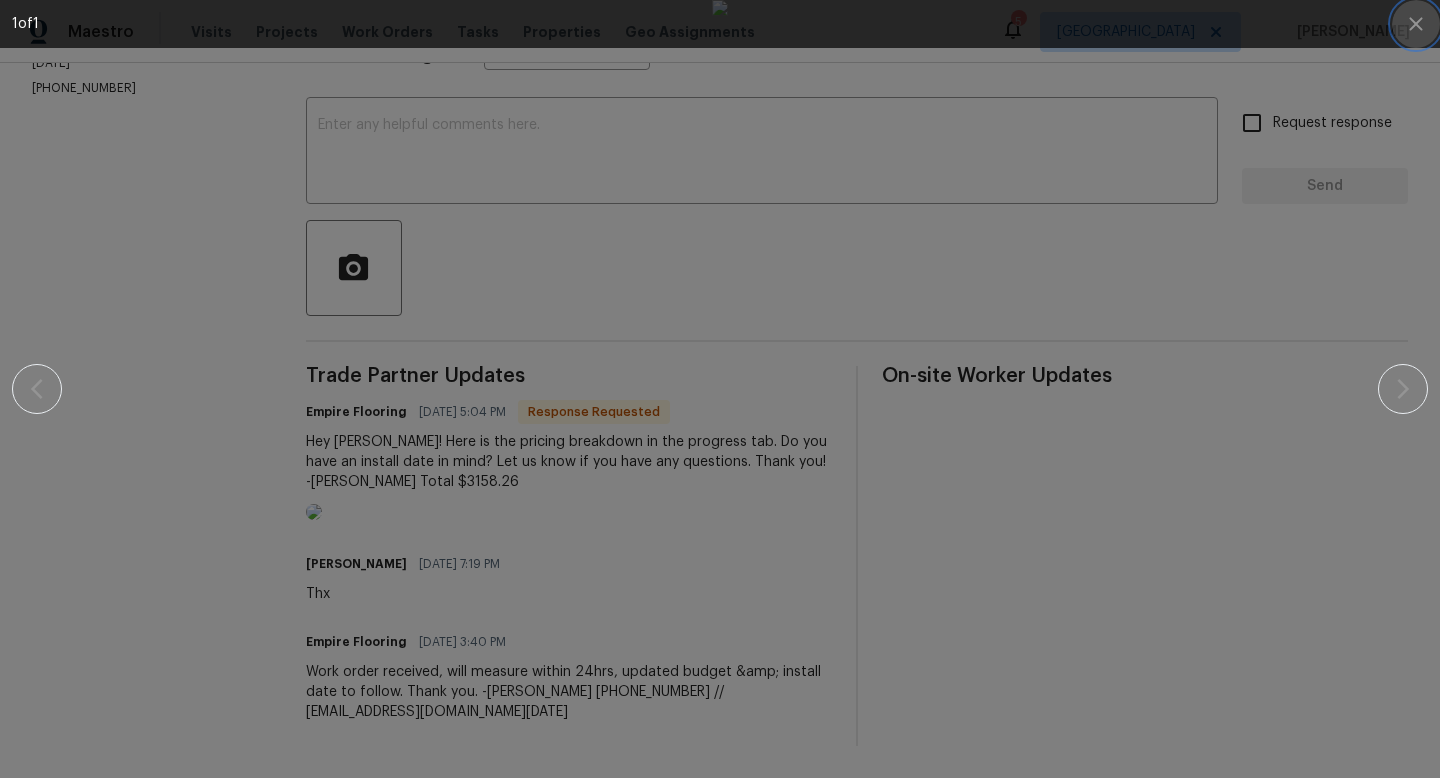 click 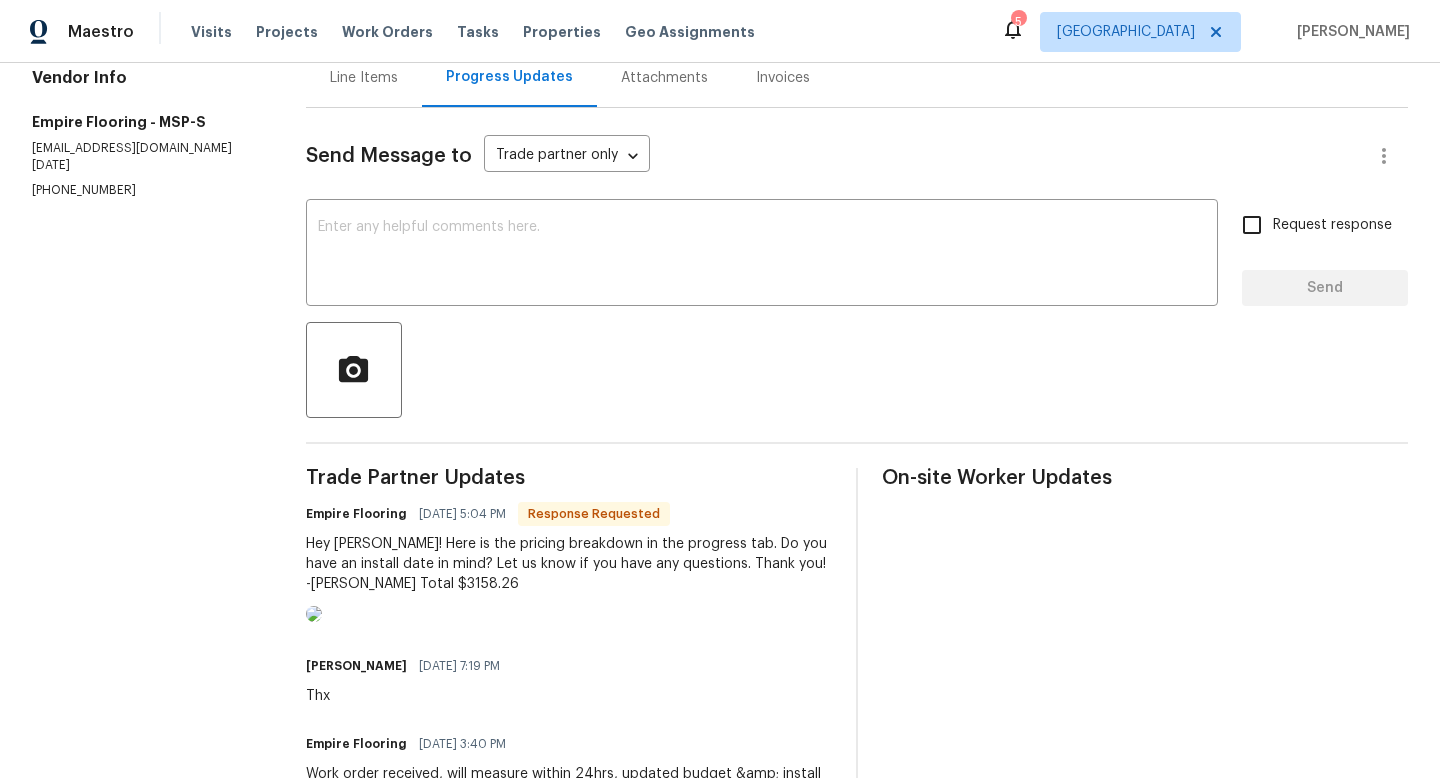 scroll, scrollTop: 207, scrollLeft: 0, axis: vertical 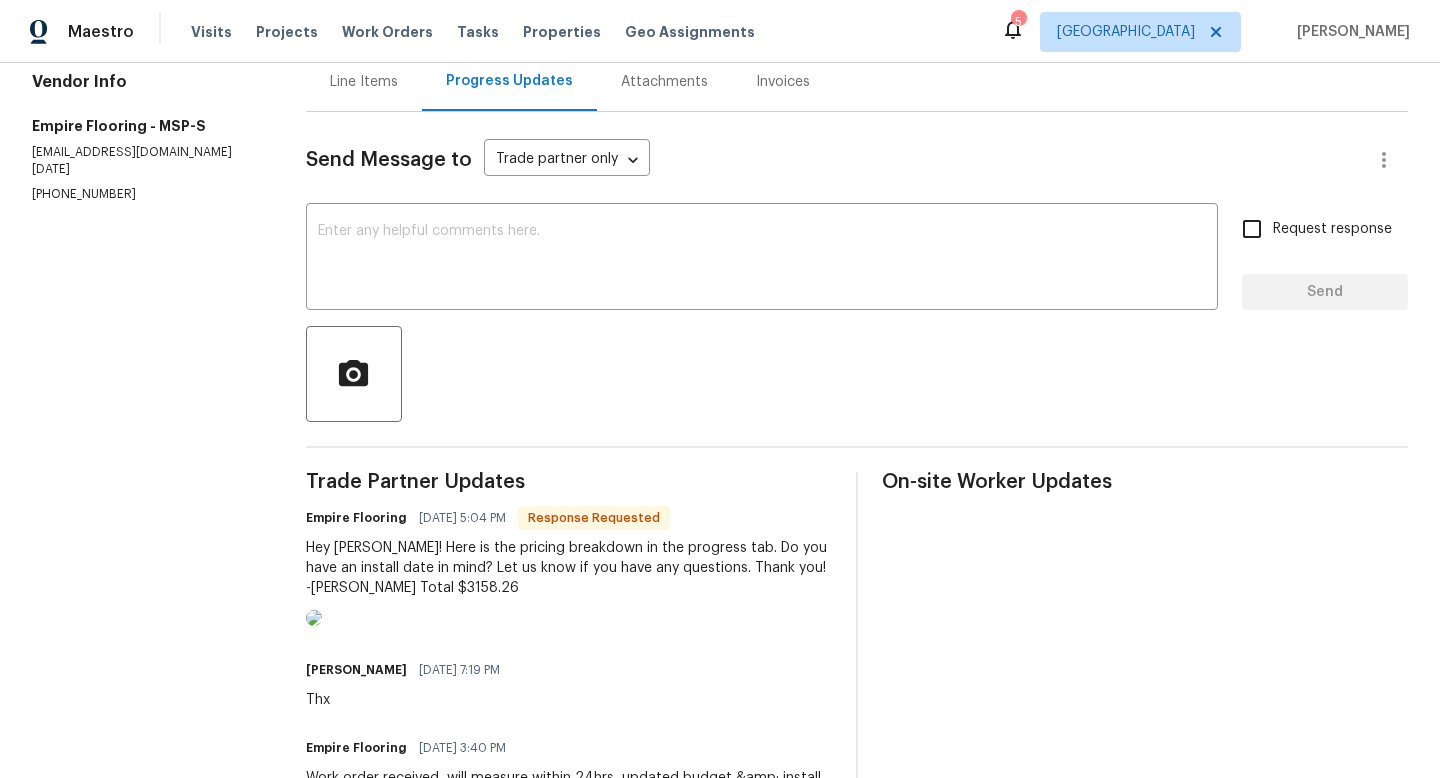 click on "Line Items" at bounding box center [364, 82] 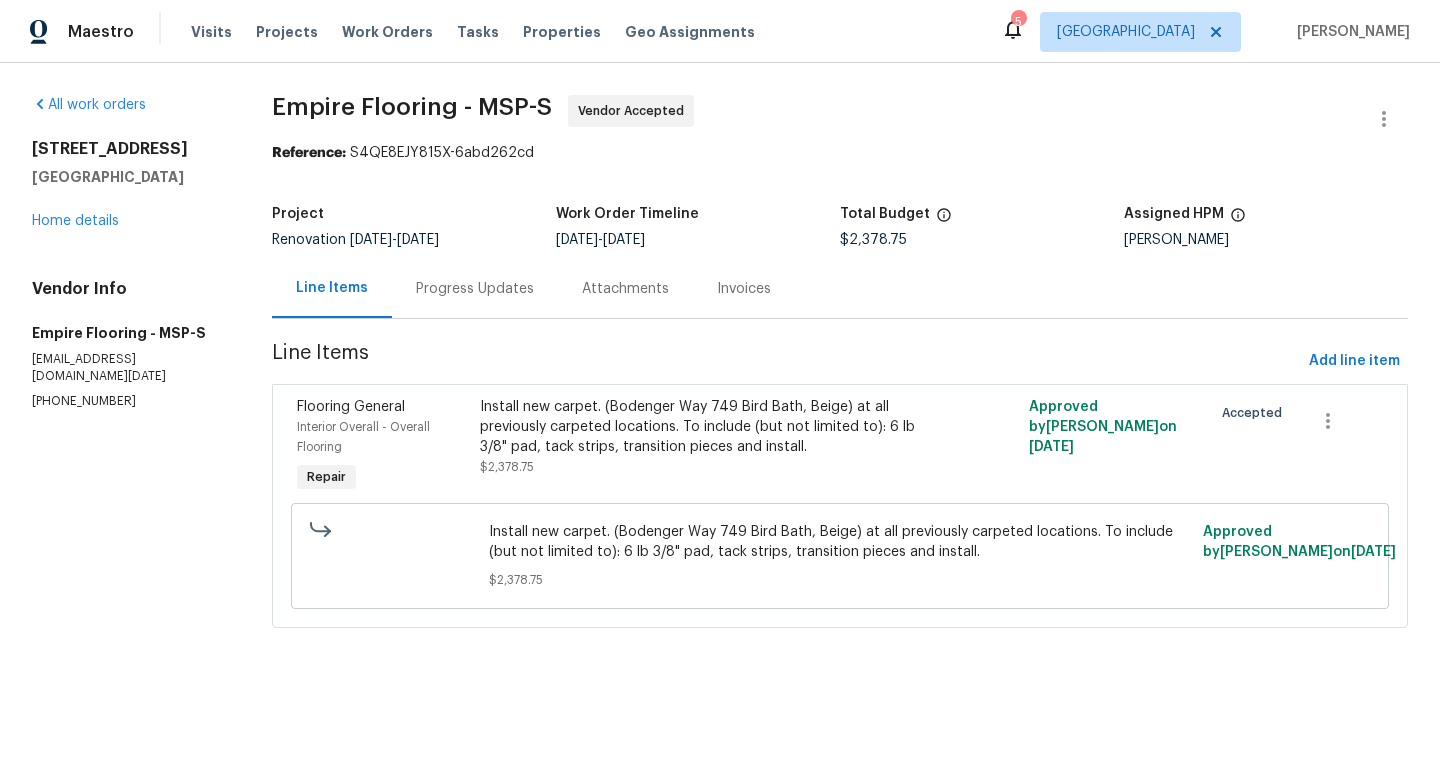 scroll, scrollTop: 0, scrollLeft: 0, axis: both 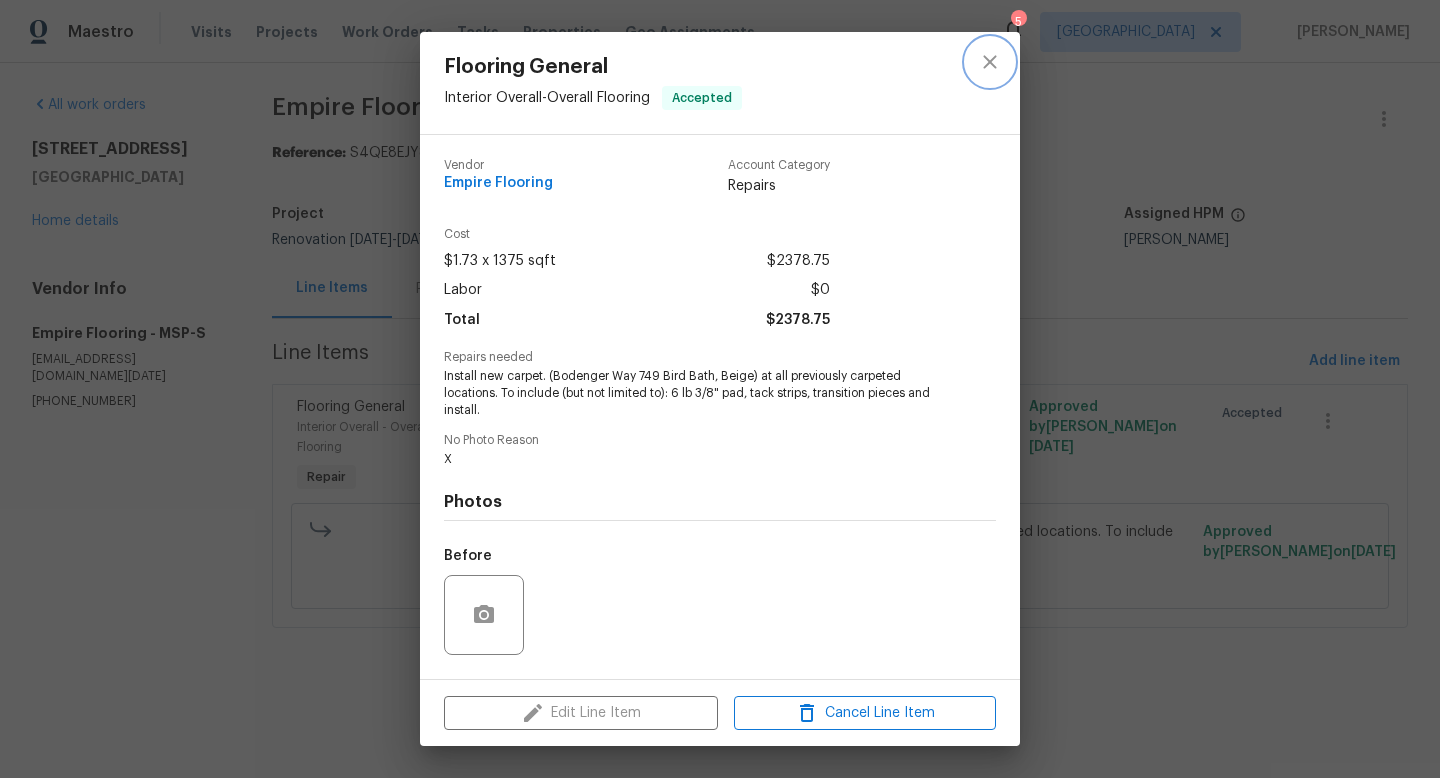 click 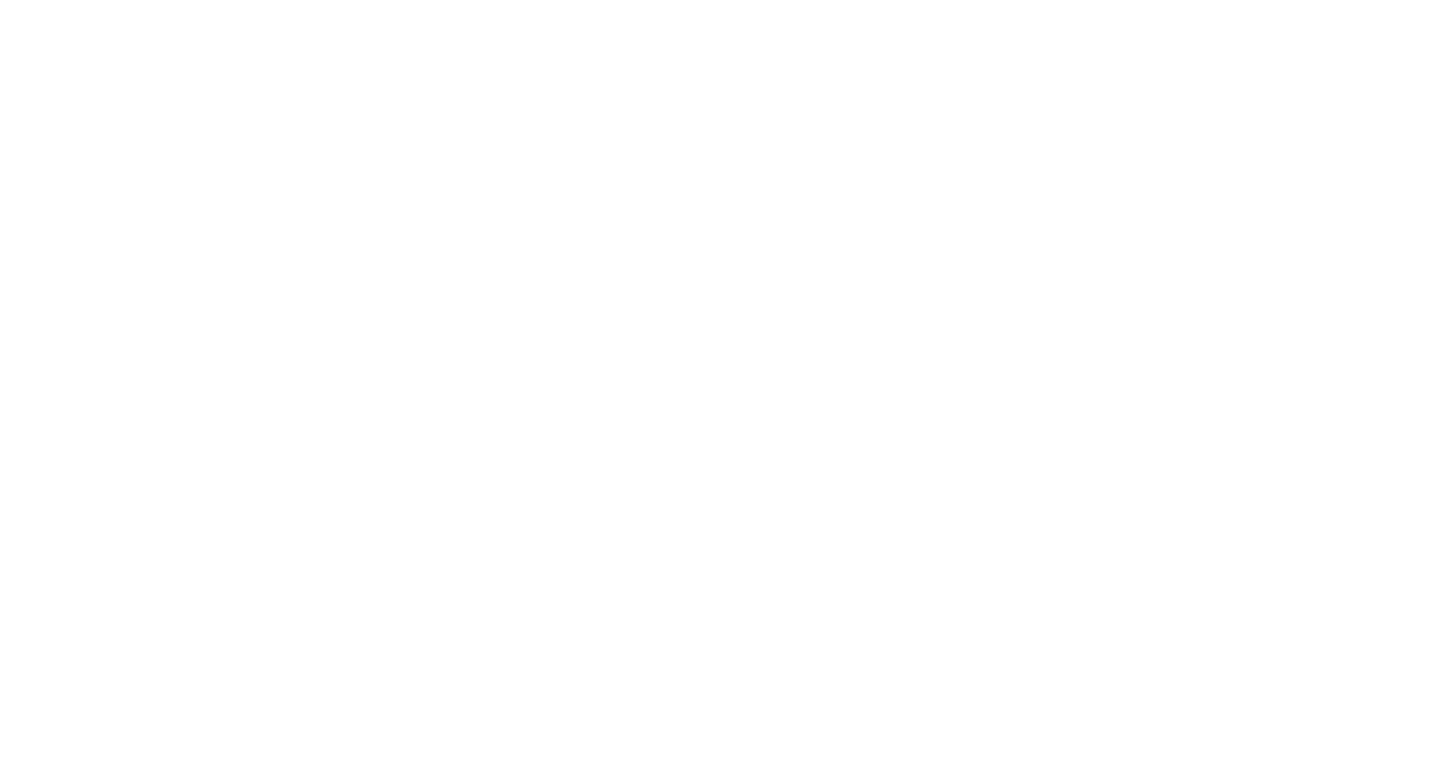 scroll, scrollTop: 0, scrollLeft: 0, axis: both 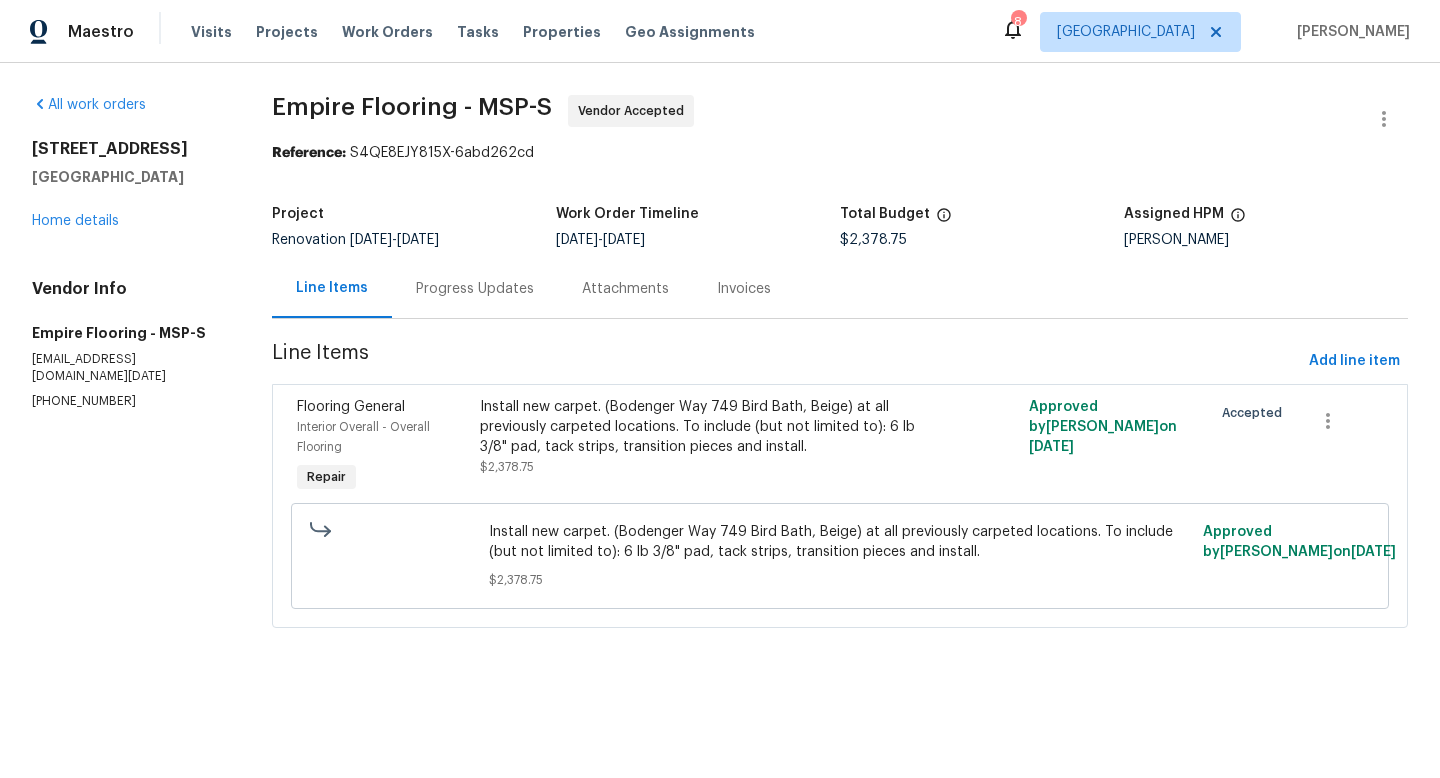click on "Install new carpet. (Bodenger Way 749 Bird Bath, Beige) at all previously carpeted locations. To include (but not limited to): 6 lb 3/8" pad, tack strips, transition pieces and install." at bounding box center (702, 427) 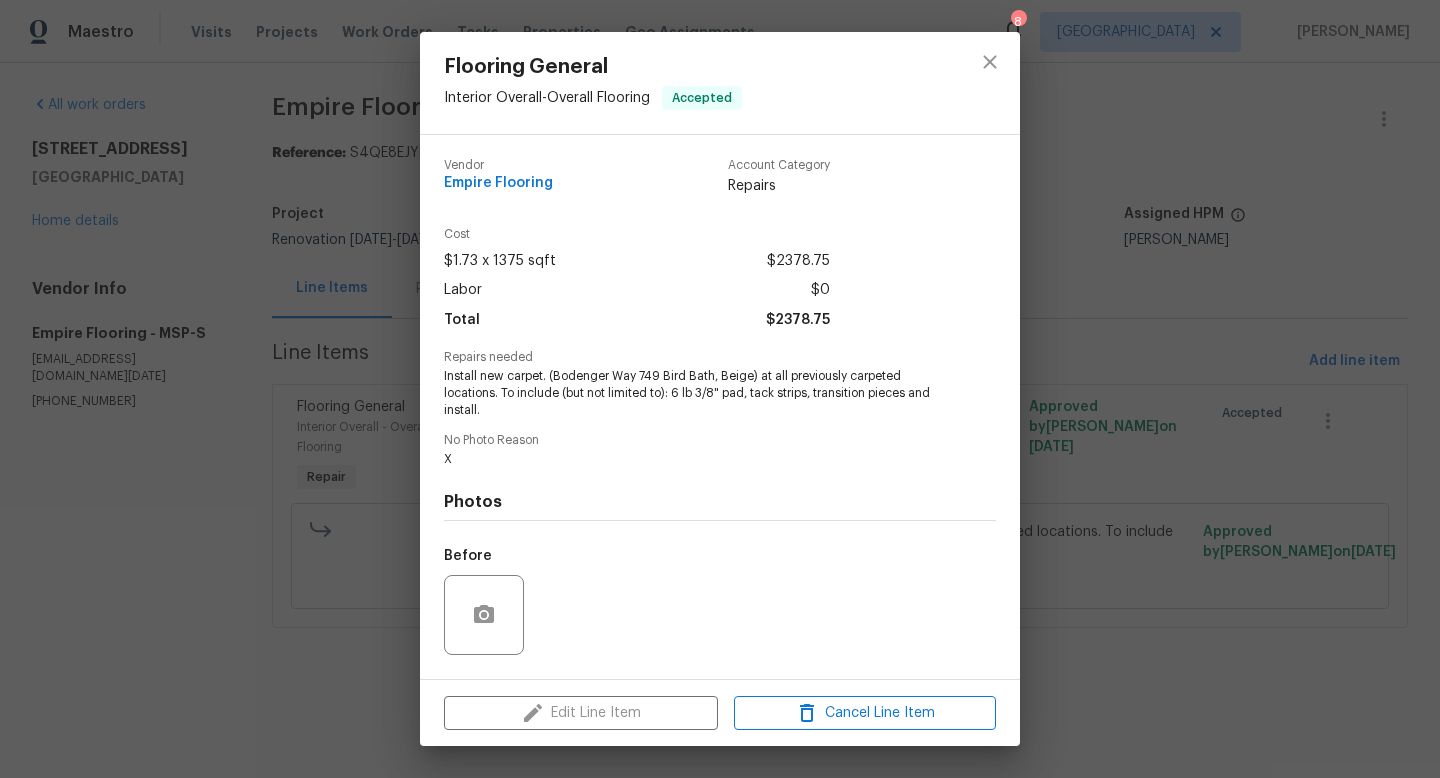 click on "Edit Line Item  Cancel Line Item" at bounding box center [720, 713] 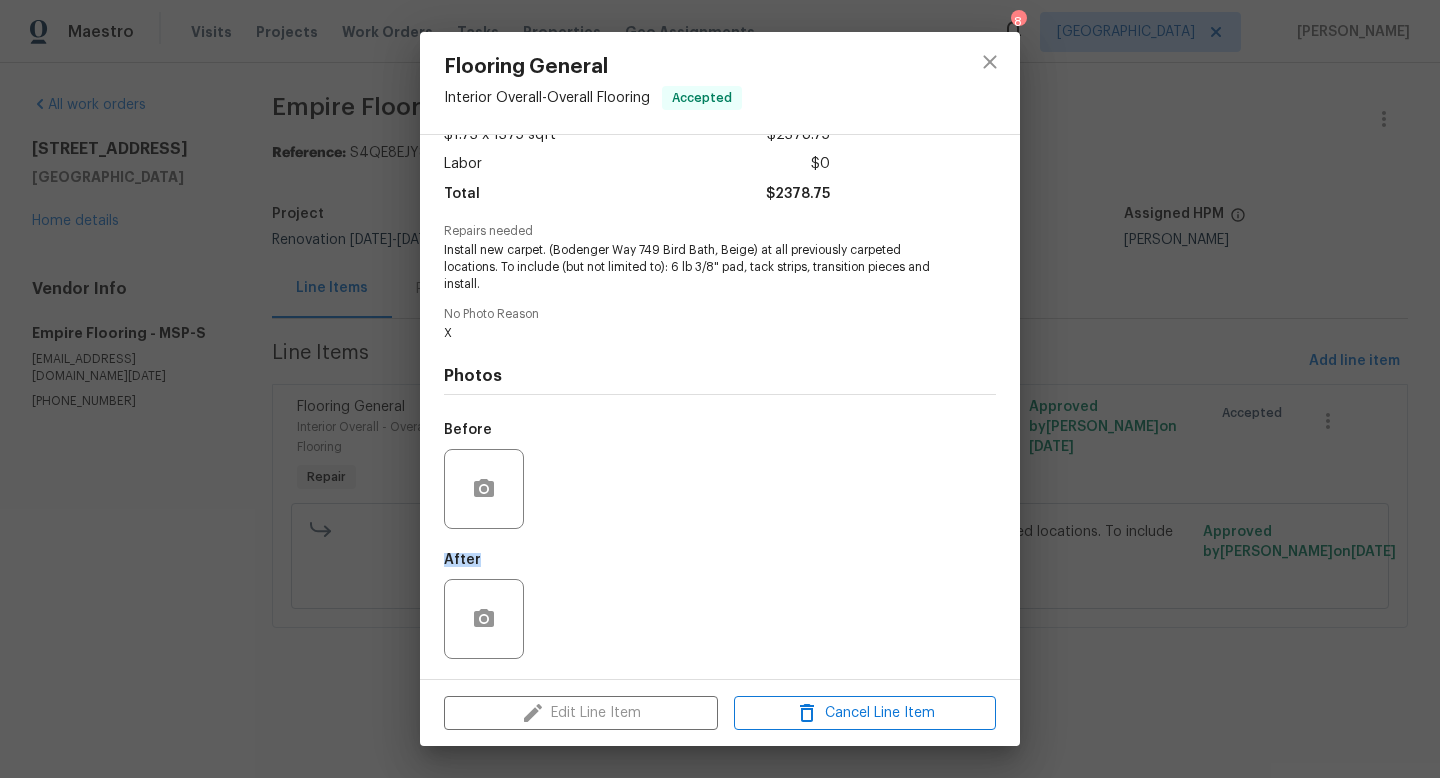 scroll, scrollTop: 65, scrollLeft: 0, axis: vertical 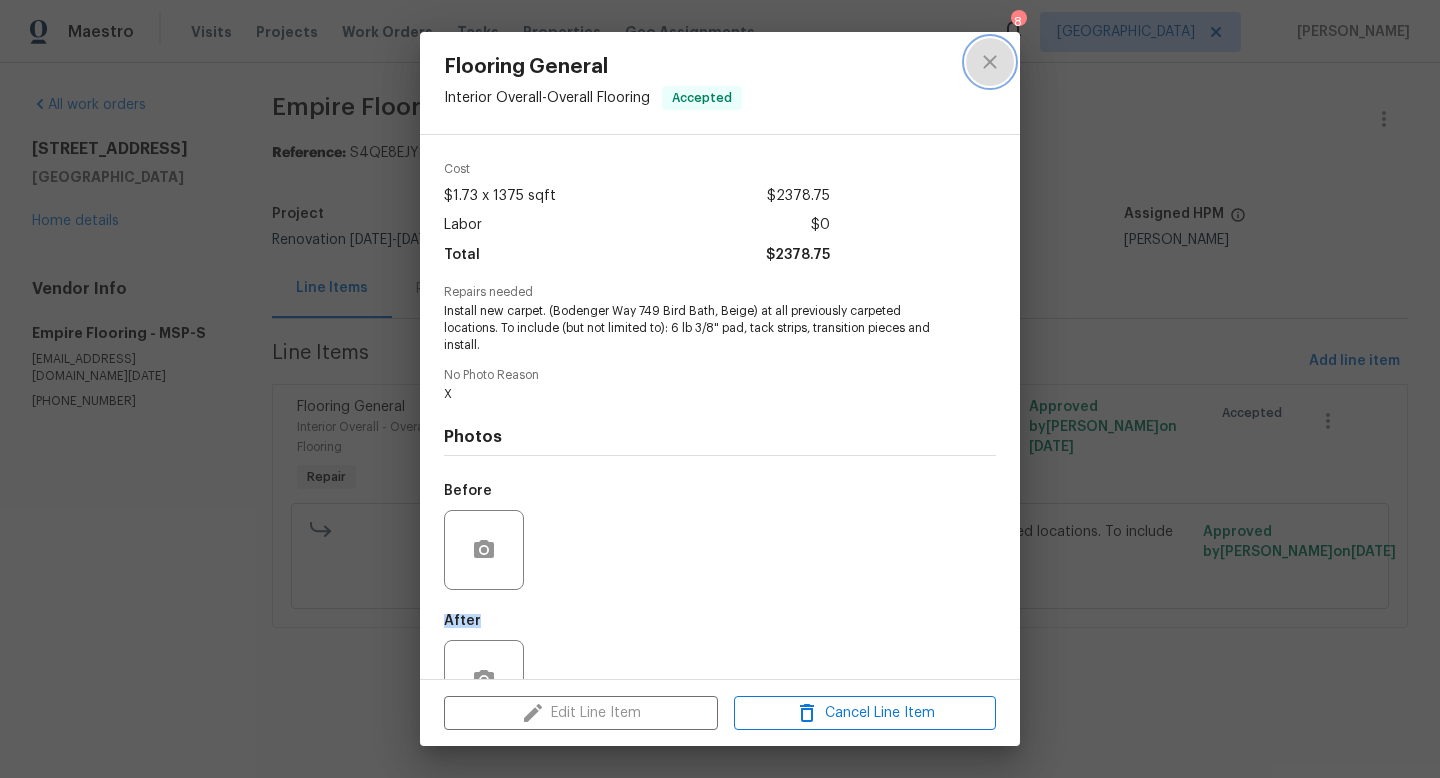 click 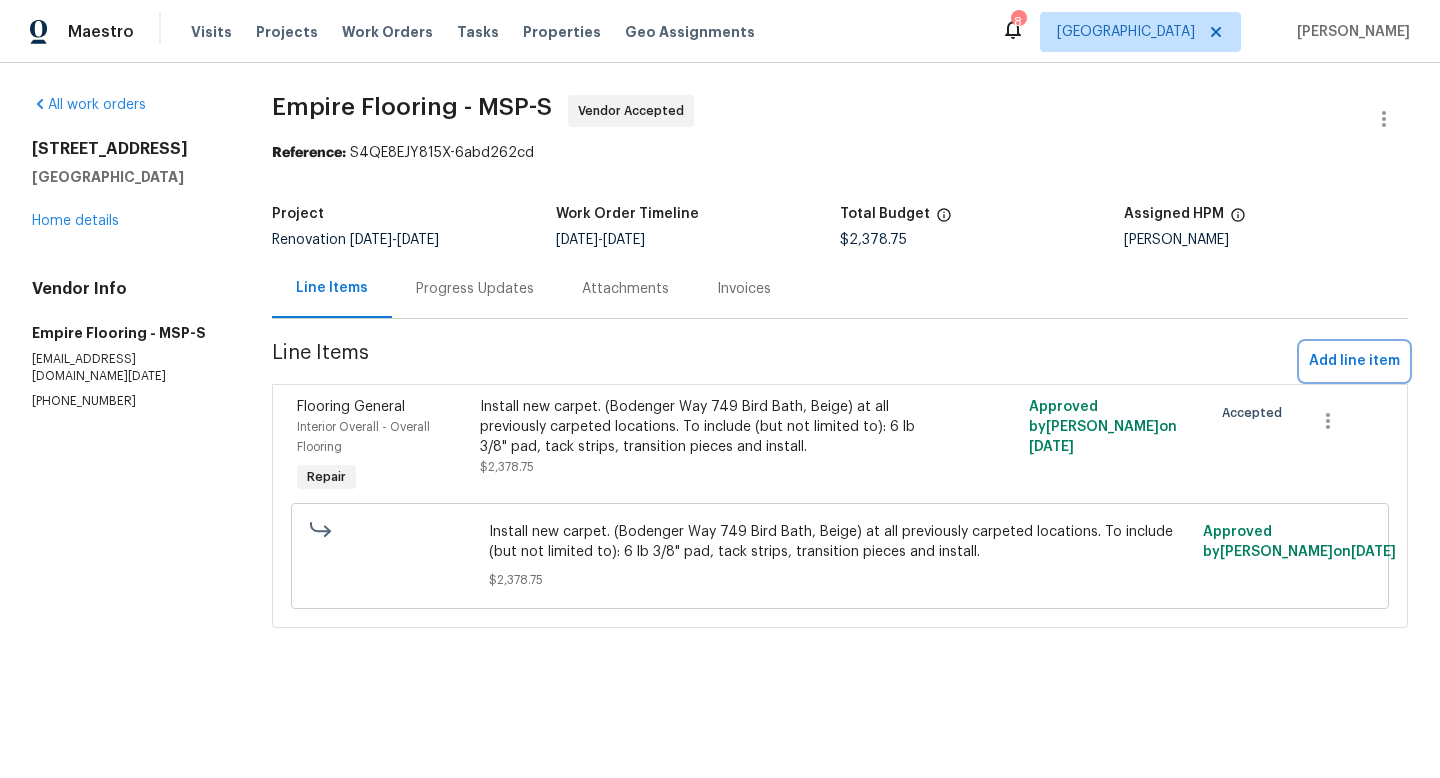 click on "Add line item" at bounding box center [1354, 361] 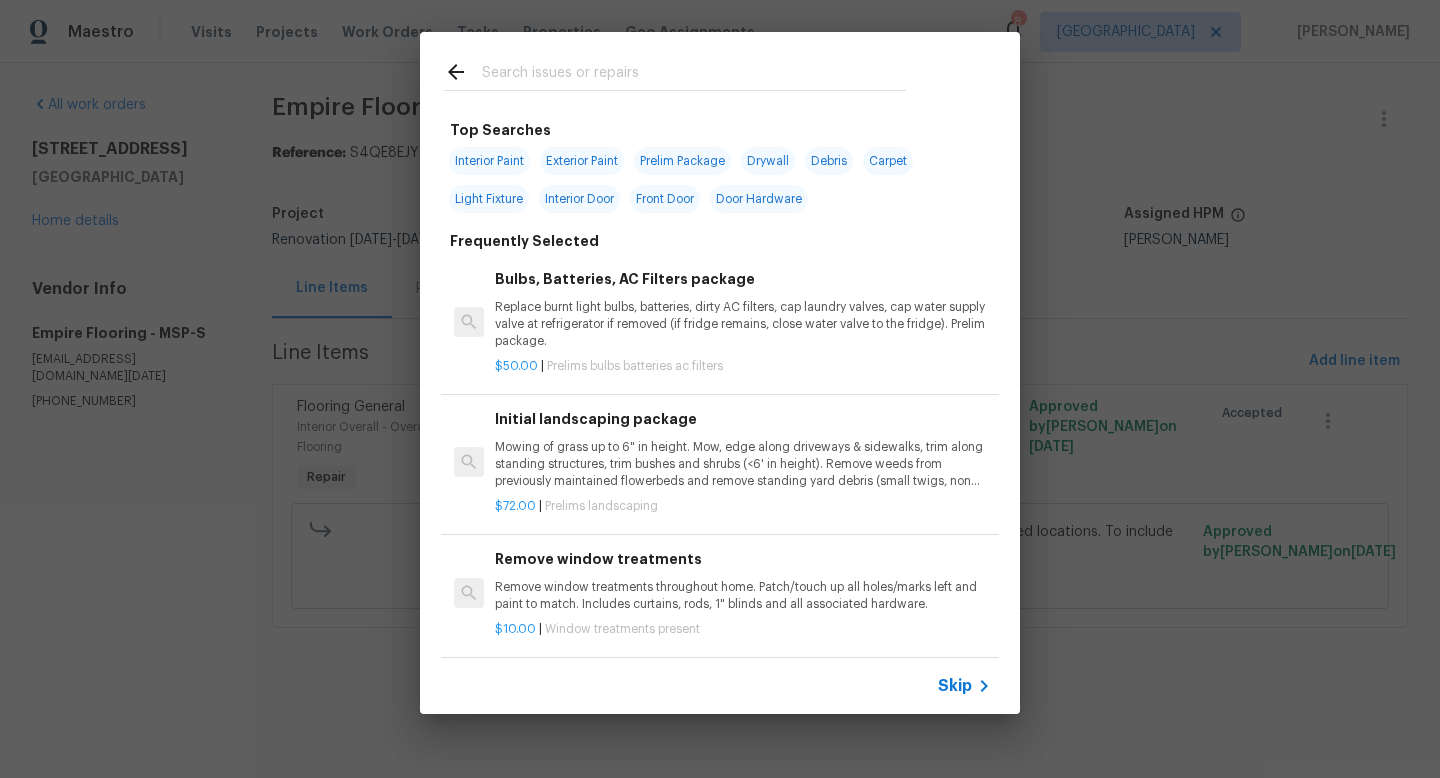 click at bounding box center (694, 75) 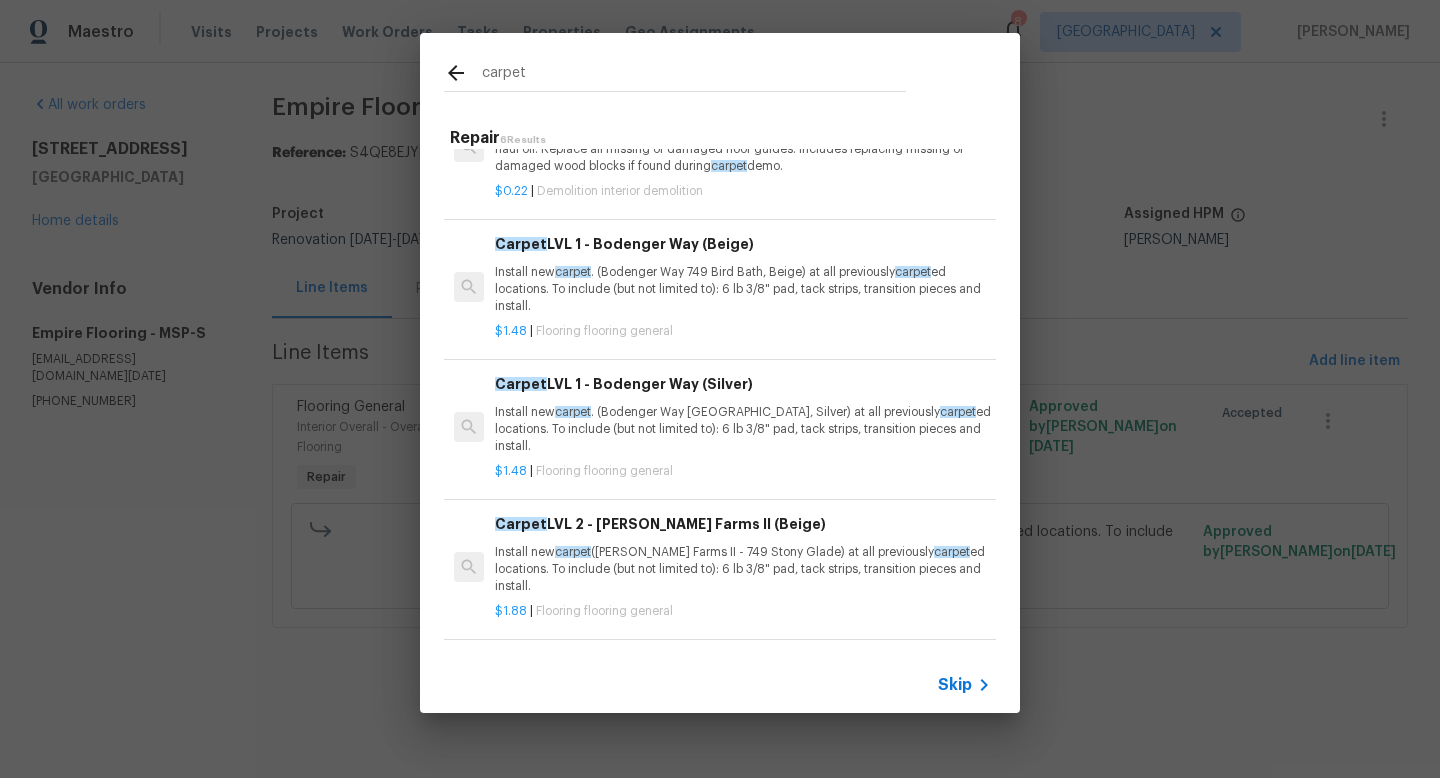 scroll, scrollTop: 74, scrollLeft: 0, axis: vertical 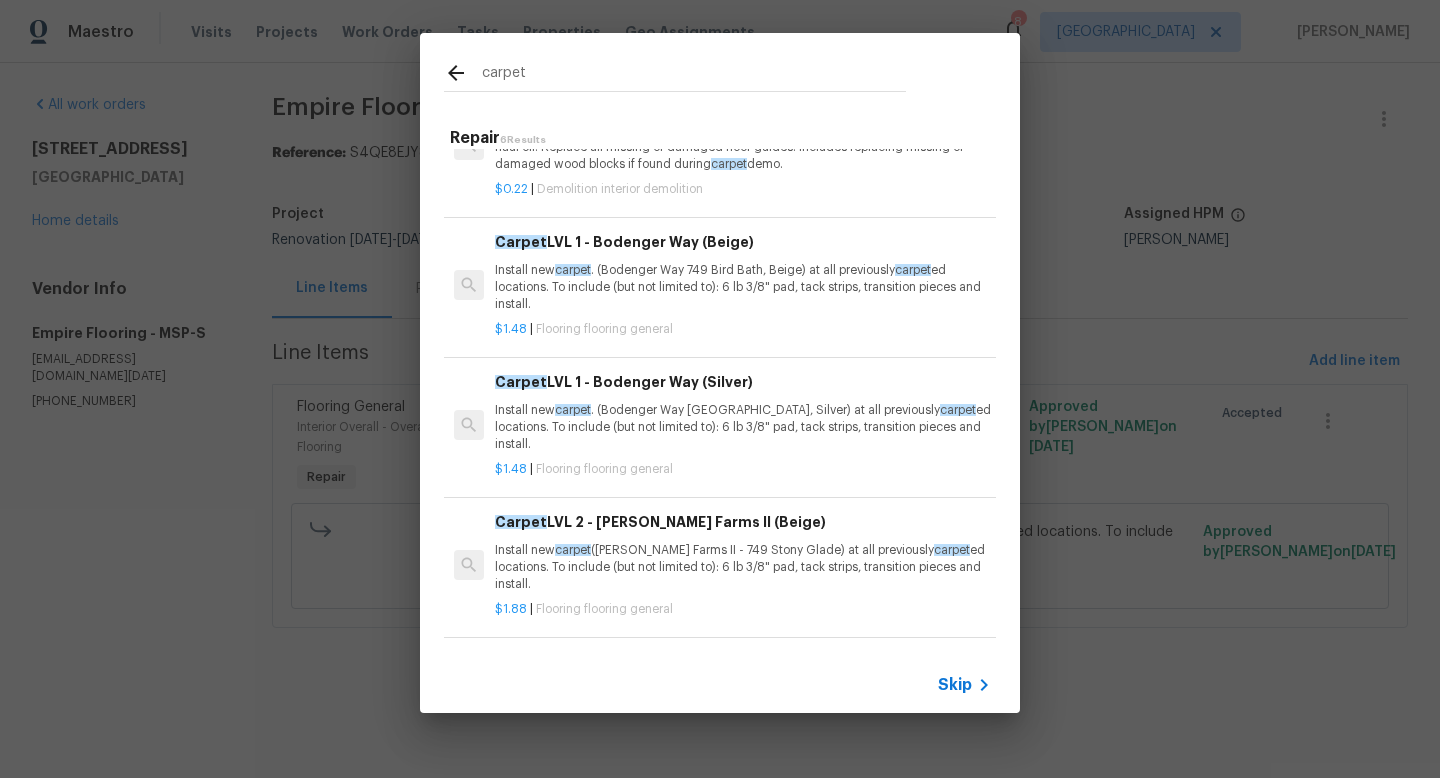 type on "carpet" 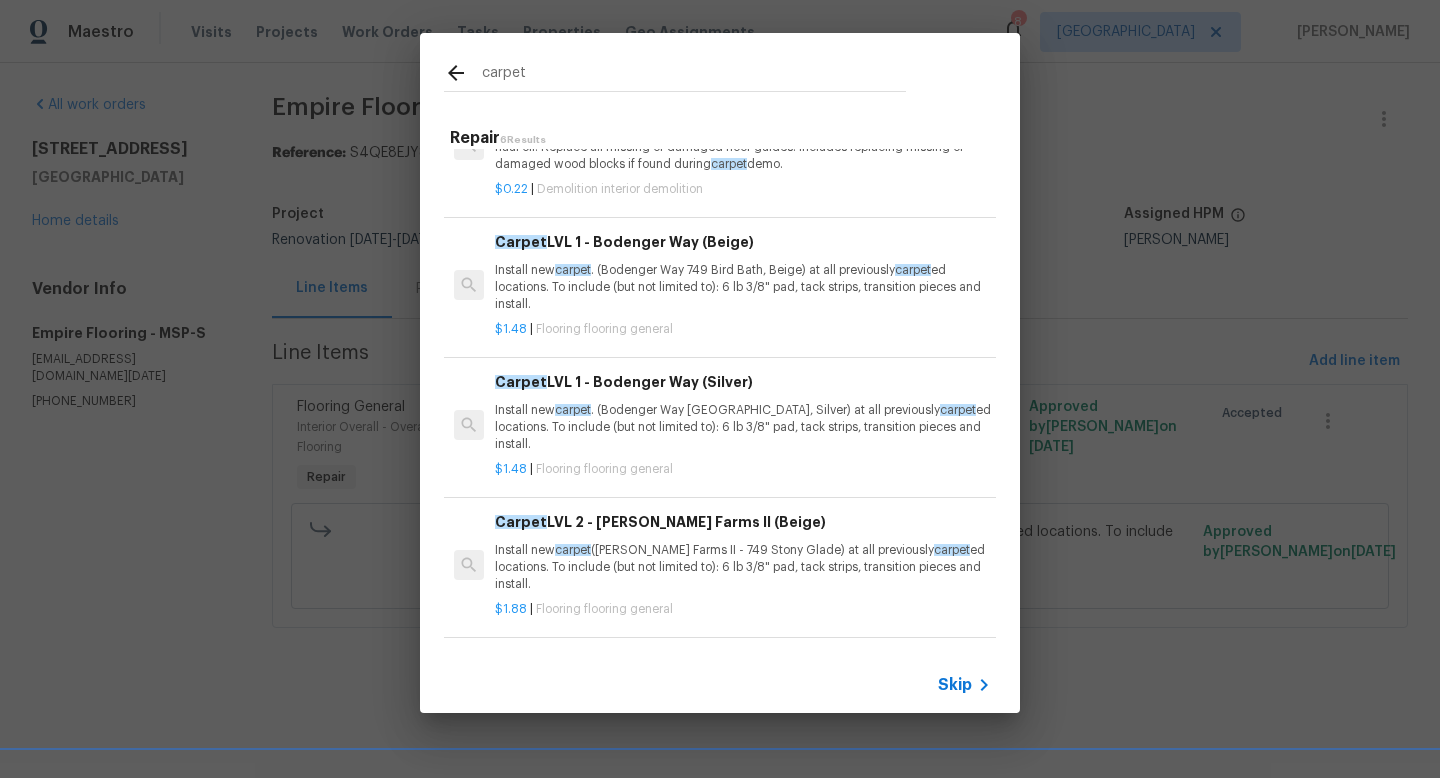 click on "Install new  carpet . (Bodenger Way 749 Bird Bath, Beige) at all previously  carpet ed locations. To include (but not limited to): 6 lb 3/8" pad, tack strips, transition pieces and install." at bounding box center (743, 287) 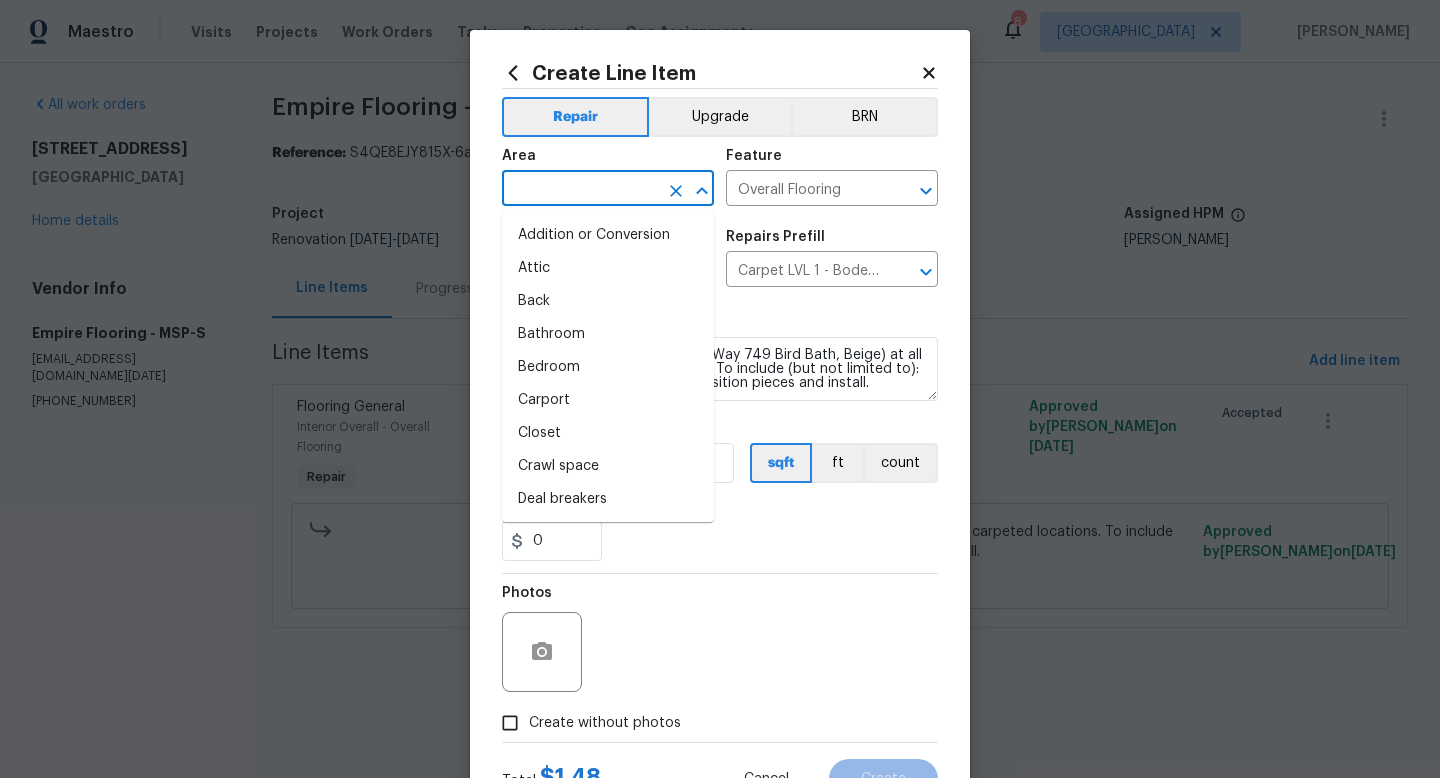click at bounding box center (580, 190) 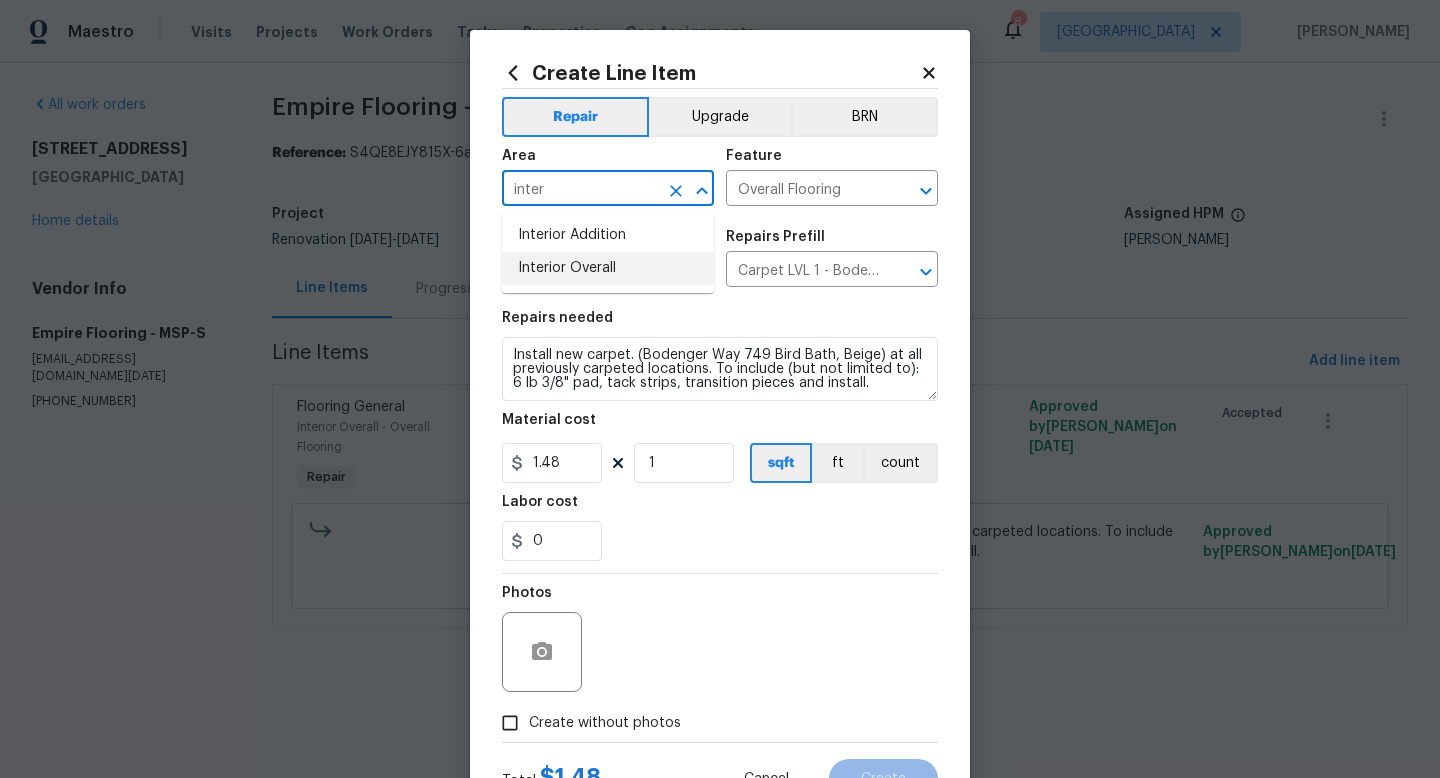 click on "Interior Overall" at bounding box center [608, 268] 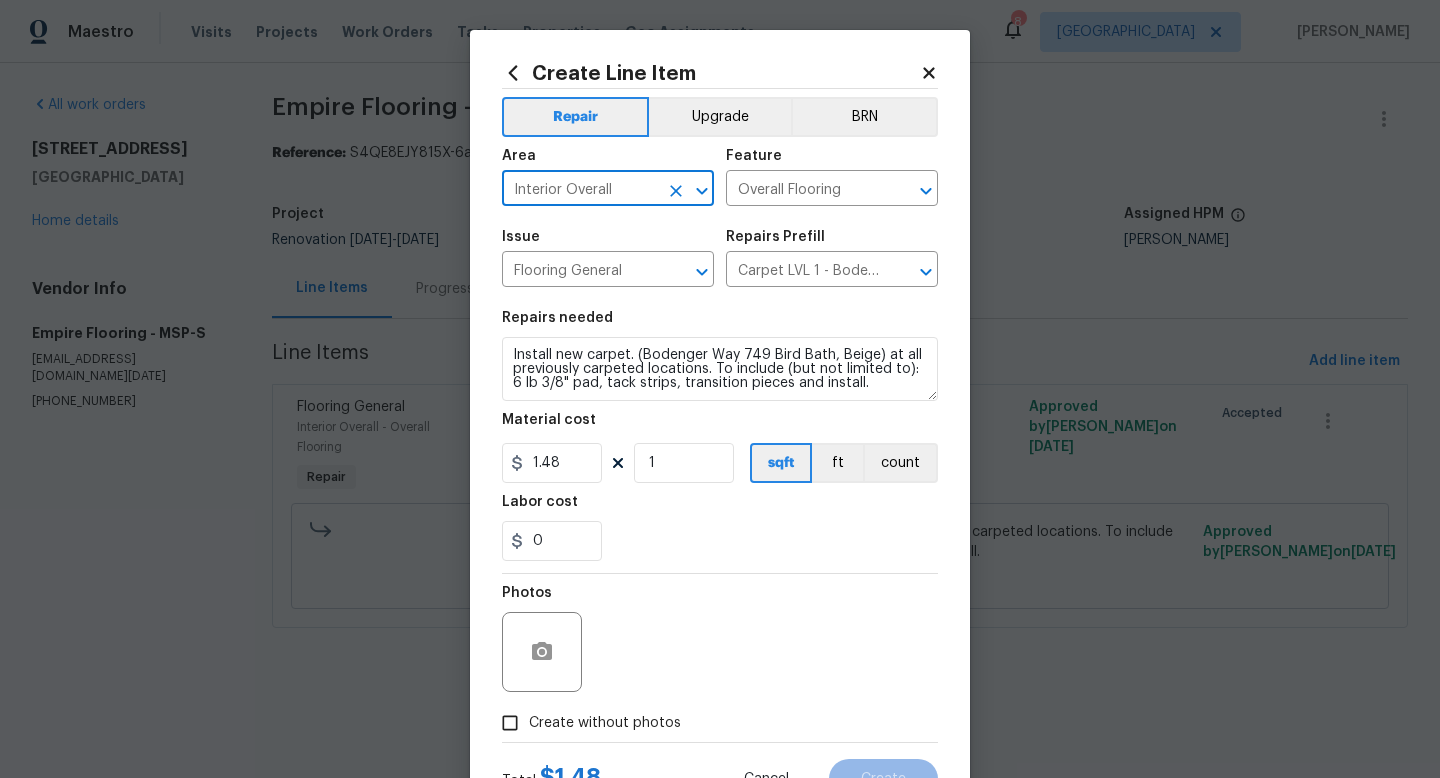 type on "Interior Overall" 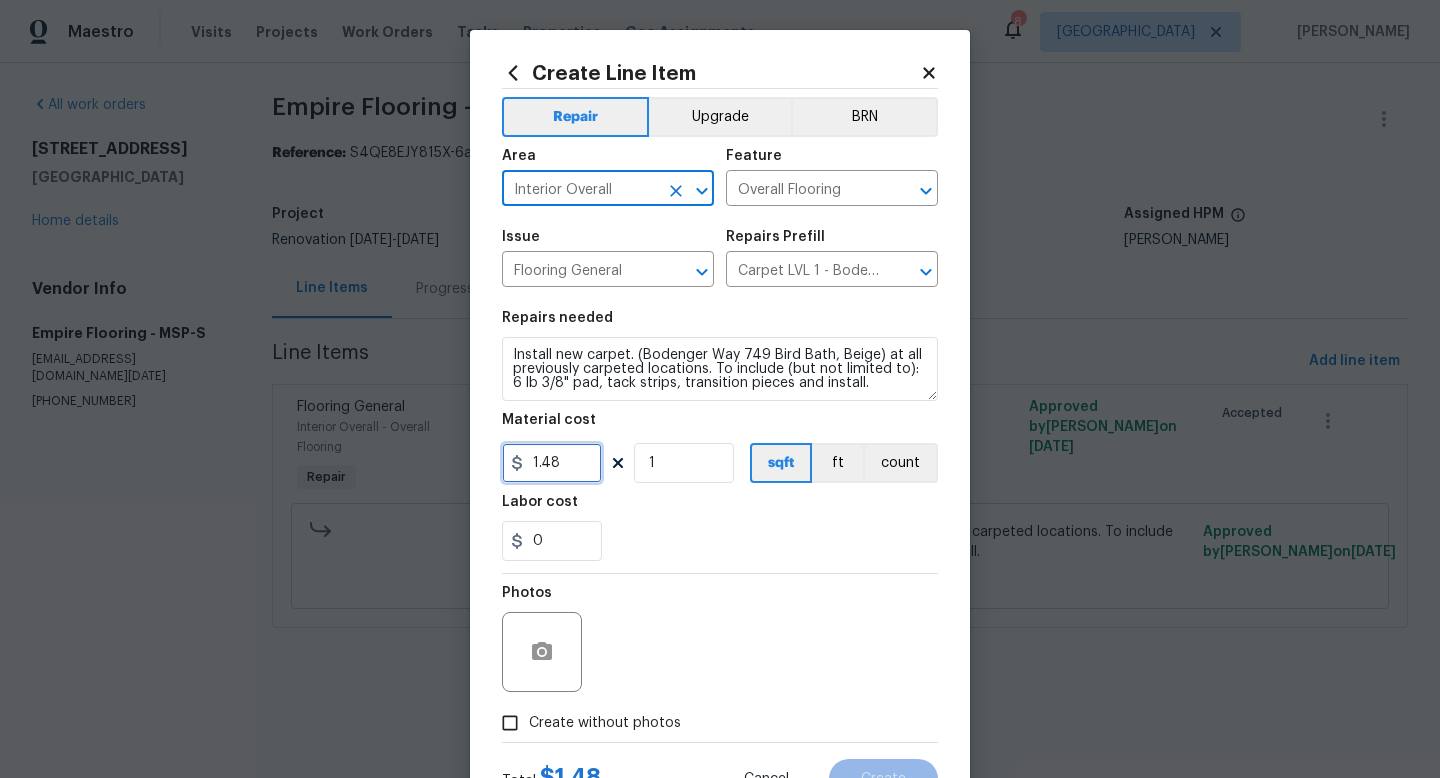 click on "1.48" at bounding box center [552, 463] 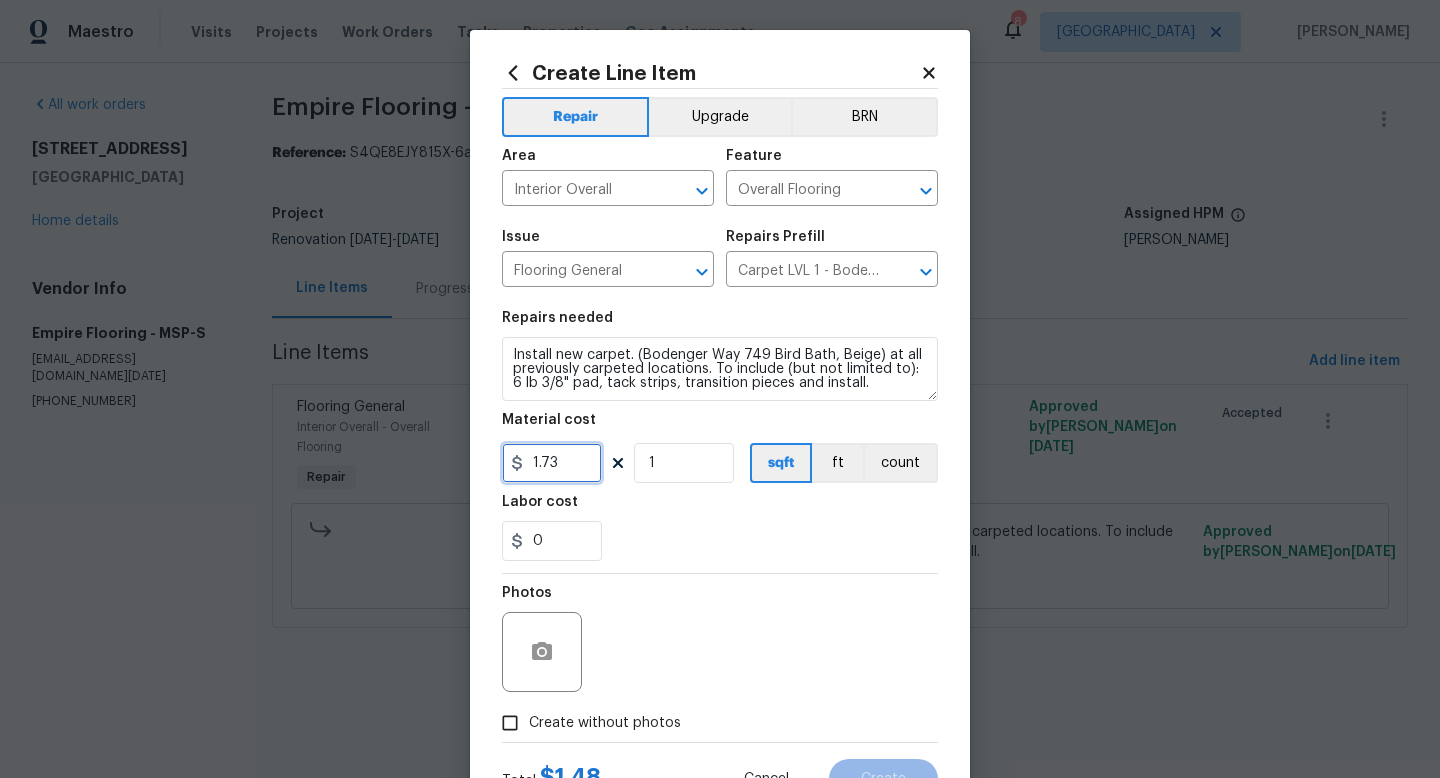type on "1.73" 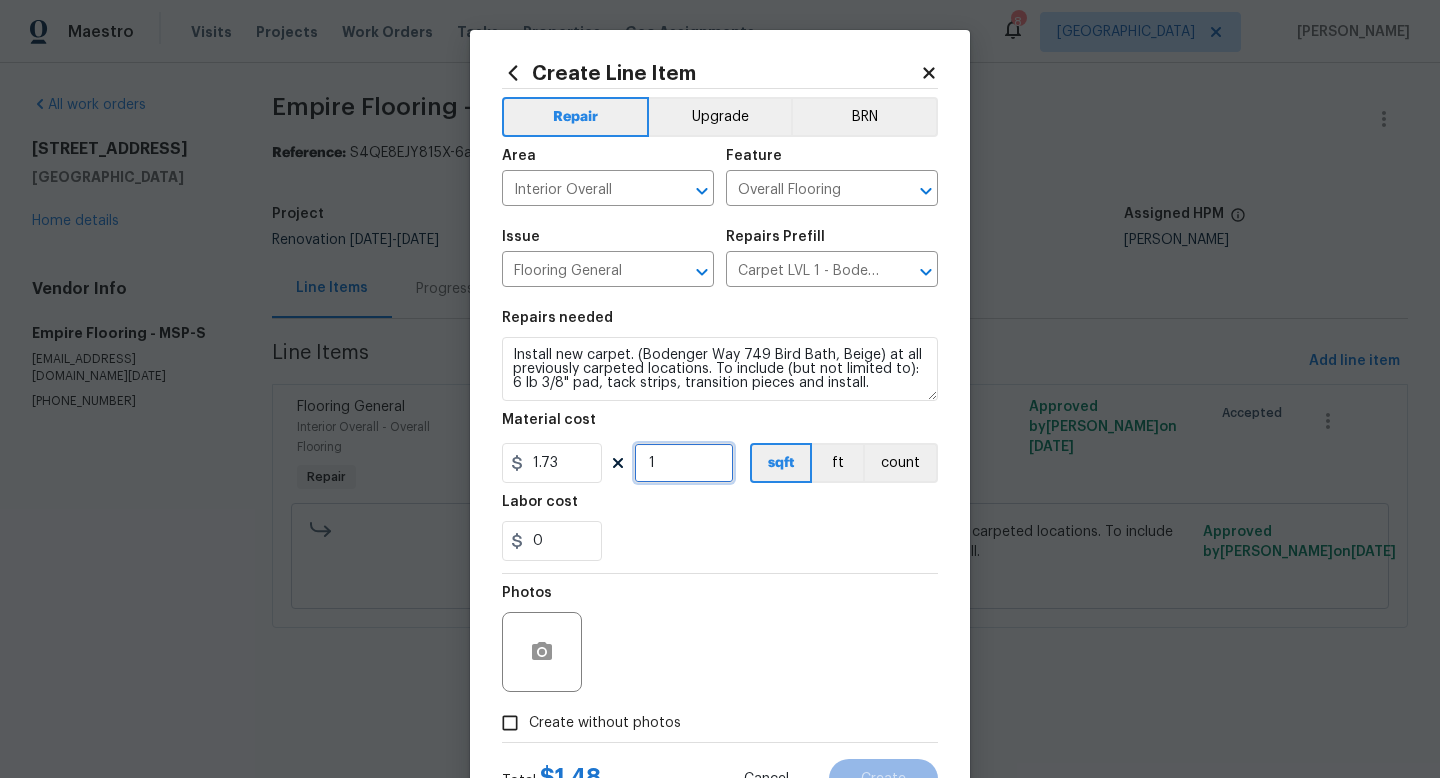 click on "1" at bounding box center (684, 463) 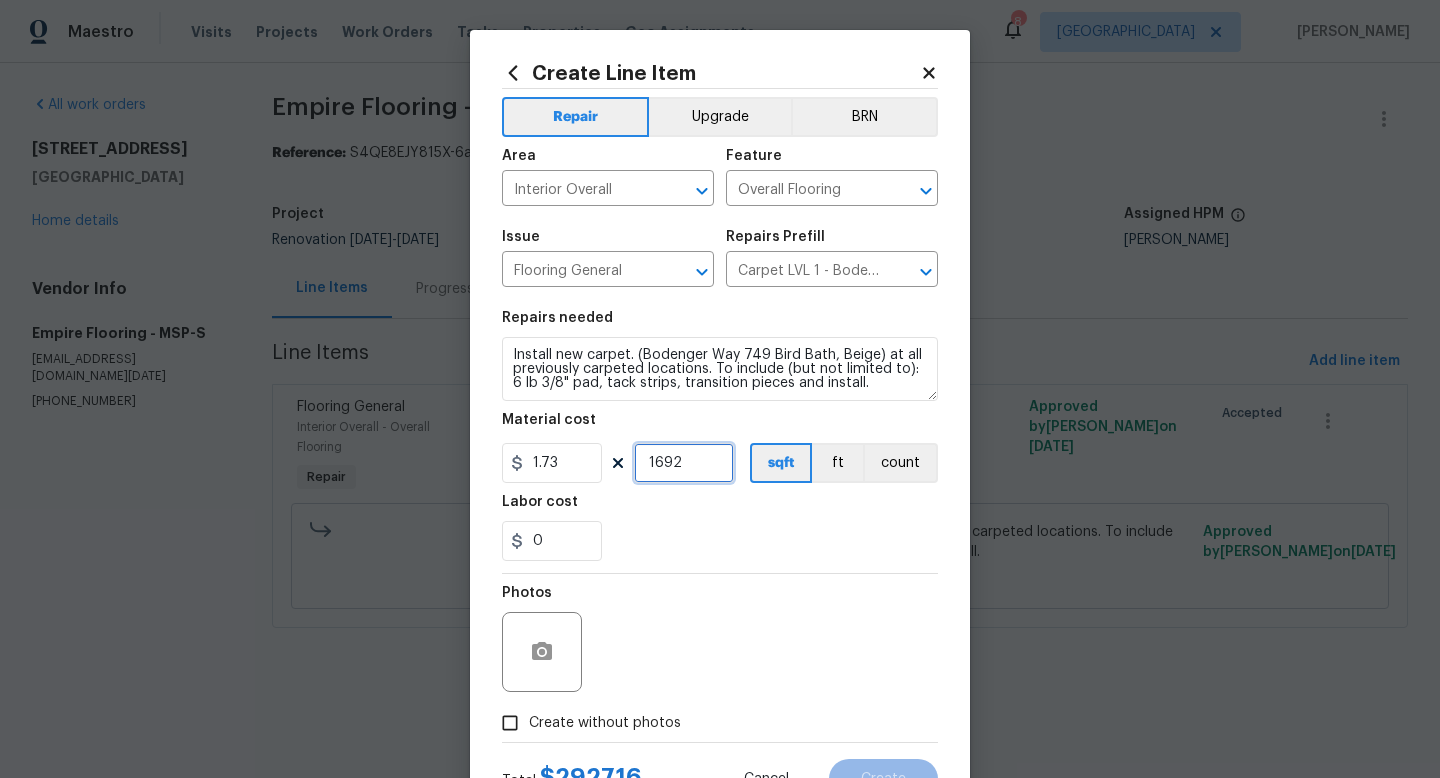 scroll, scrollTop: 84, scrollLeft: 0, axis: vertical 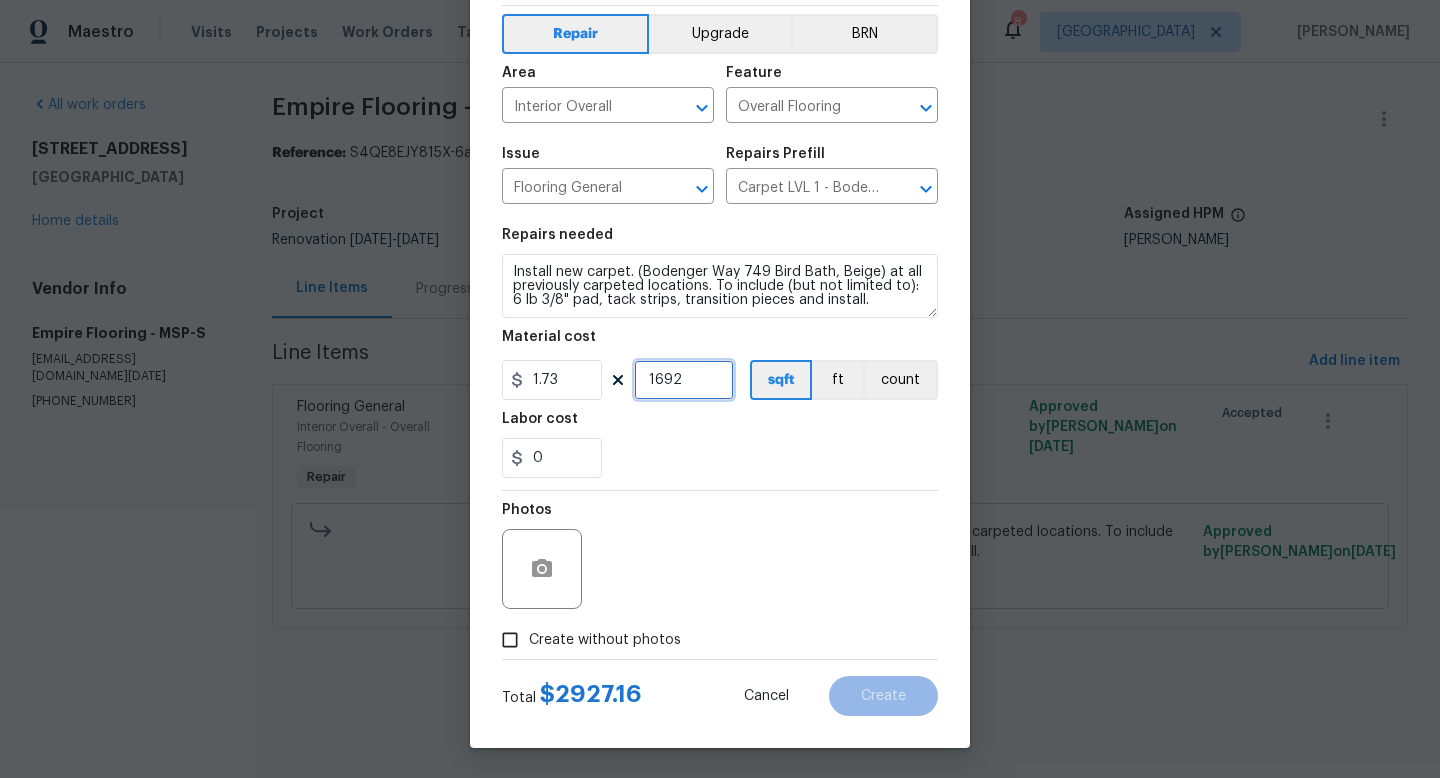 type on "1692" 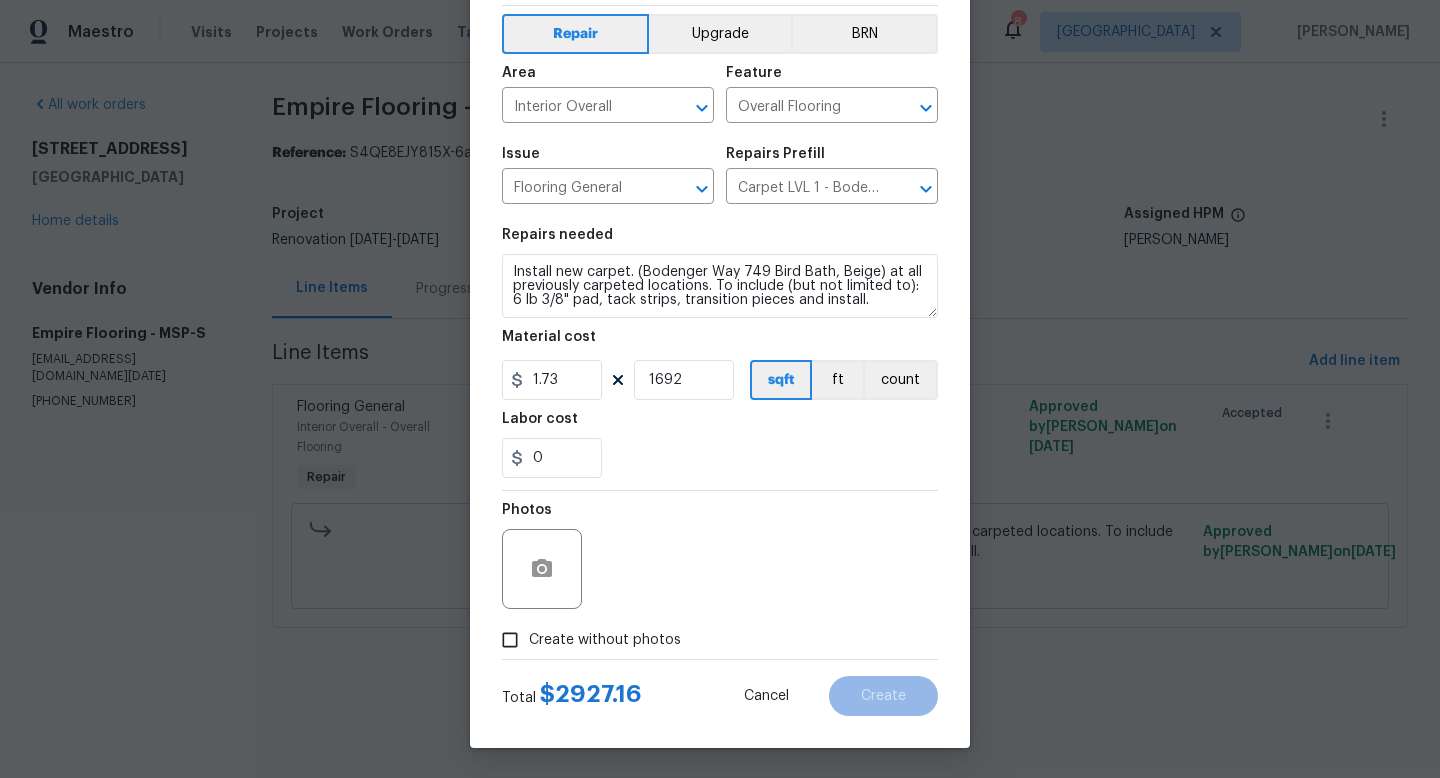 click on "Create without photos" at bounding box center (605, 640) 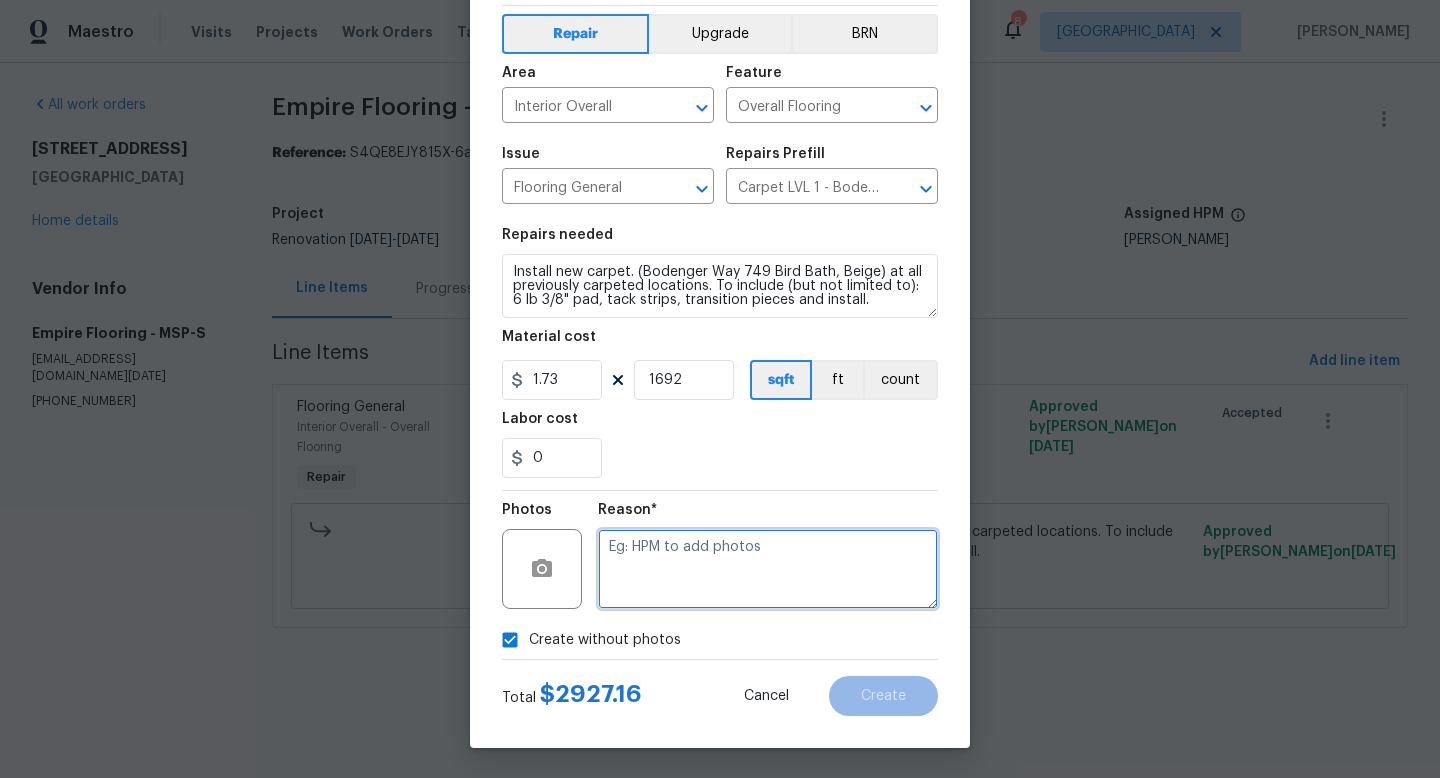 click at bounding box center [768, 569] 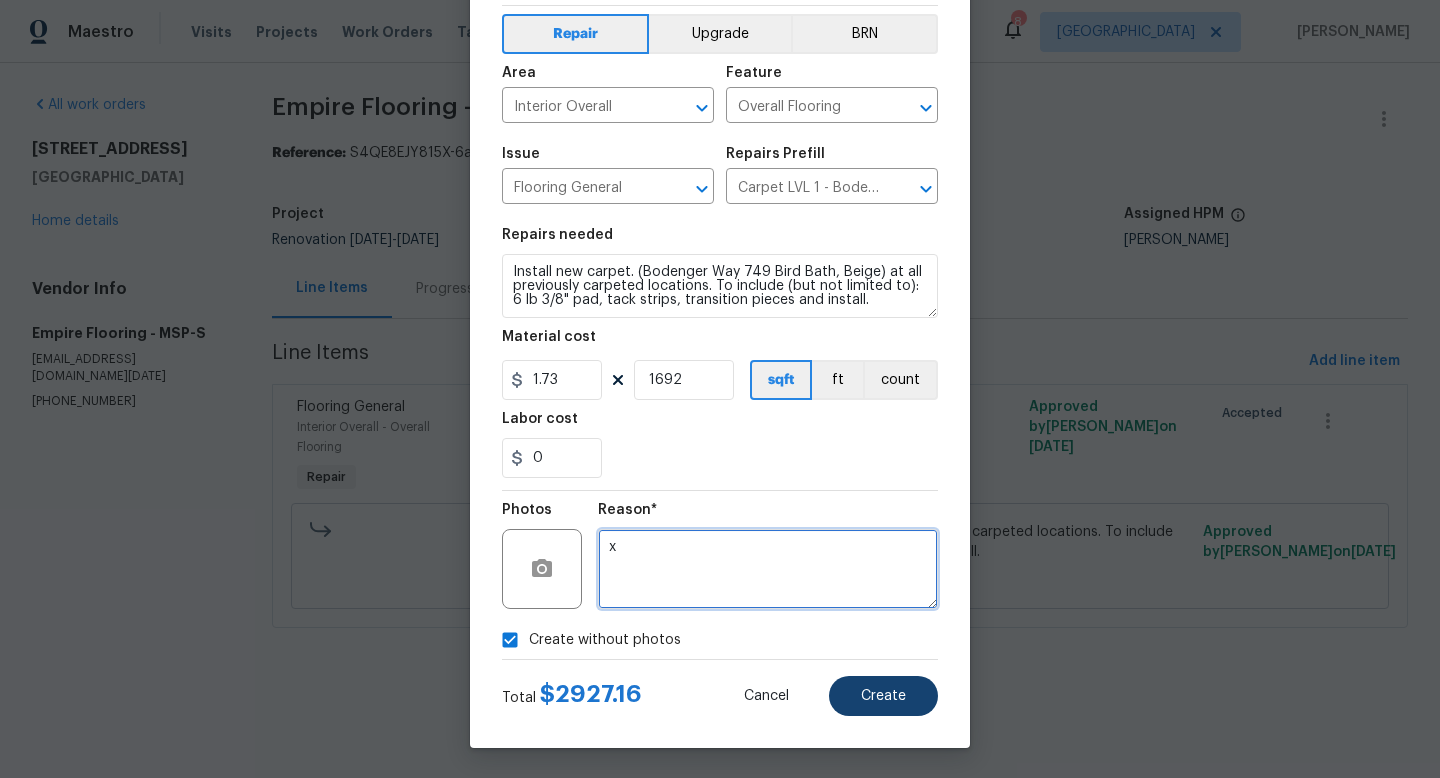 type on "x" 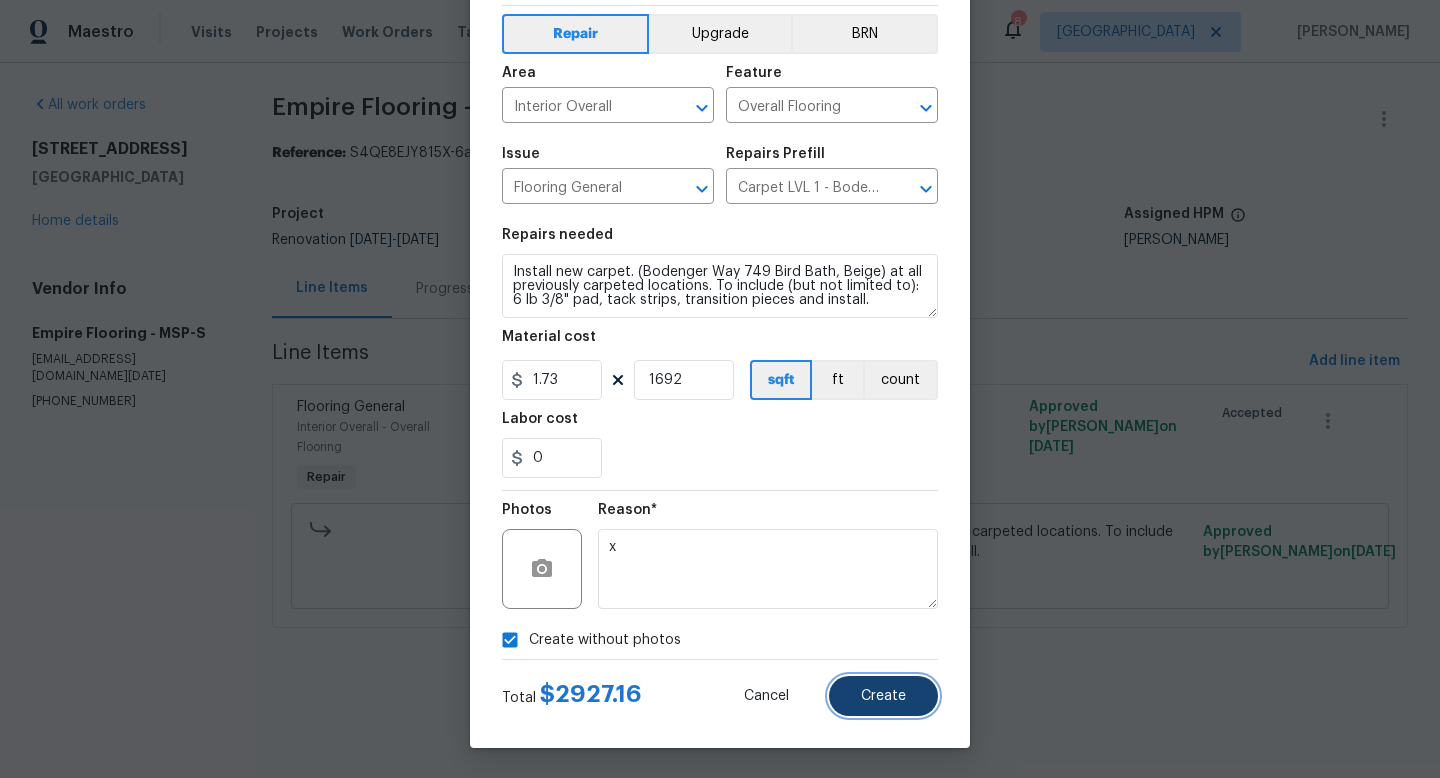 click on "Create" at bounding box center (883, 696) 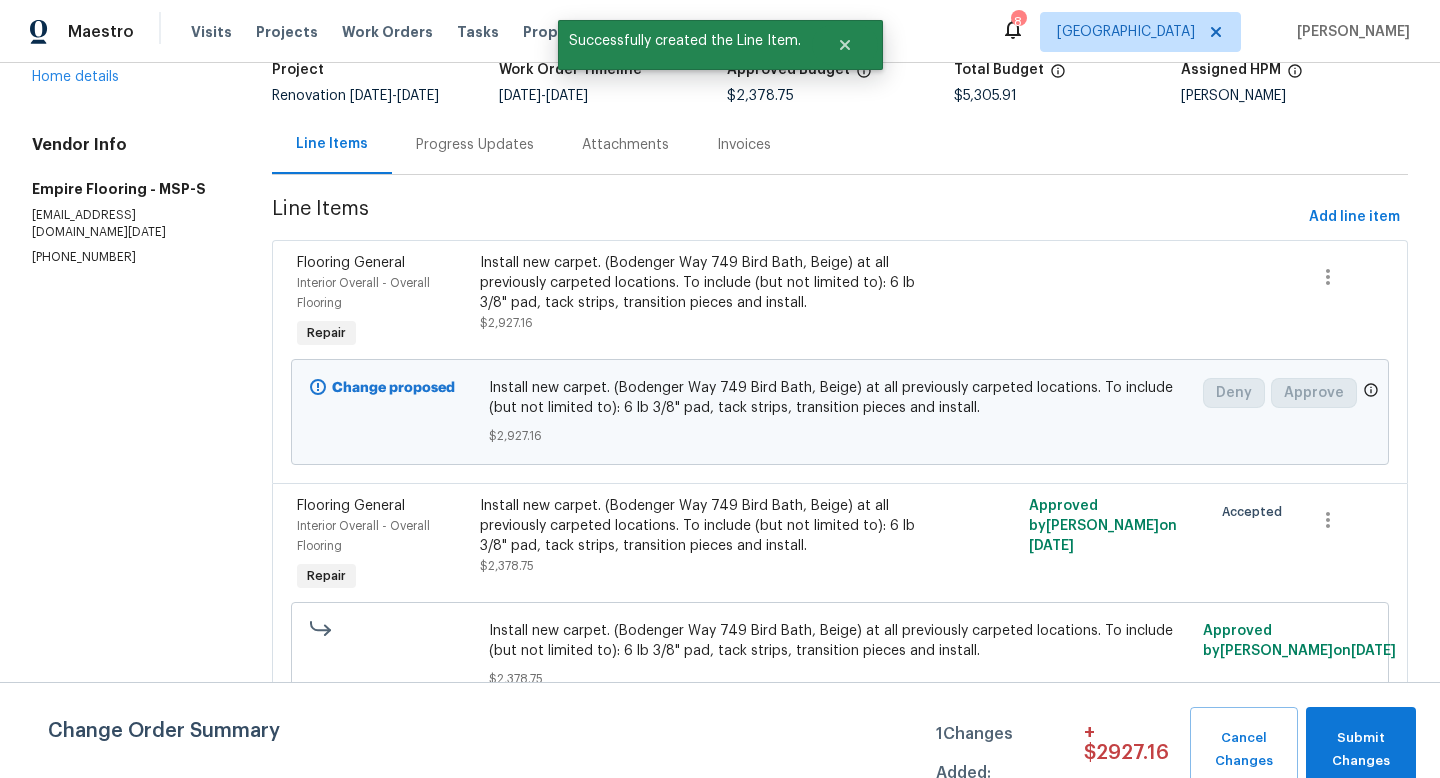 scroll, scrollTop: 151, scrollLeft: 0, axis: vertical 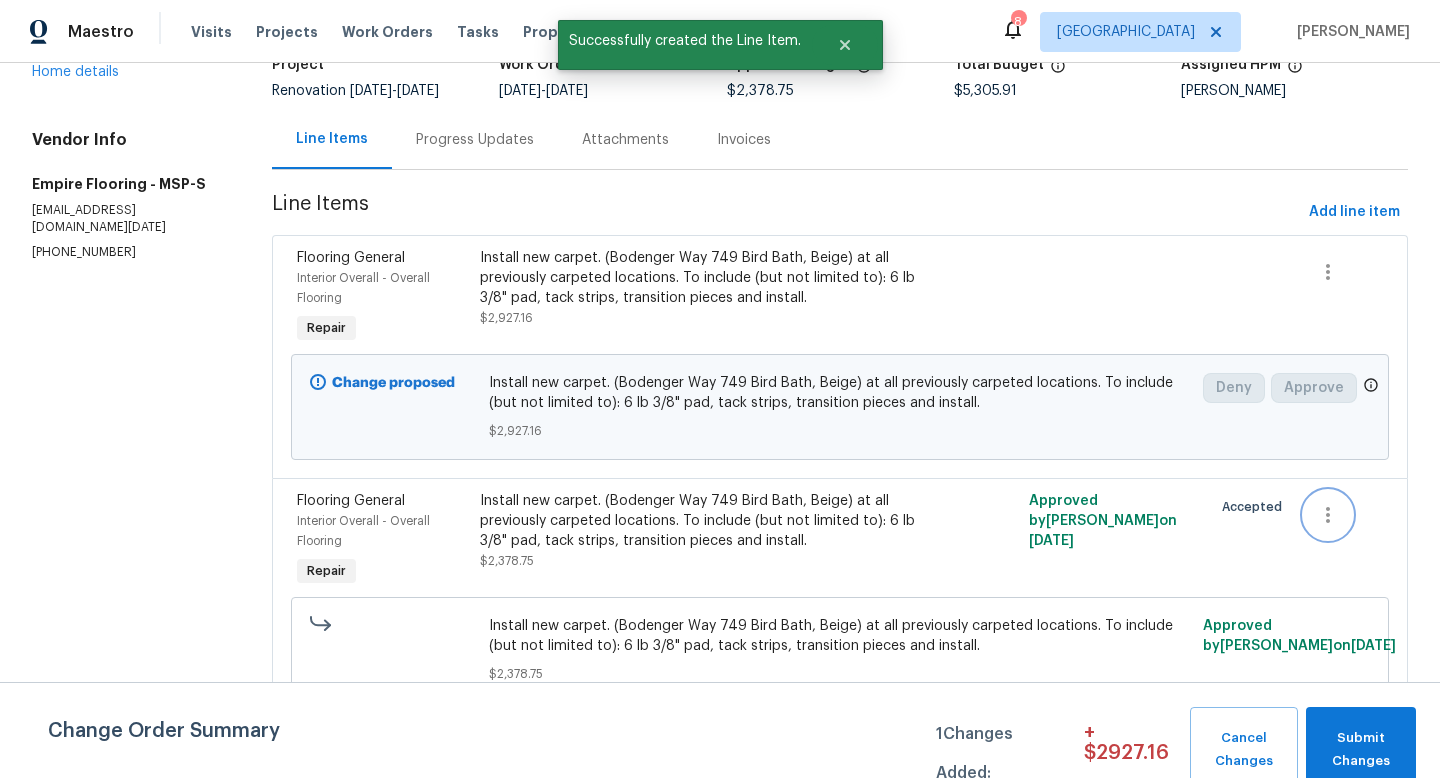 click 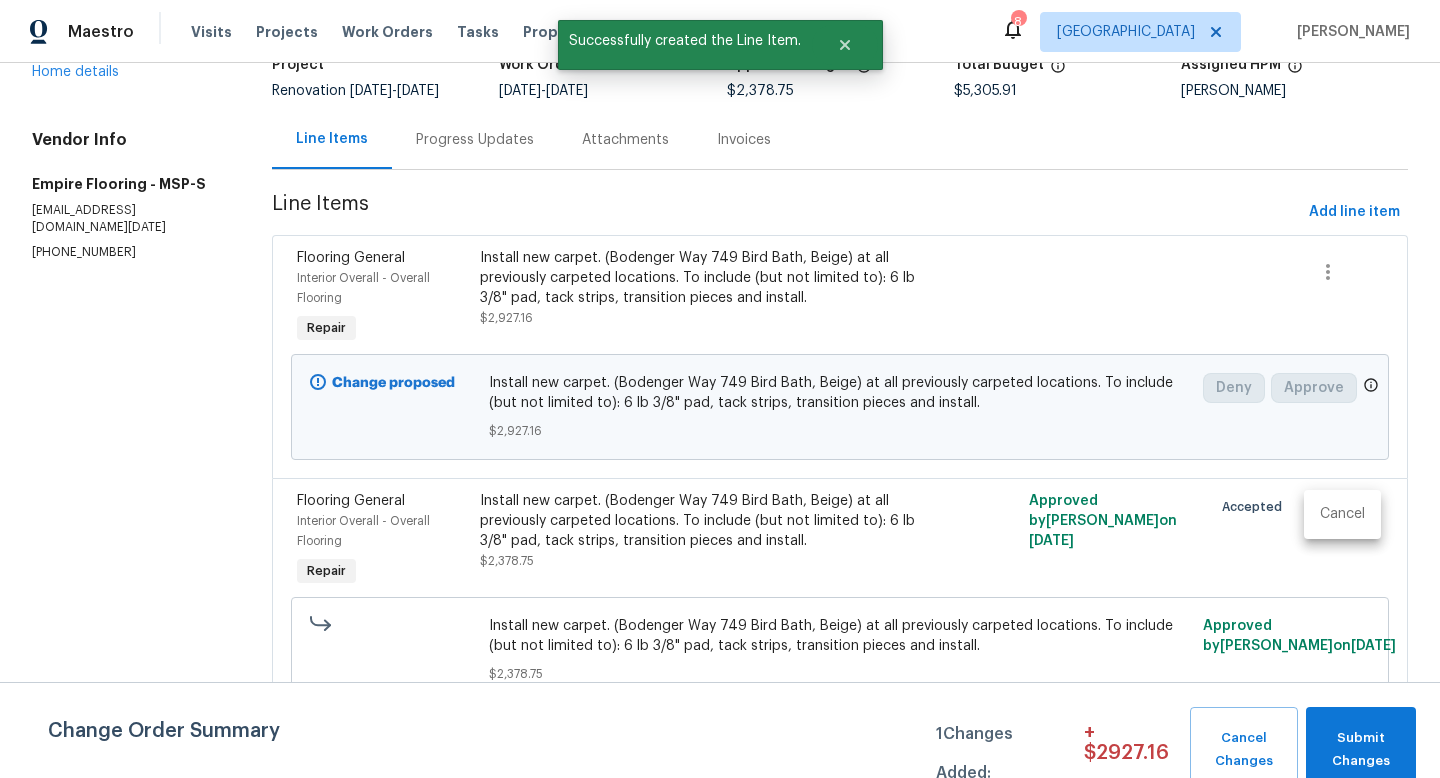click on "Cancel" at bounding box center [1342, 514] 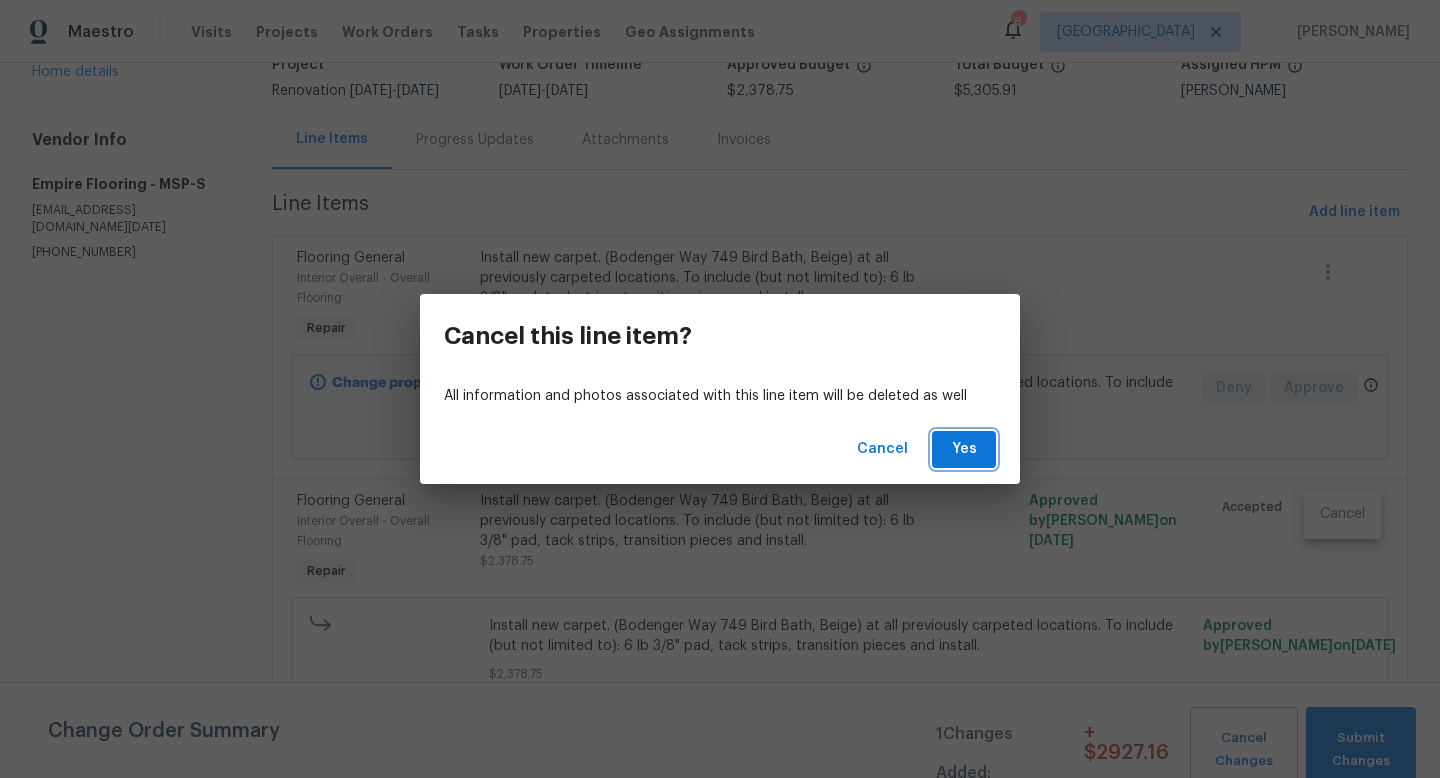 click on "Yes" at bounding box center [964, 449] 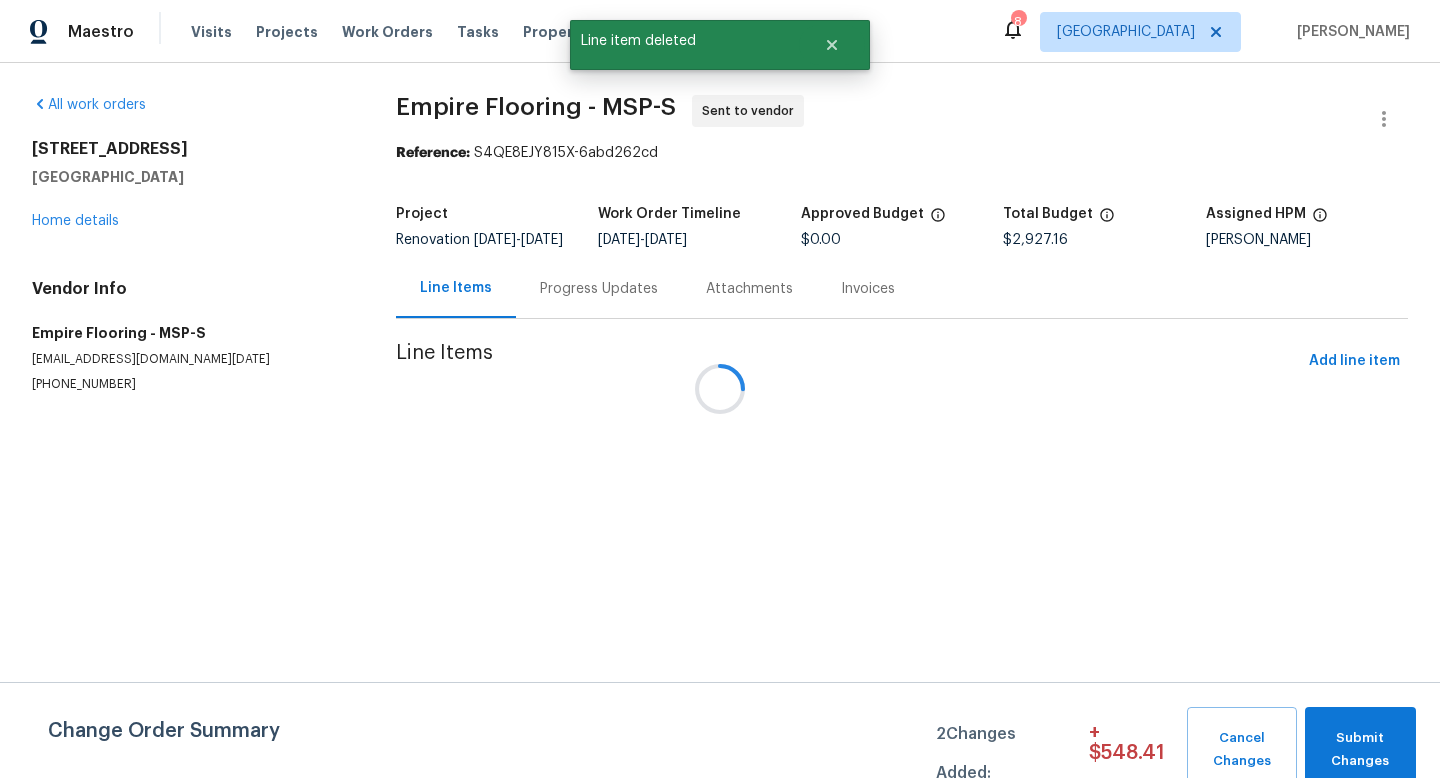 scroll, scrollTop: 0, scrollLeft: 0, axis: both 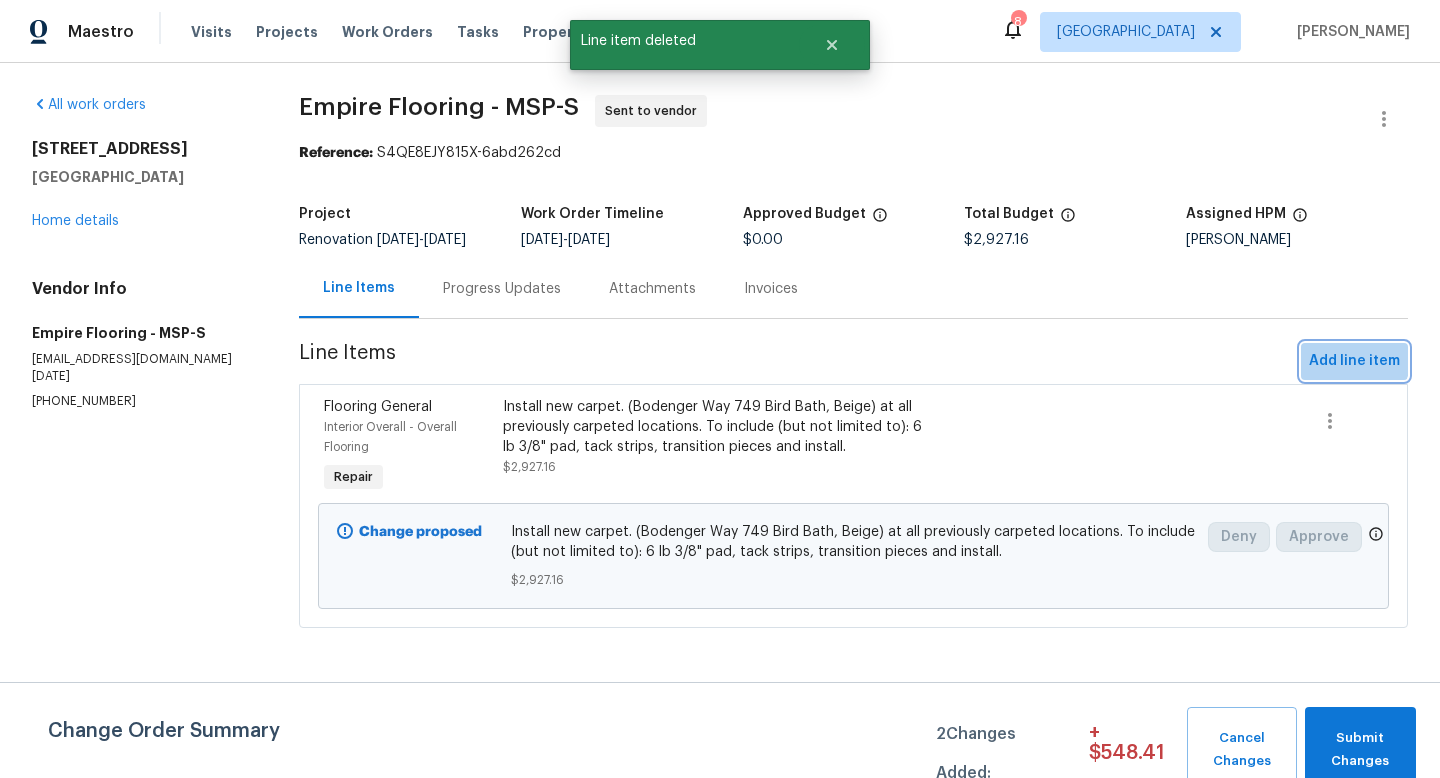 click on "Add line item" at bounding box center [1354, 361] 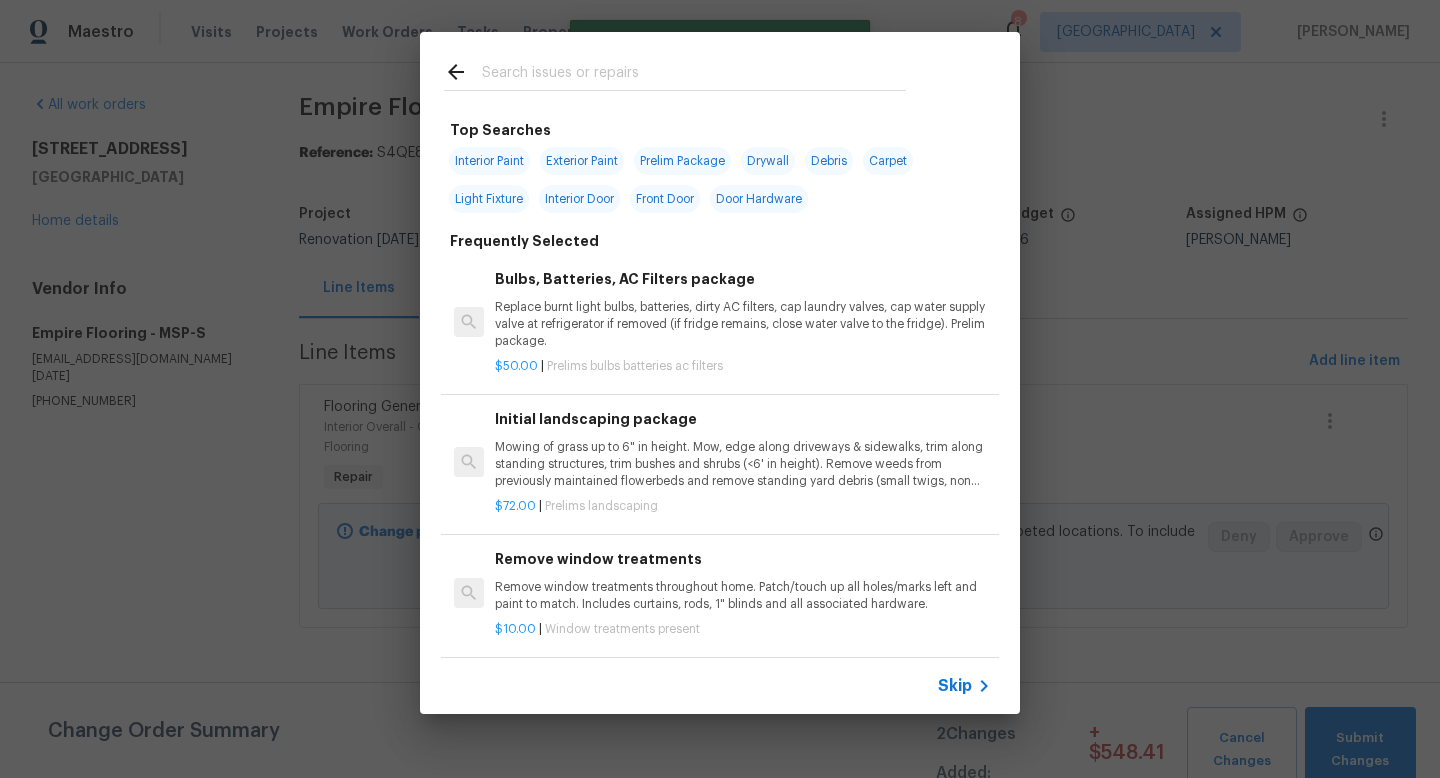 click at bounding box center [694, 75] 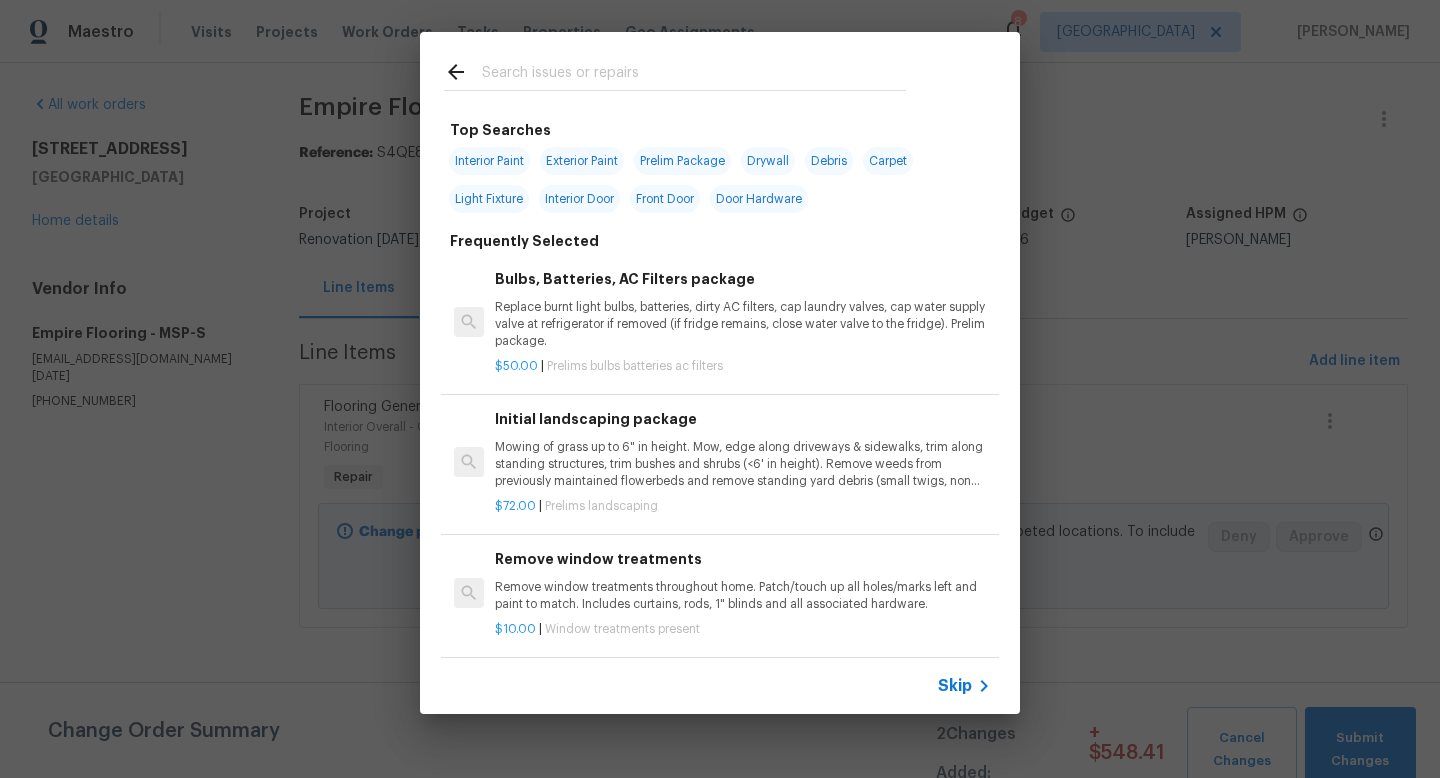 type on "c" 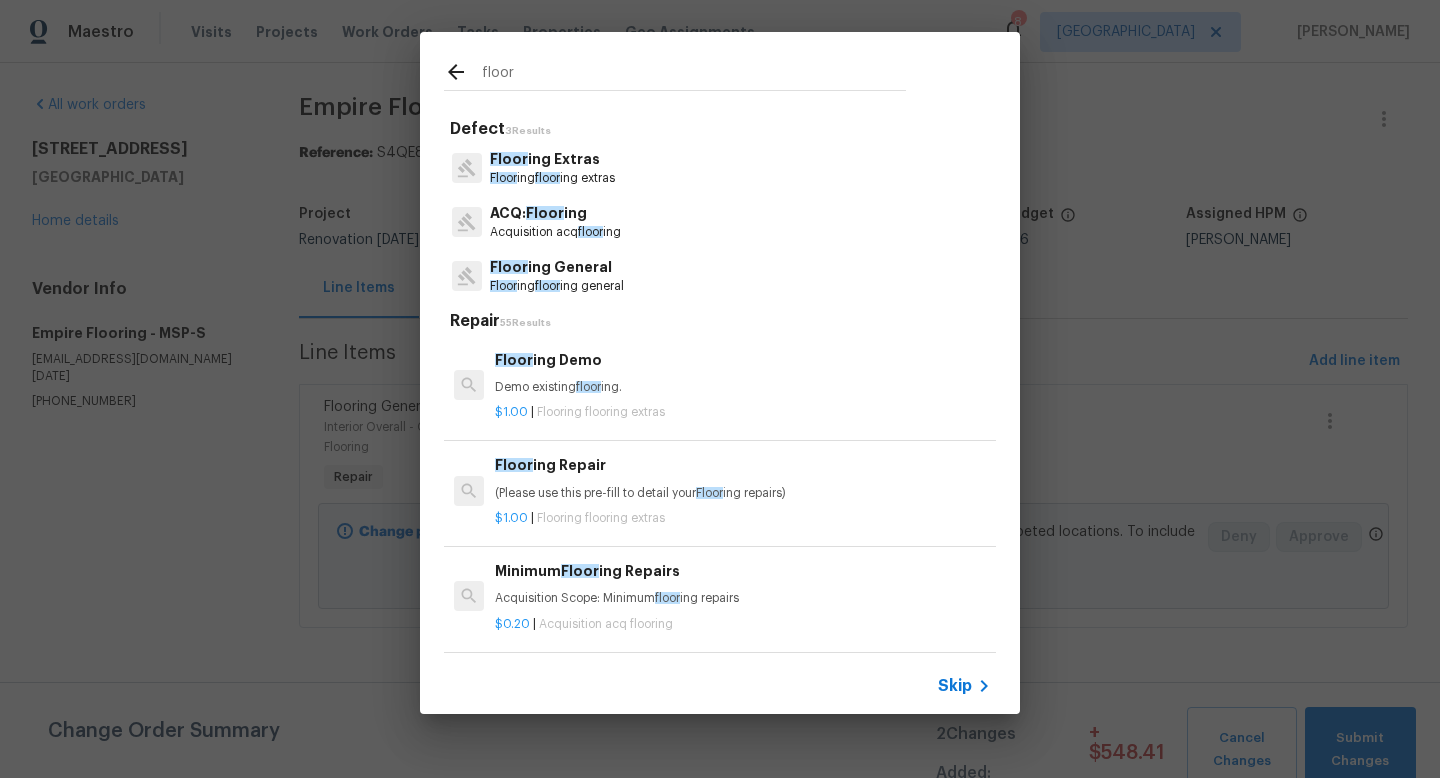 type on "floor" 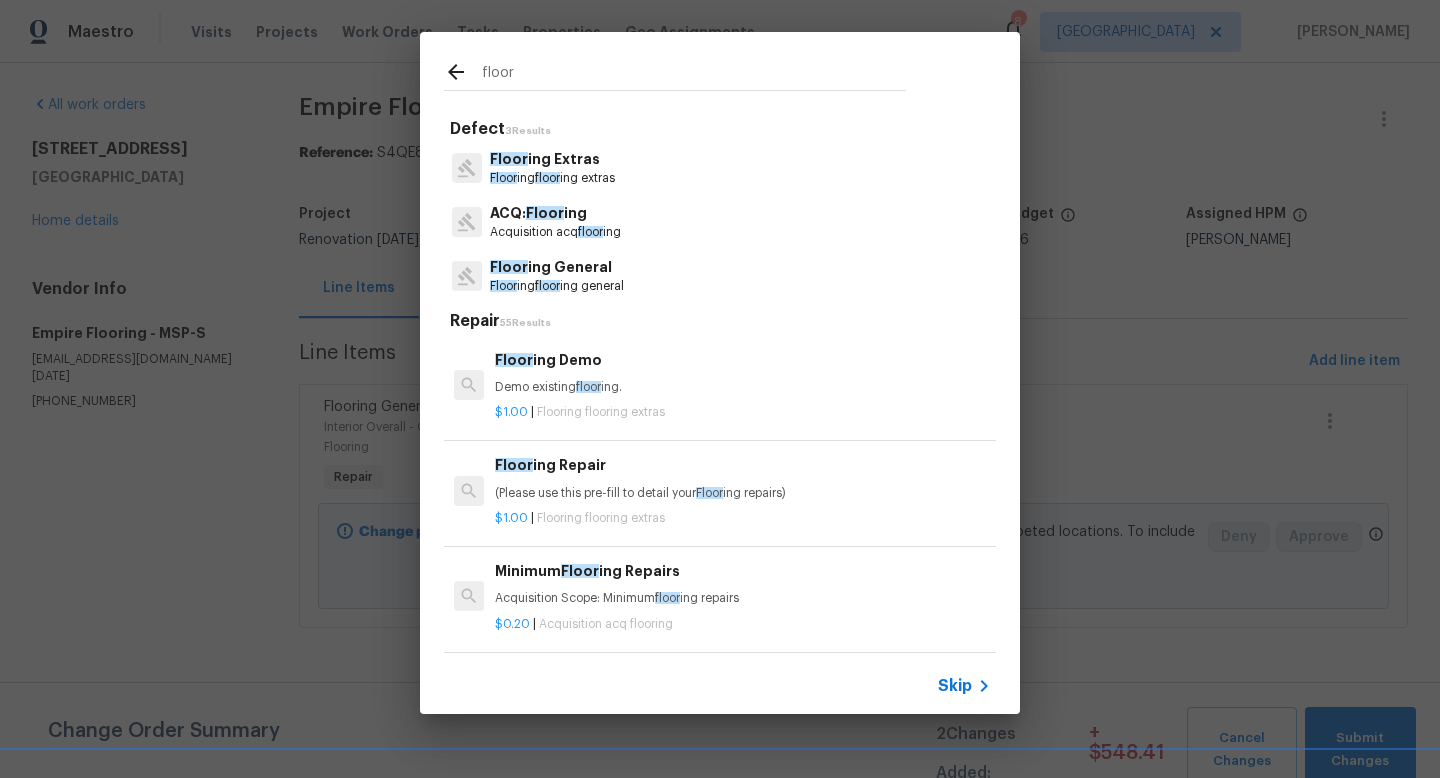 click on "Floor ing Extras" at bounding box center [552, 159] 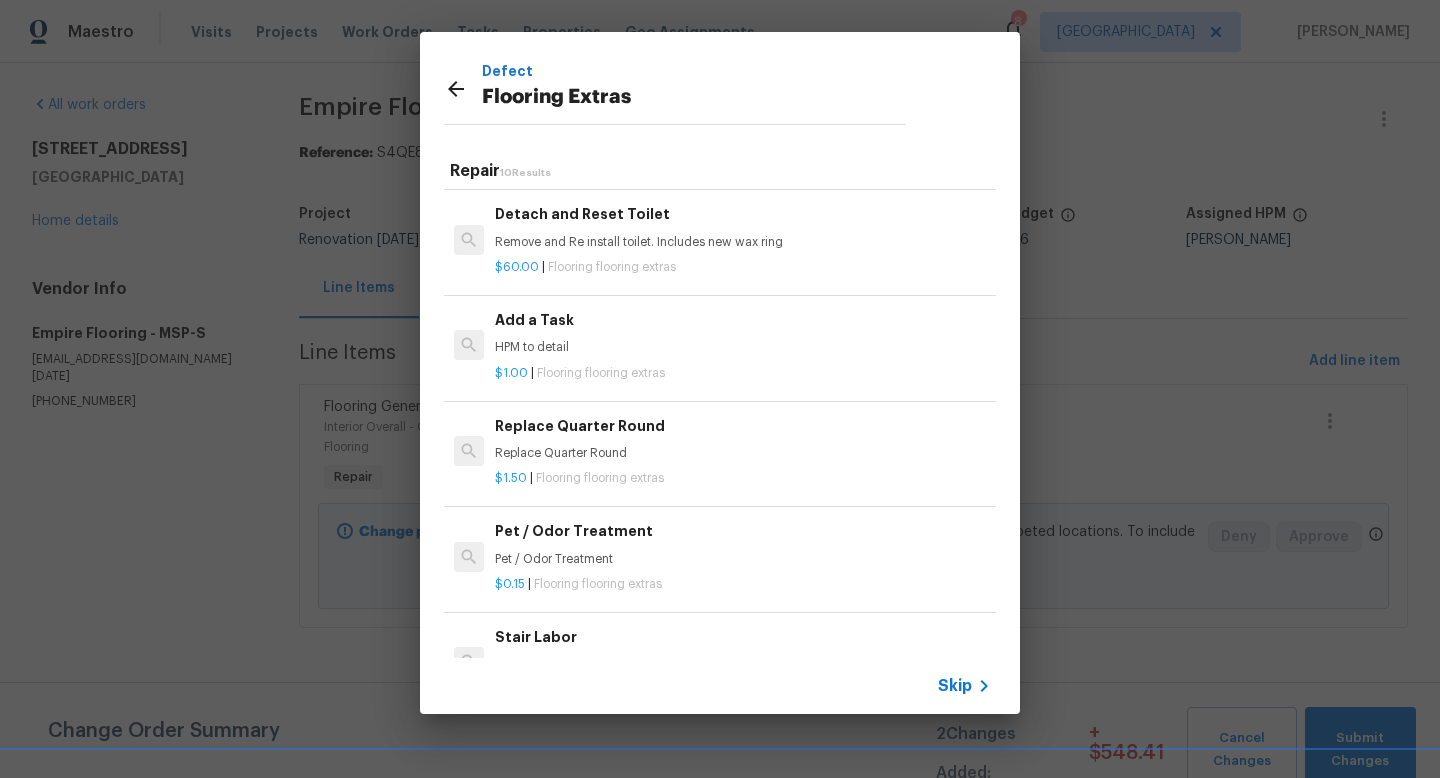 scroll, scrollTop: 560, scrollLeft: 0, axis: vertical 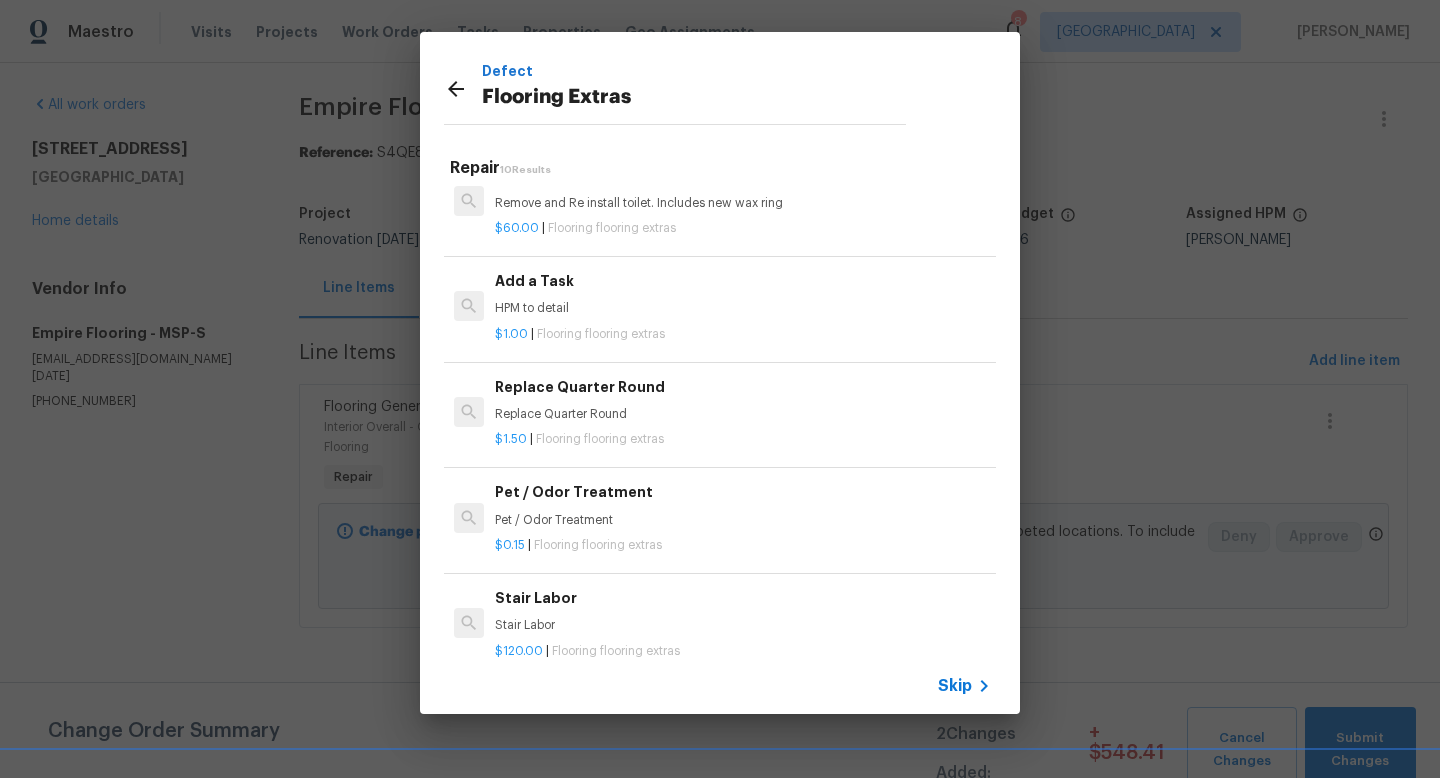click on "$1.00   |   Flooring flooring extras" at bounding box center (743, 330) 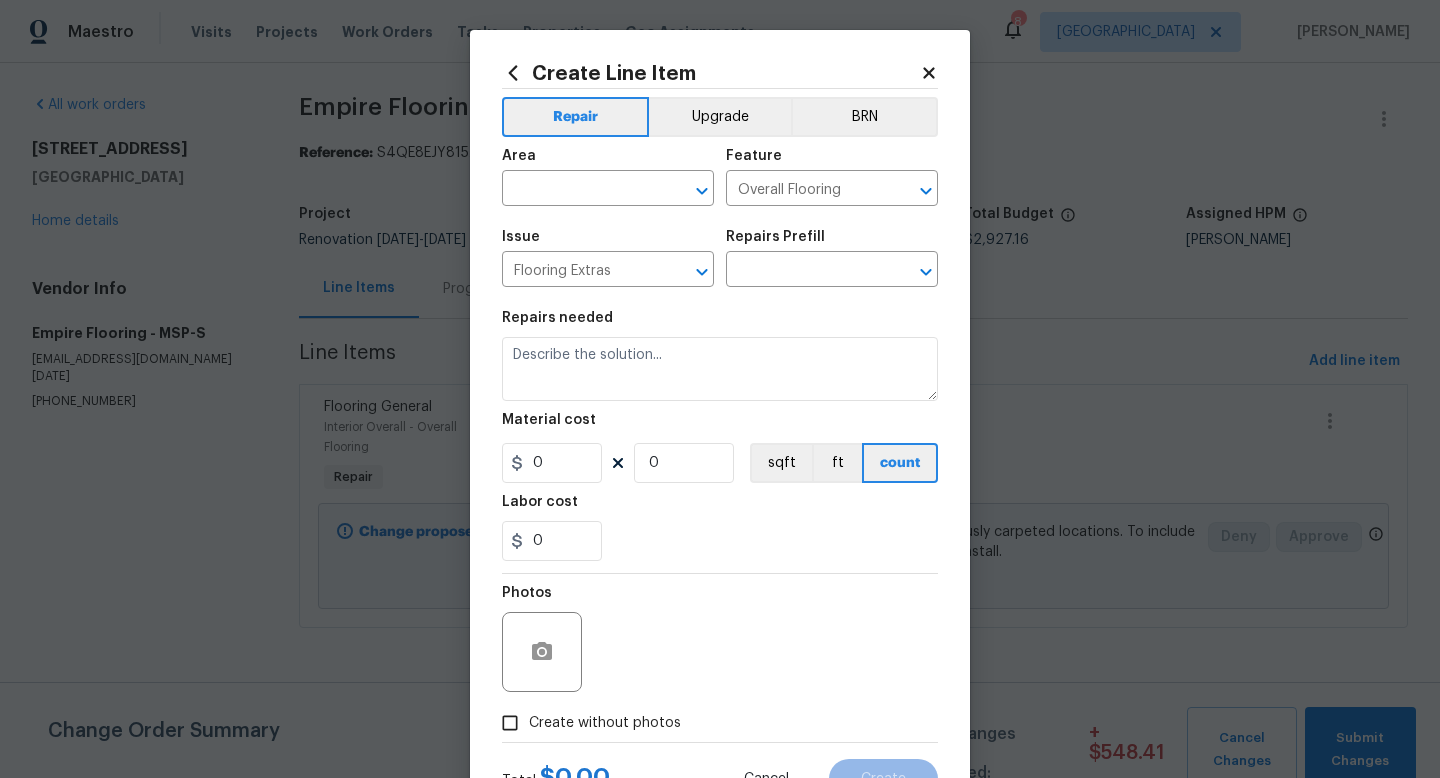 type on "Add a Task $1.00" 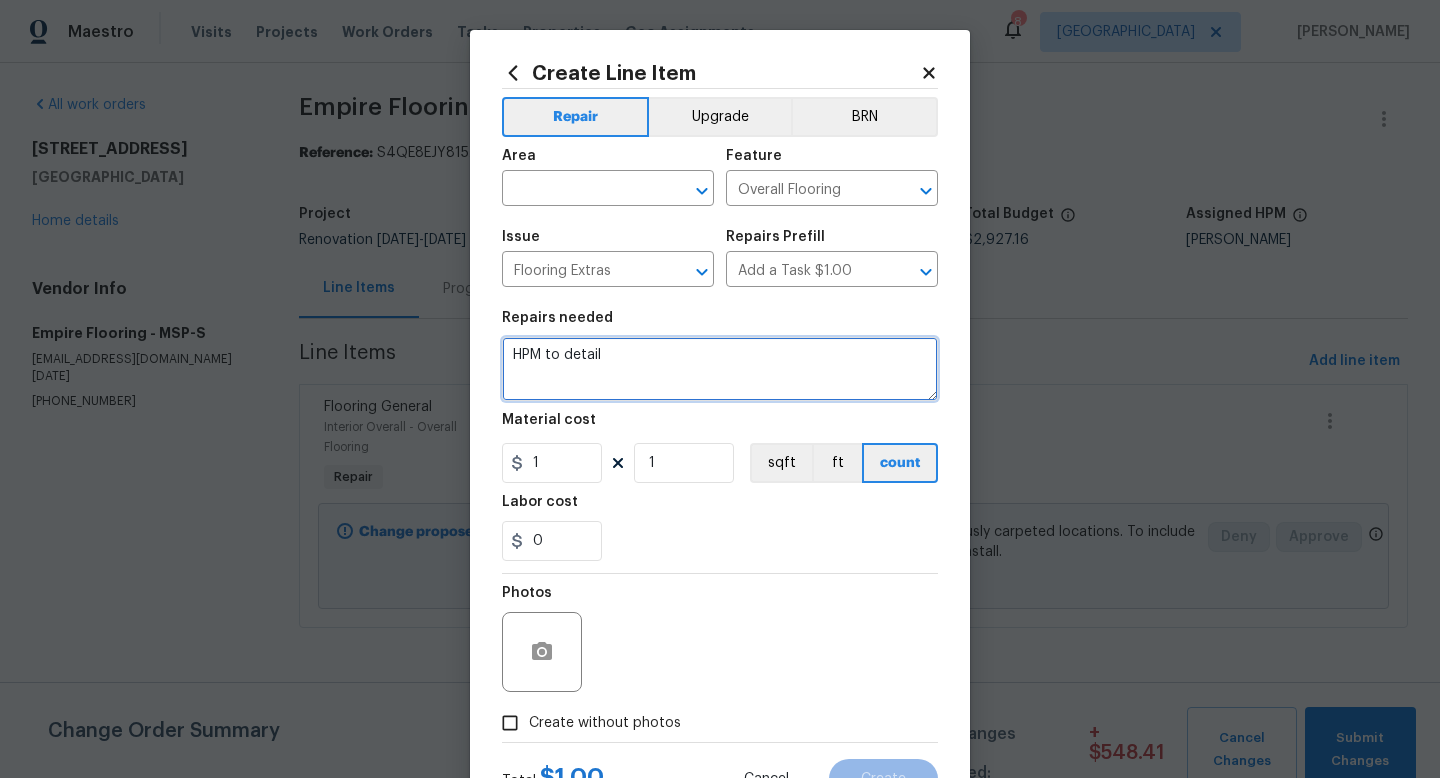 click on "HPM to detail" at bounding box center (720, 369) 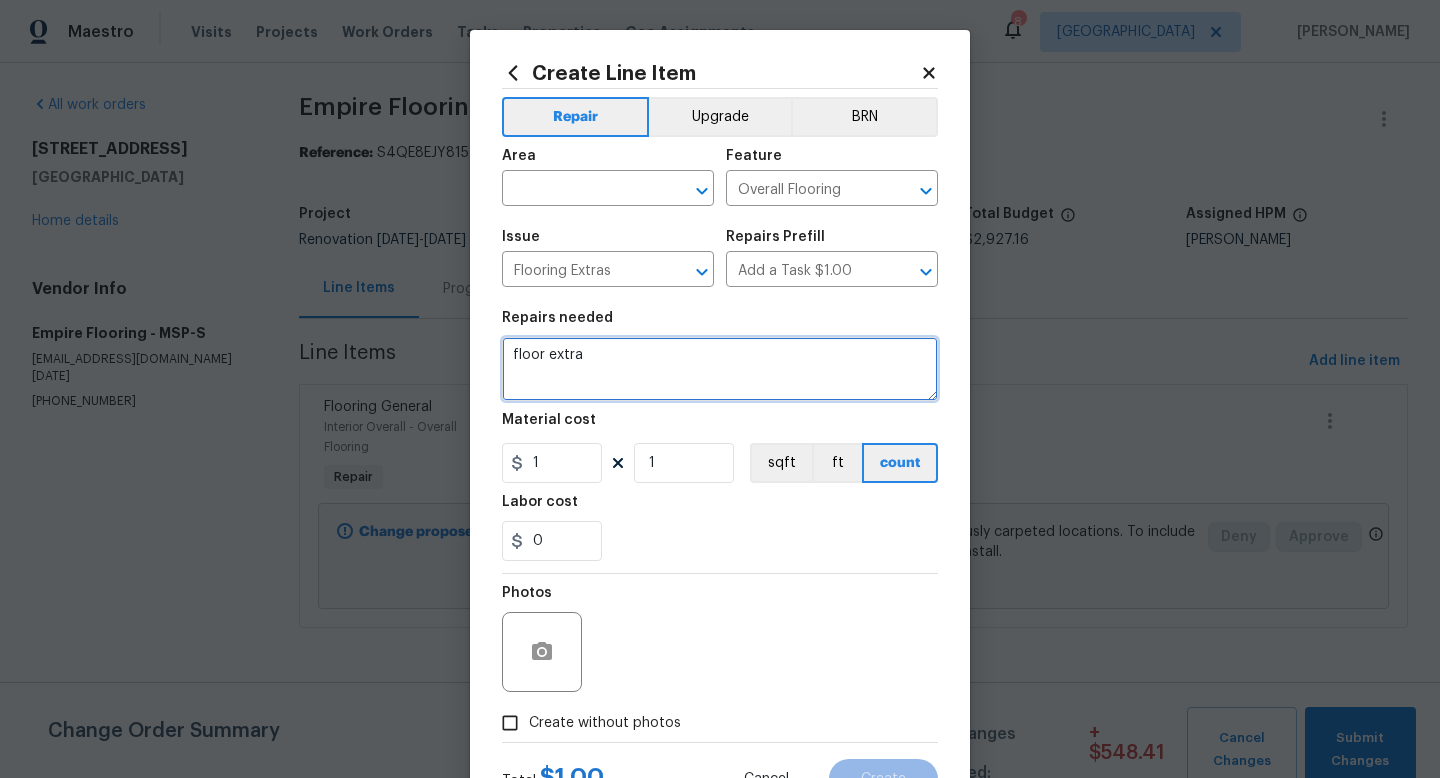 type on "floor extra" 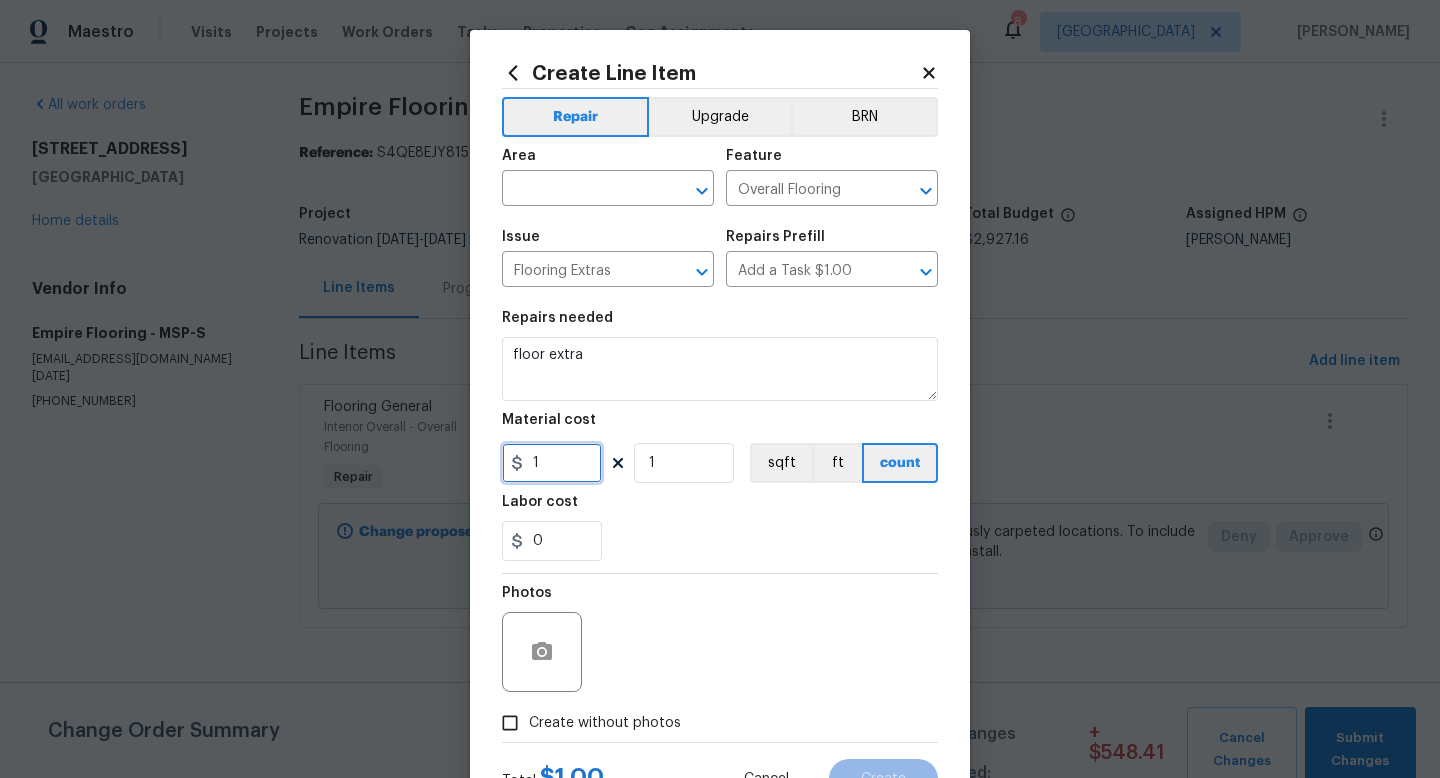 drag, startPoint x: 573, startPoint y: 474, endPoint x: 428, endPoint y: 464, distance: 145.34442 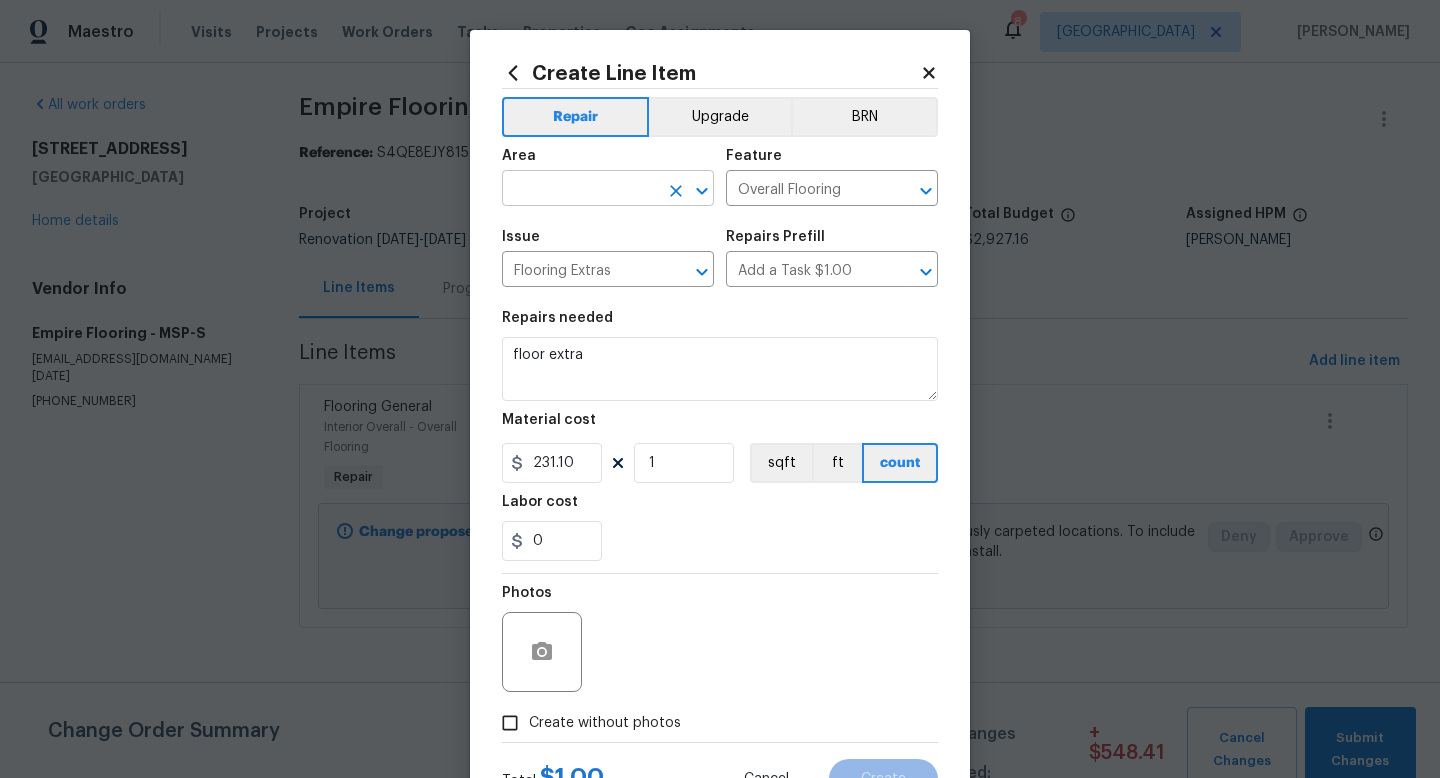 type on "231.1" 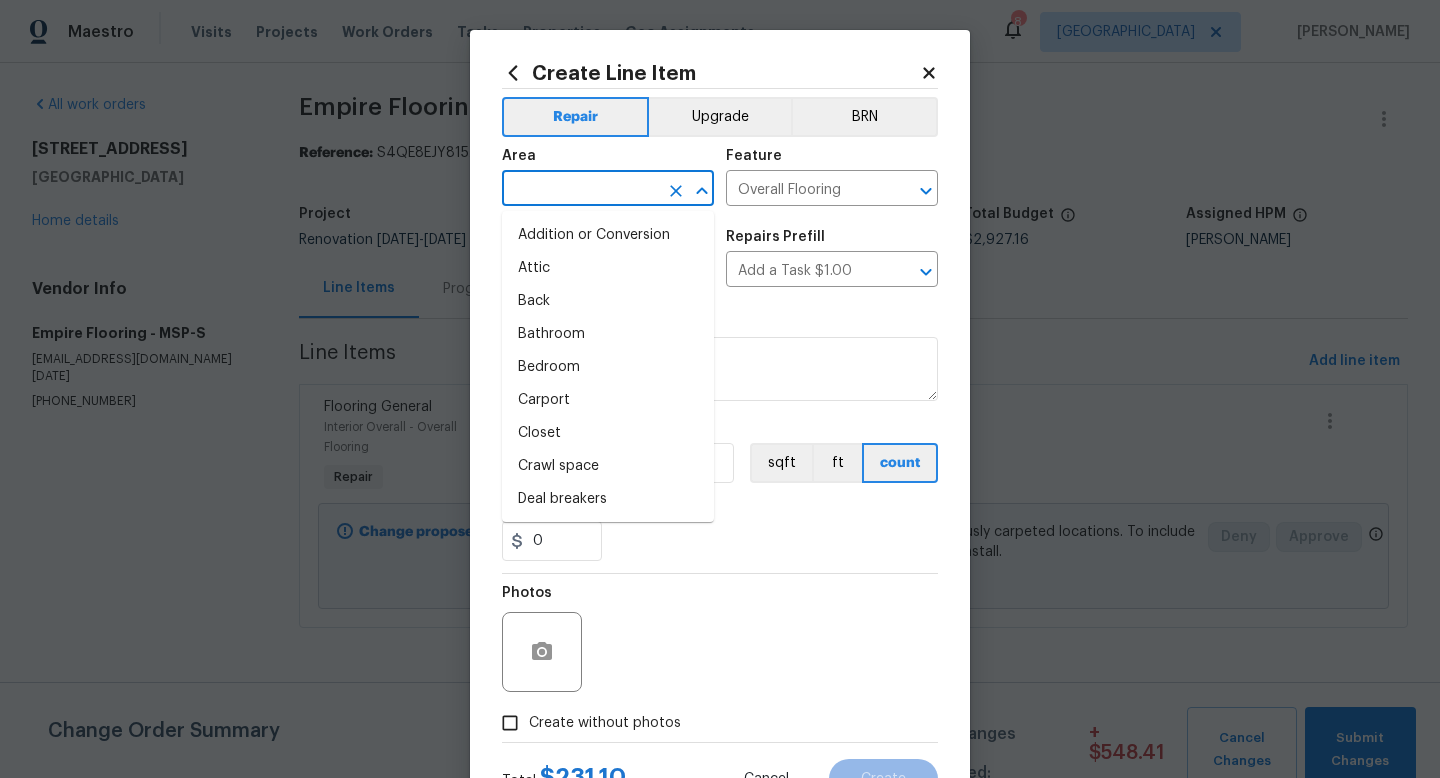click at bounding box center (580, 190) 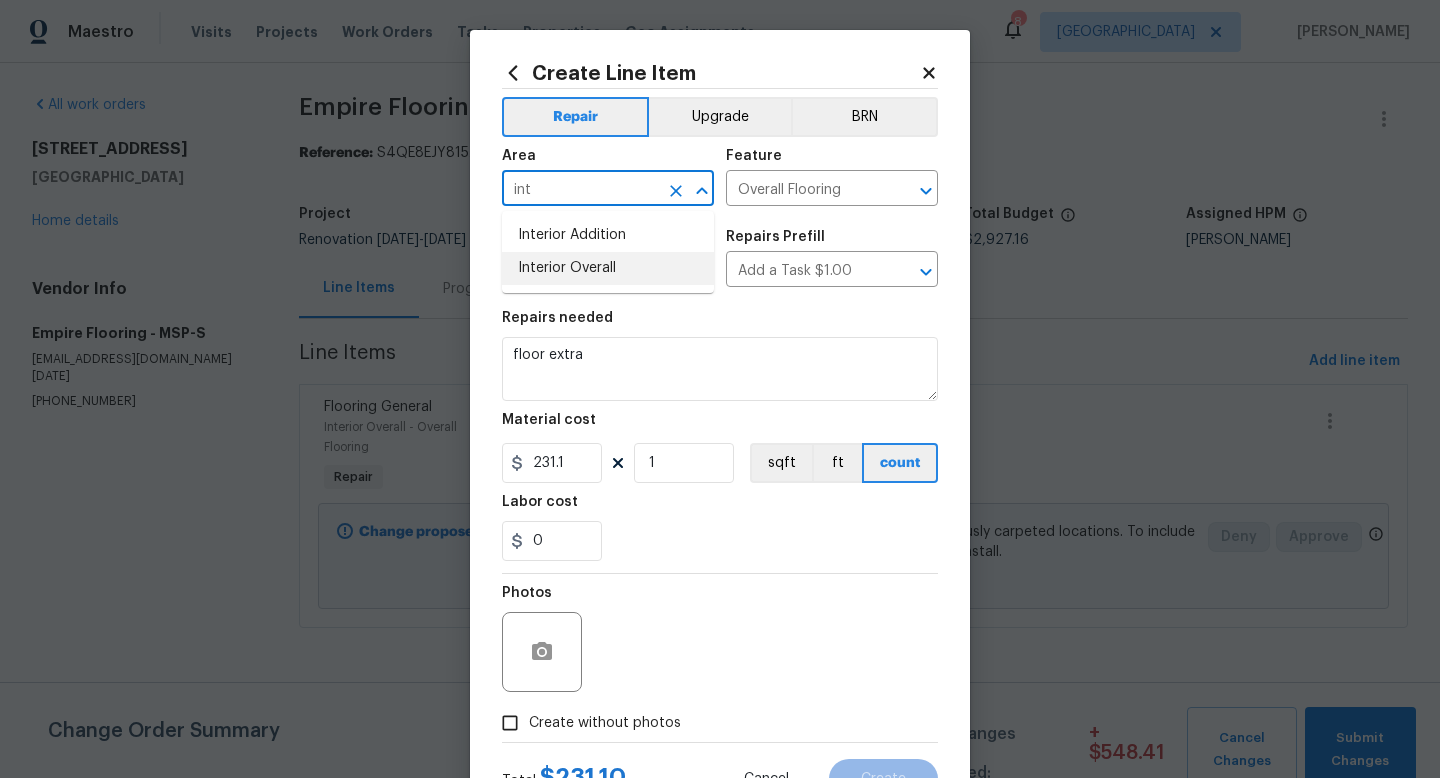 click on "Interior Overall" at bounding box center (608, 268) 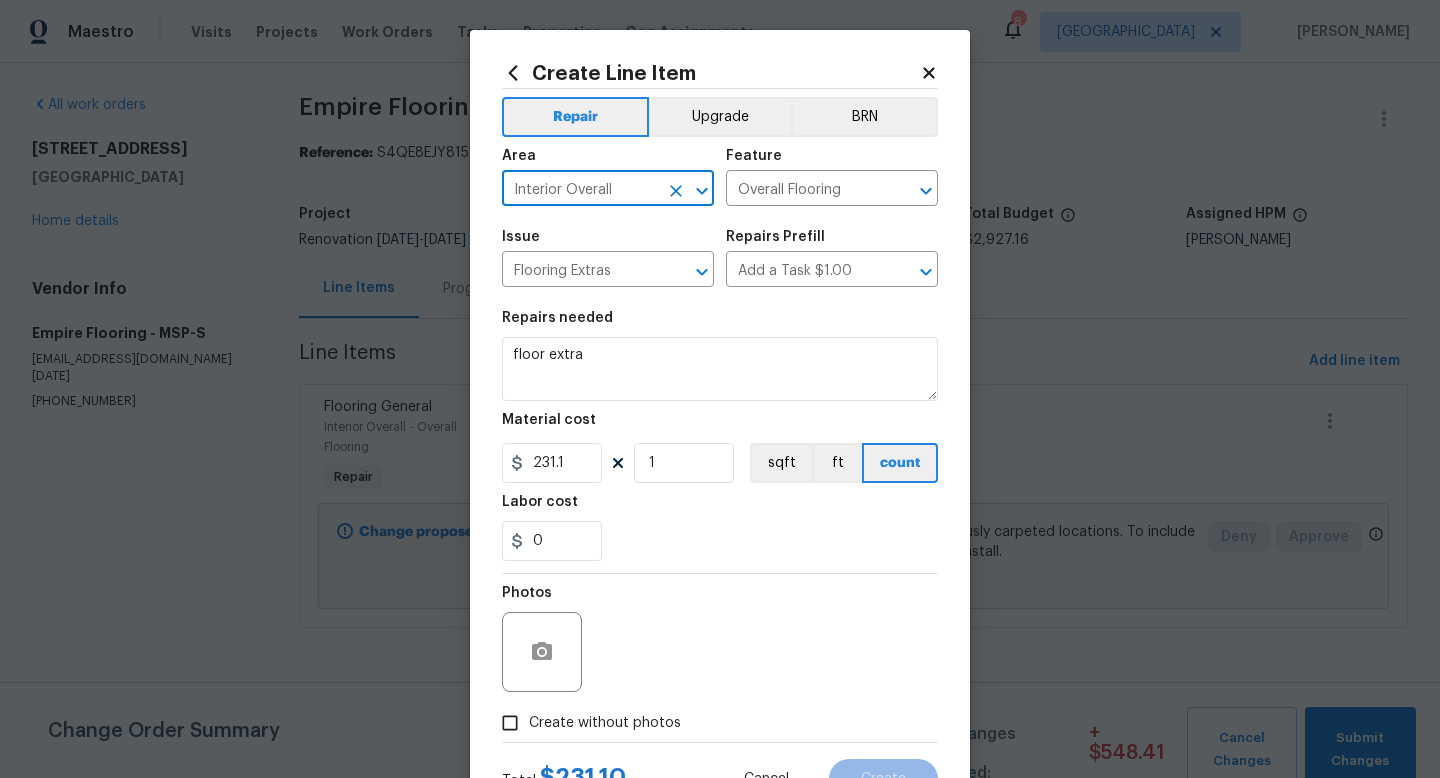 scroll, scrollTop: 84, scrollLeft: 0, axis: vertical 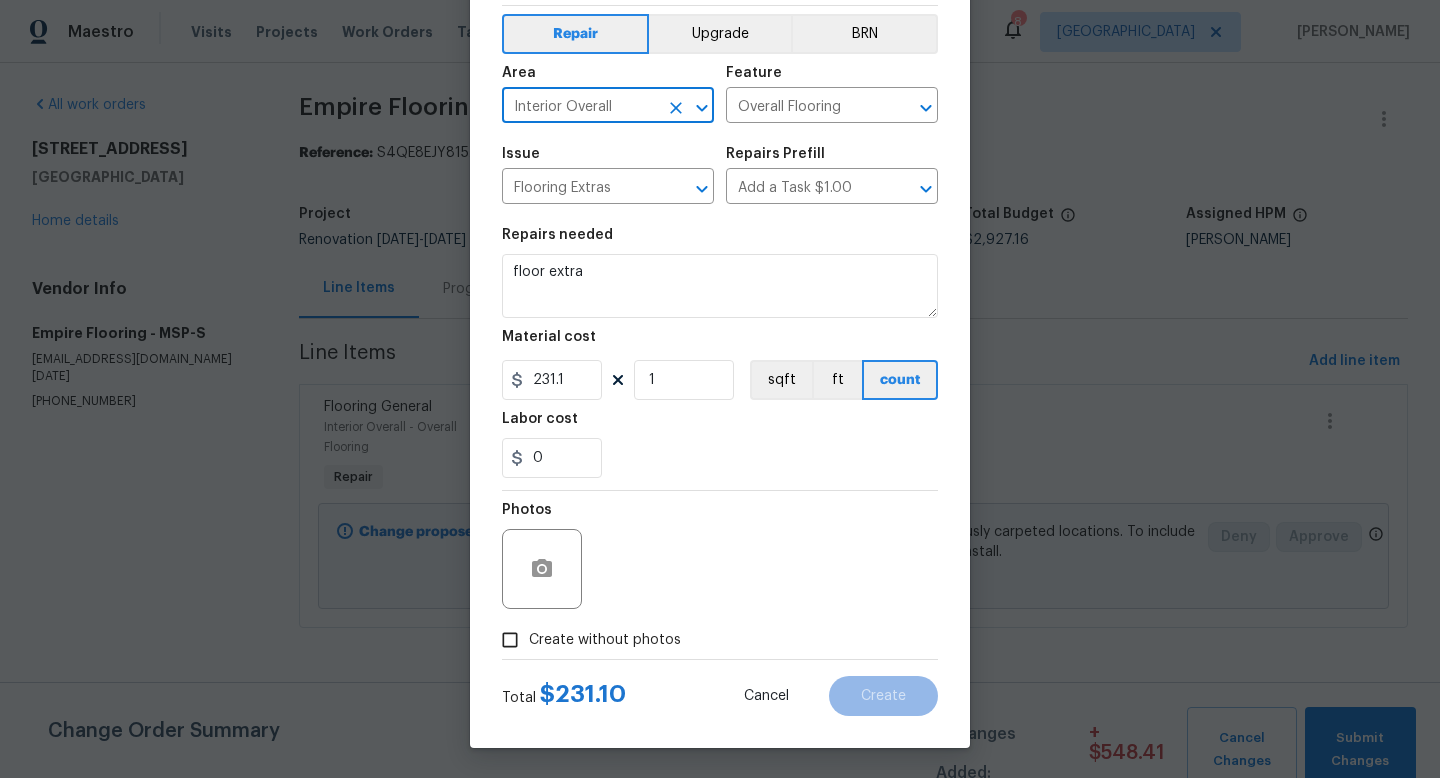 type on "Interior Overall" 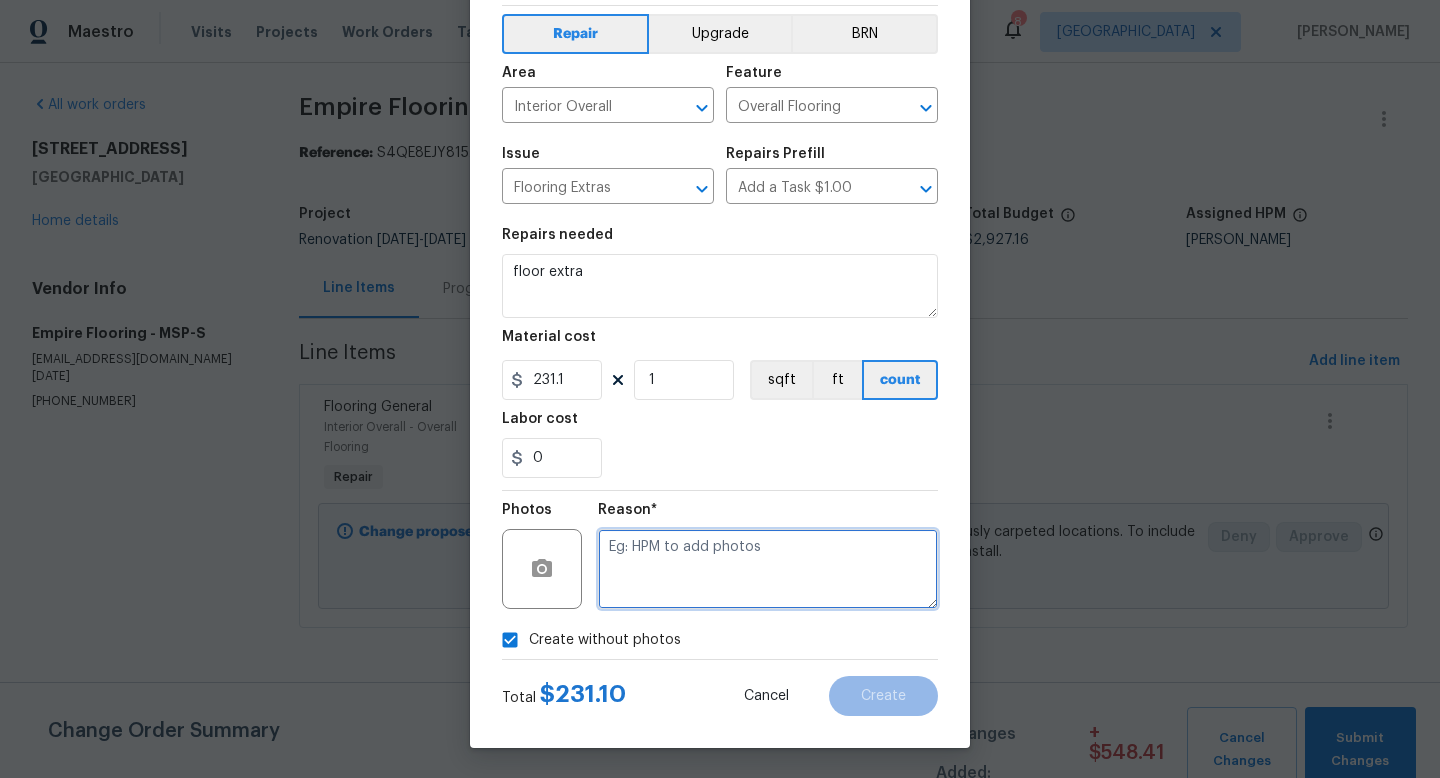 click at bounding box center (768, 569) 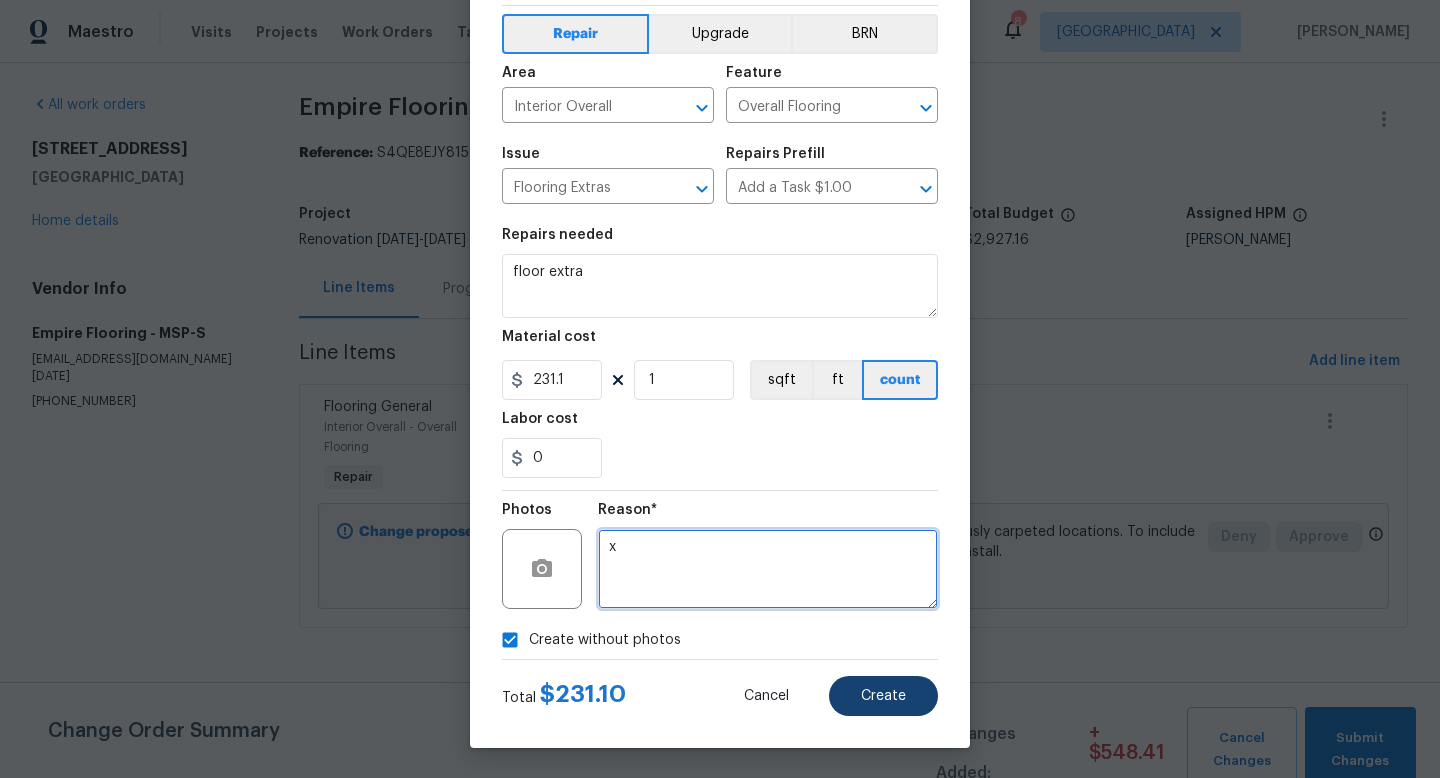 type on "x" 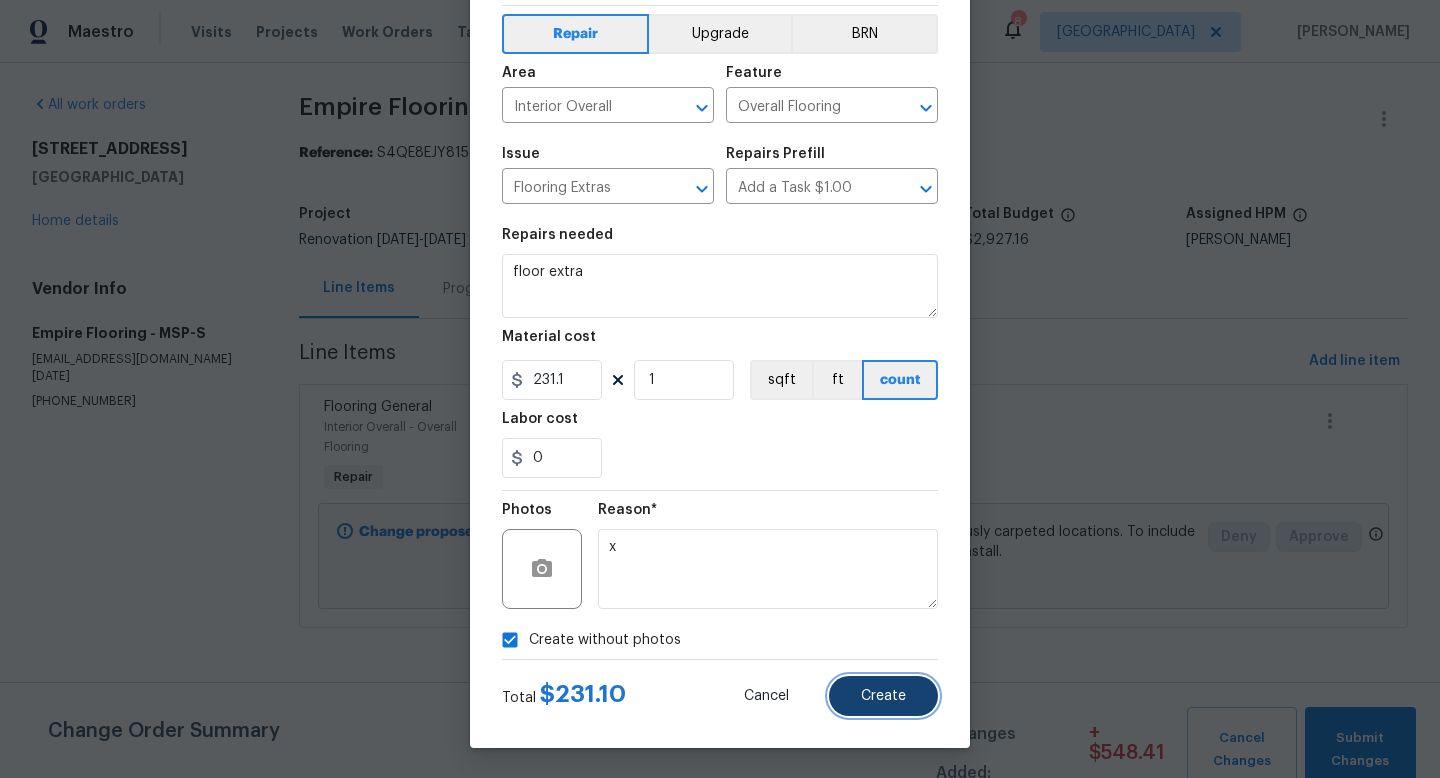 click on "Create" at bounding box center (883, 696) 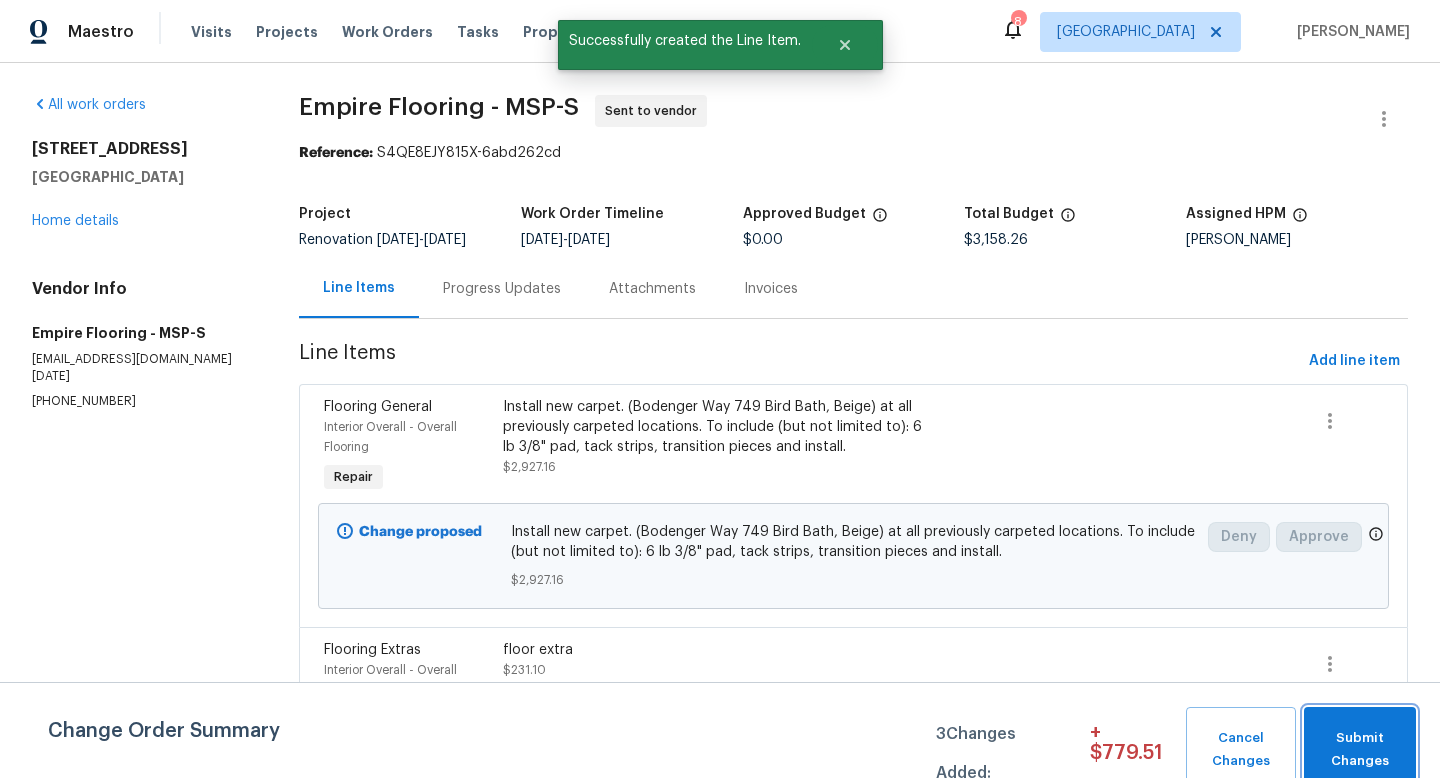click on "Submit Changes" at bounding box center (1360, 750) 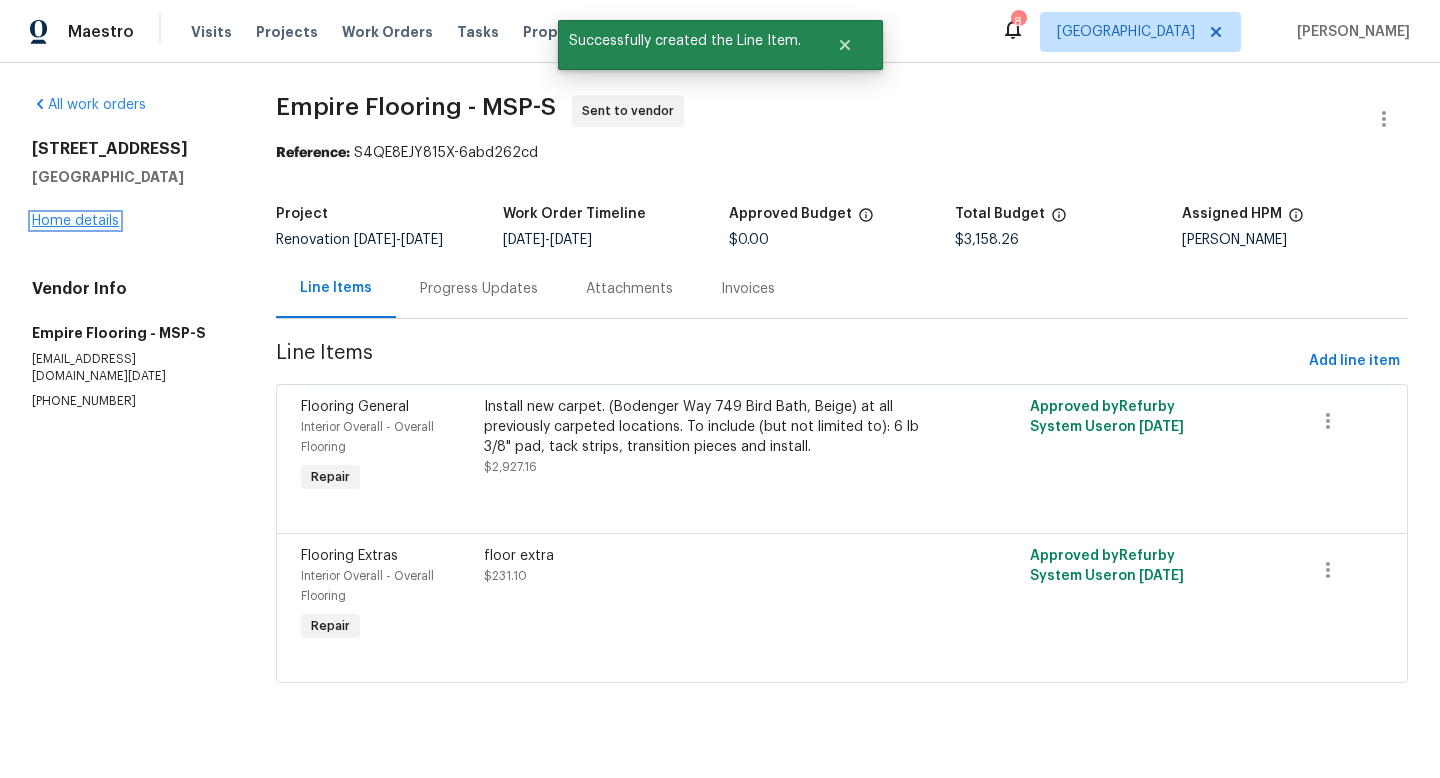 click on "Home details" at bounding box center (75, 221) 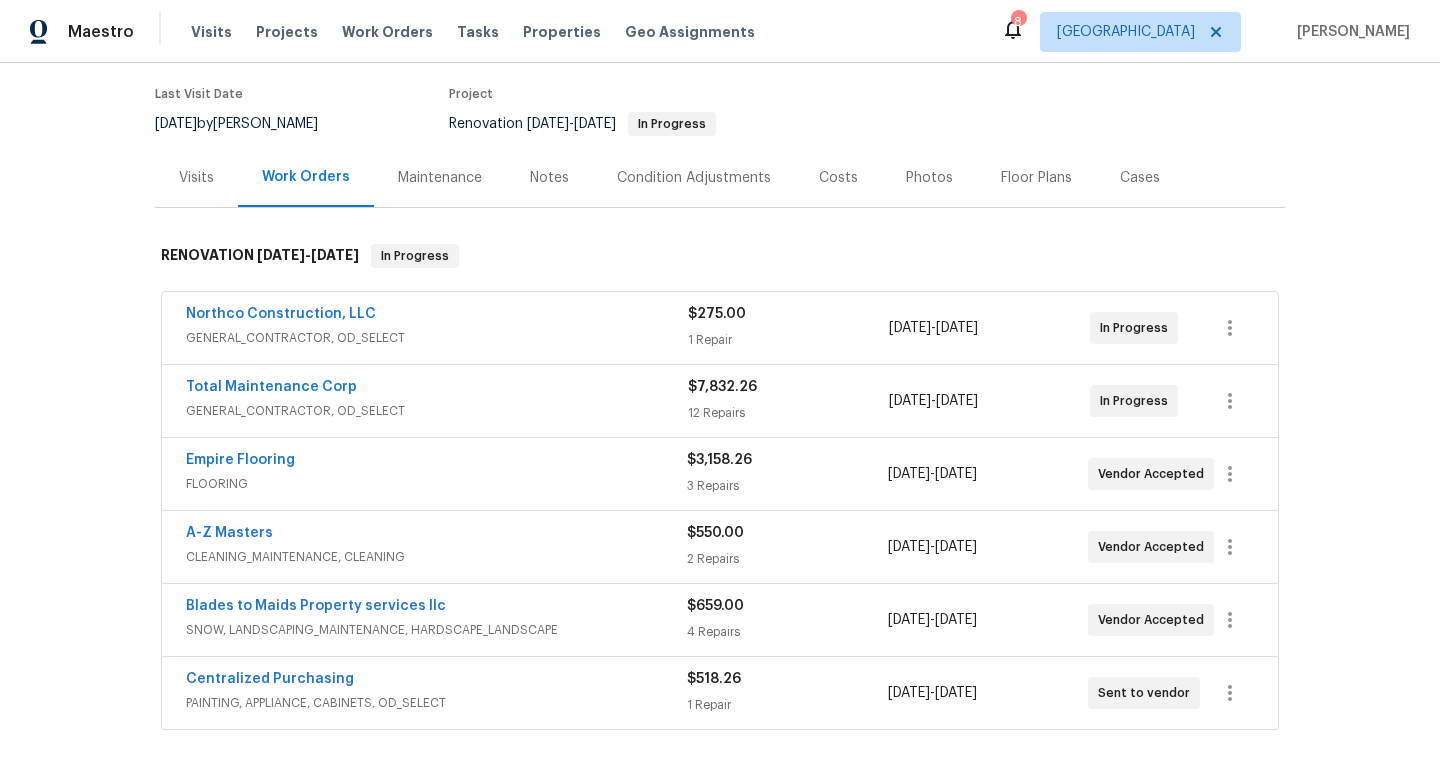 scroll, scrollTop: 269, scrollLeft: 0, axis: vertical 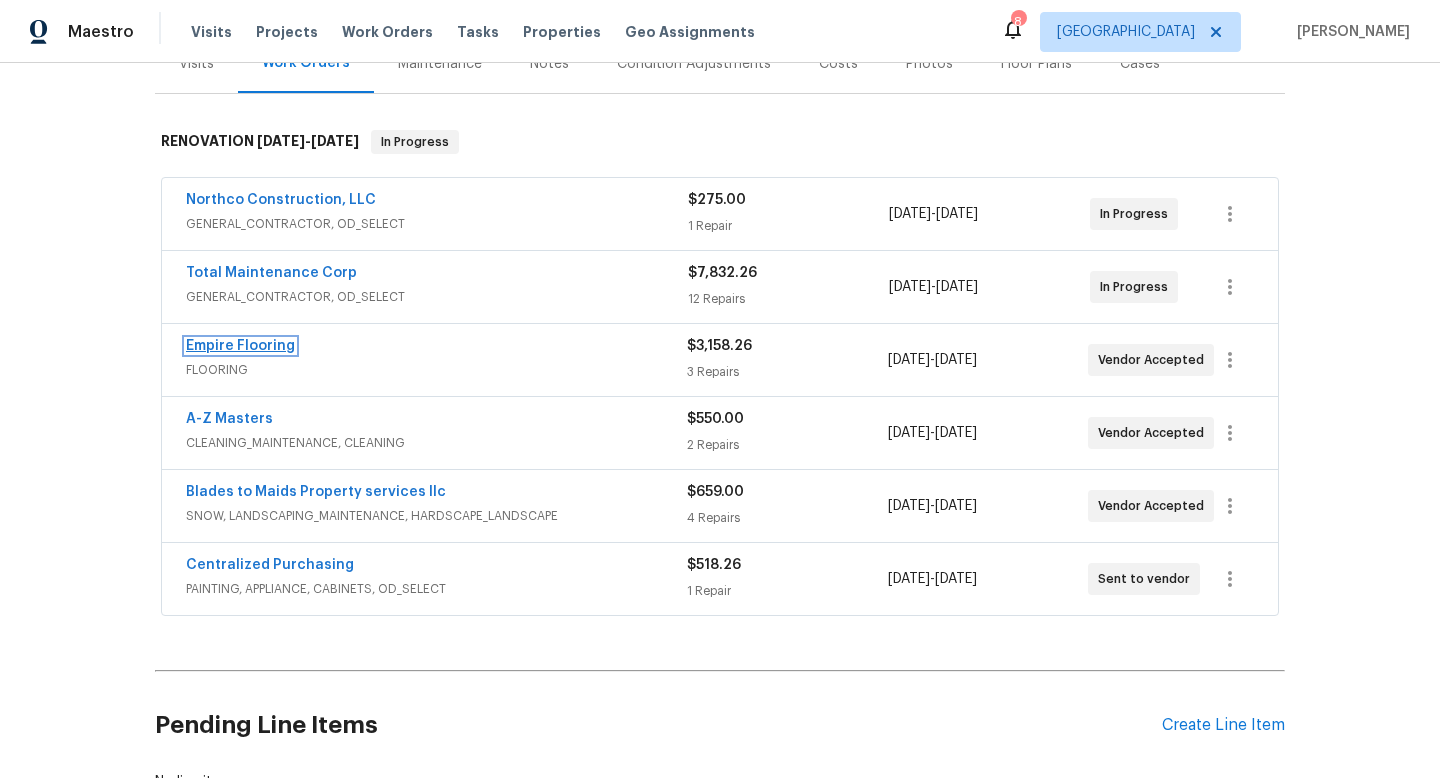 click on "Empire Flooring" at bounding box center (240, 346) 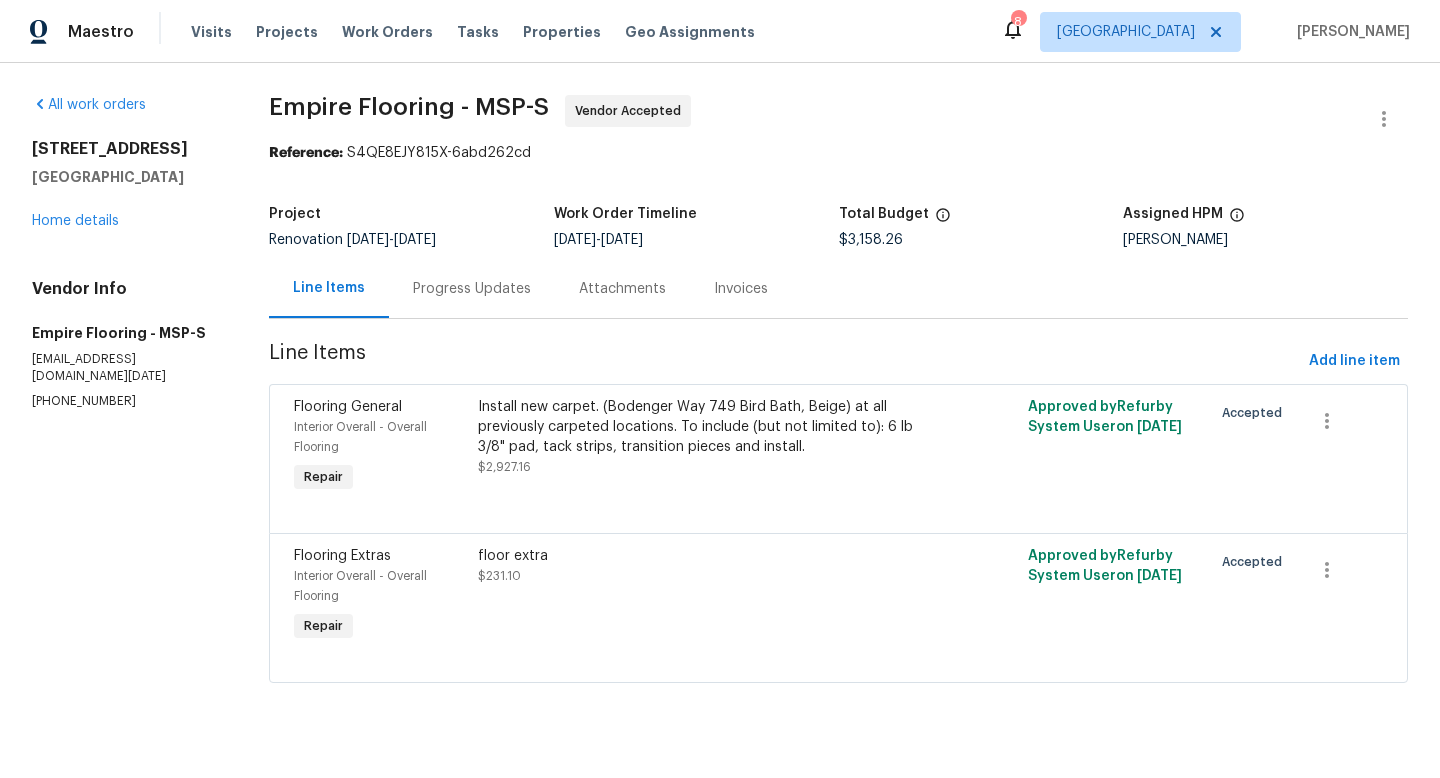 click on "Progress Updates" at bounding box center (472, 289) 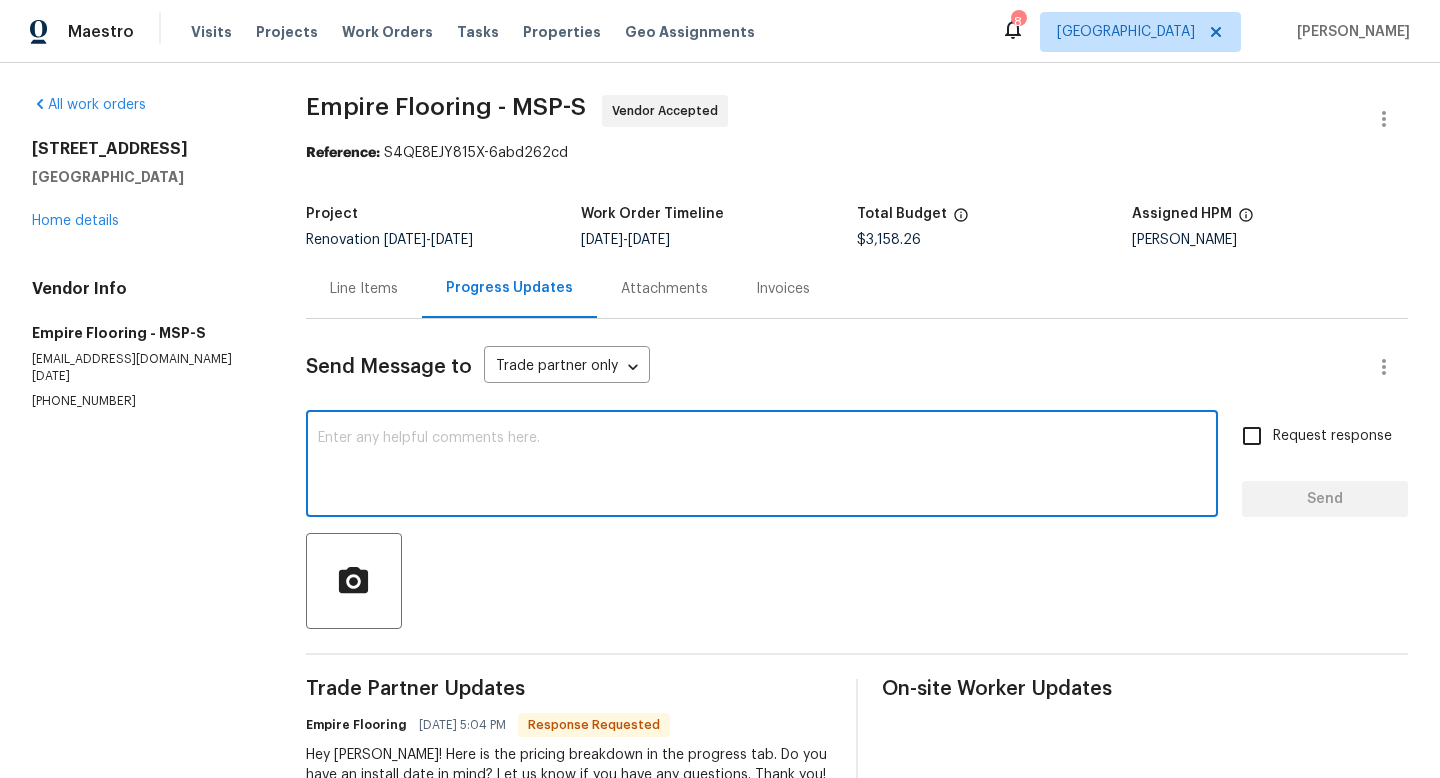 click at bounding box center (762, 466) 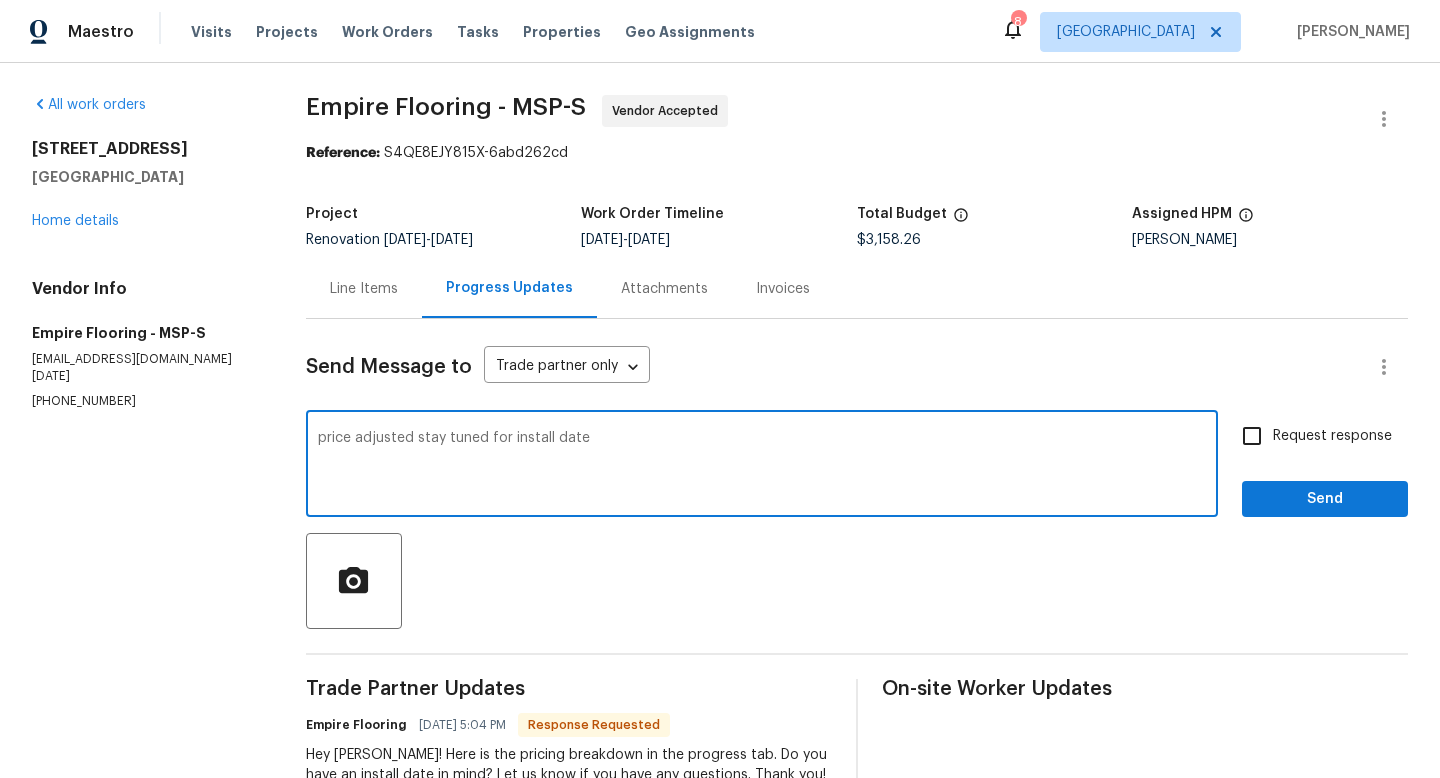 type on "price adjusted stay tuned for install date" 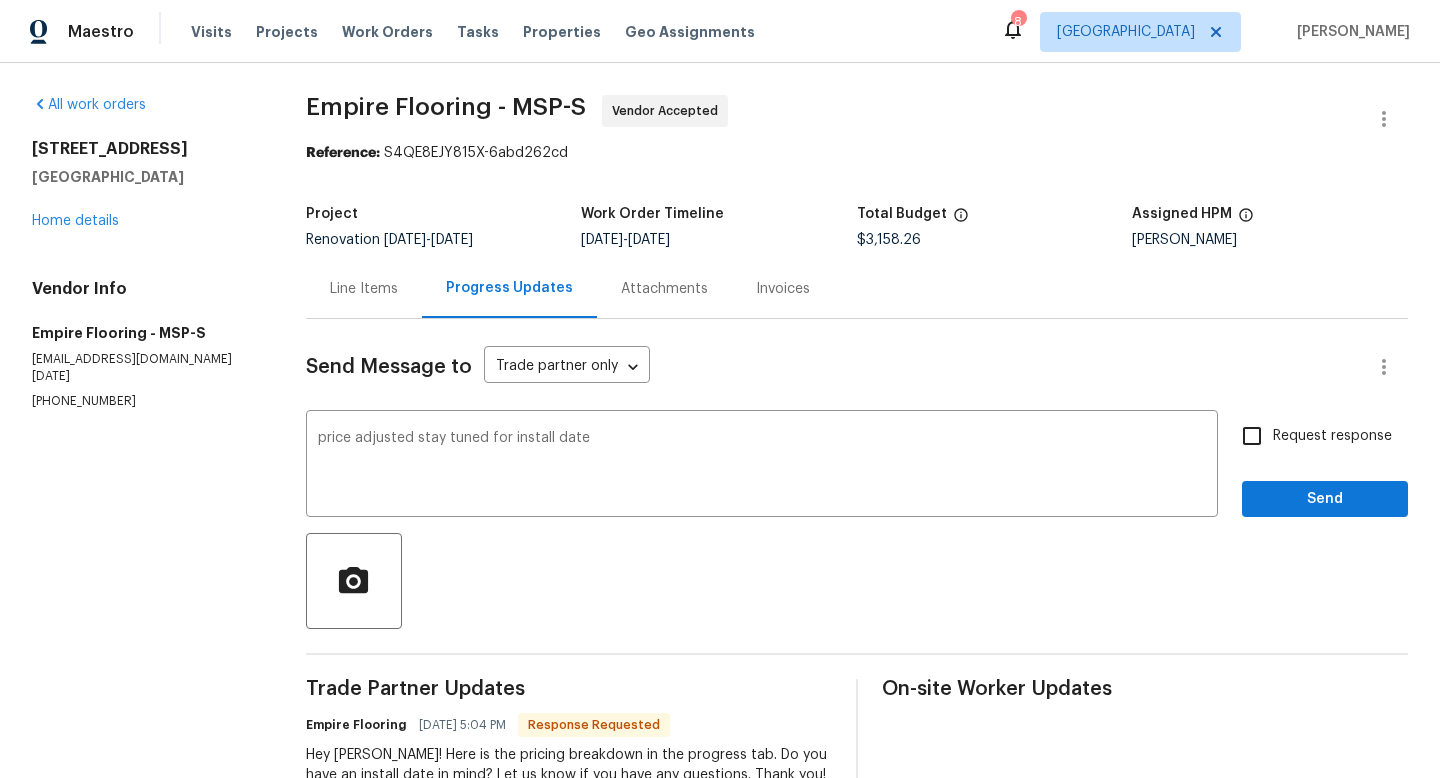 click on "Request response" at bounding box center [1311, 436] 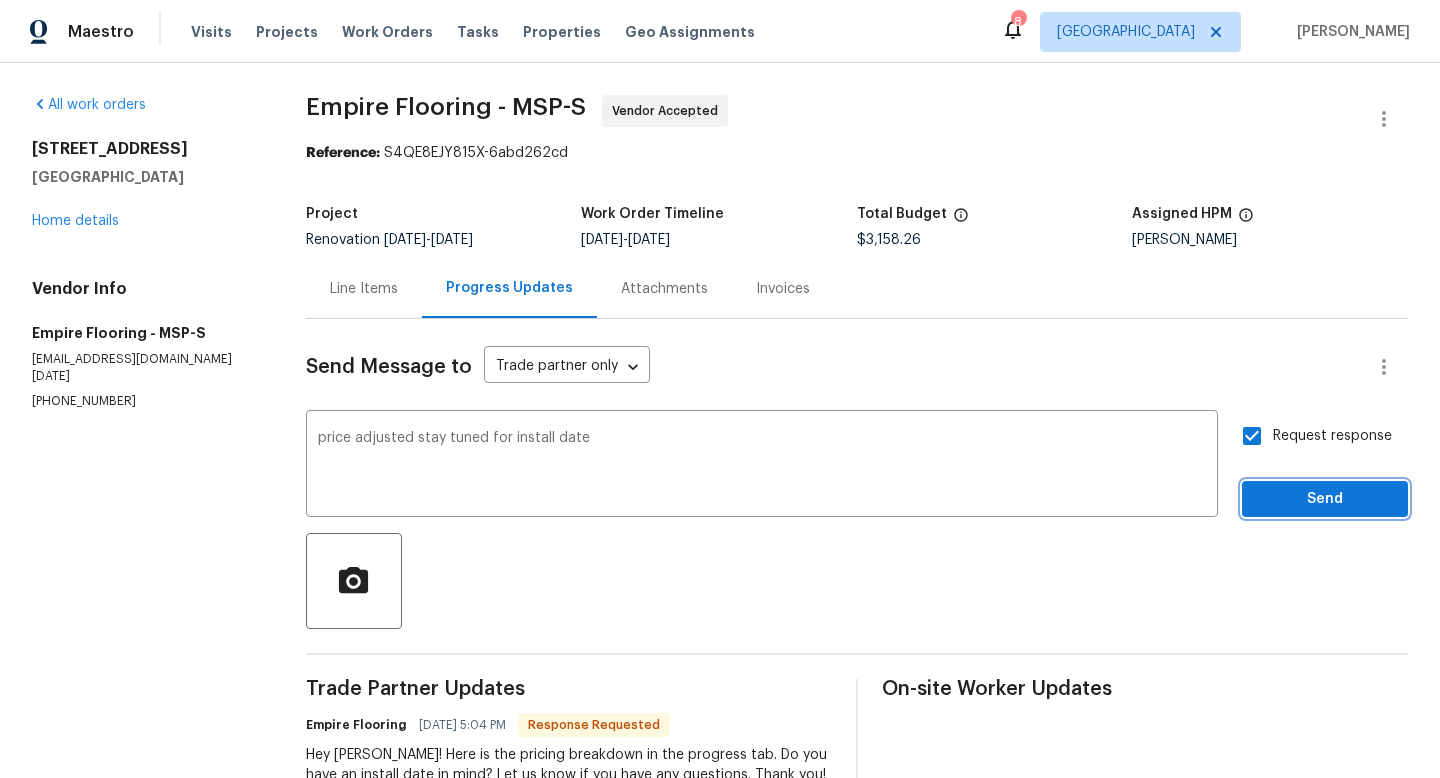 click on "Send" at bounding box center [1325, 499] 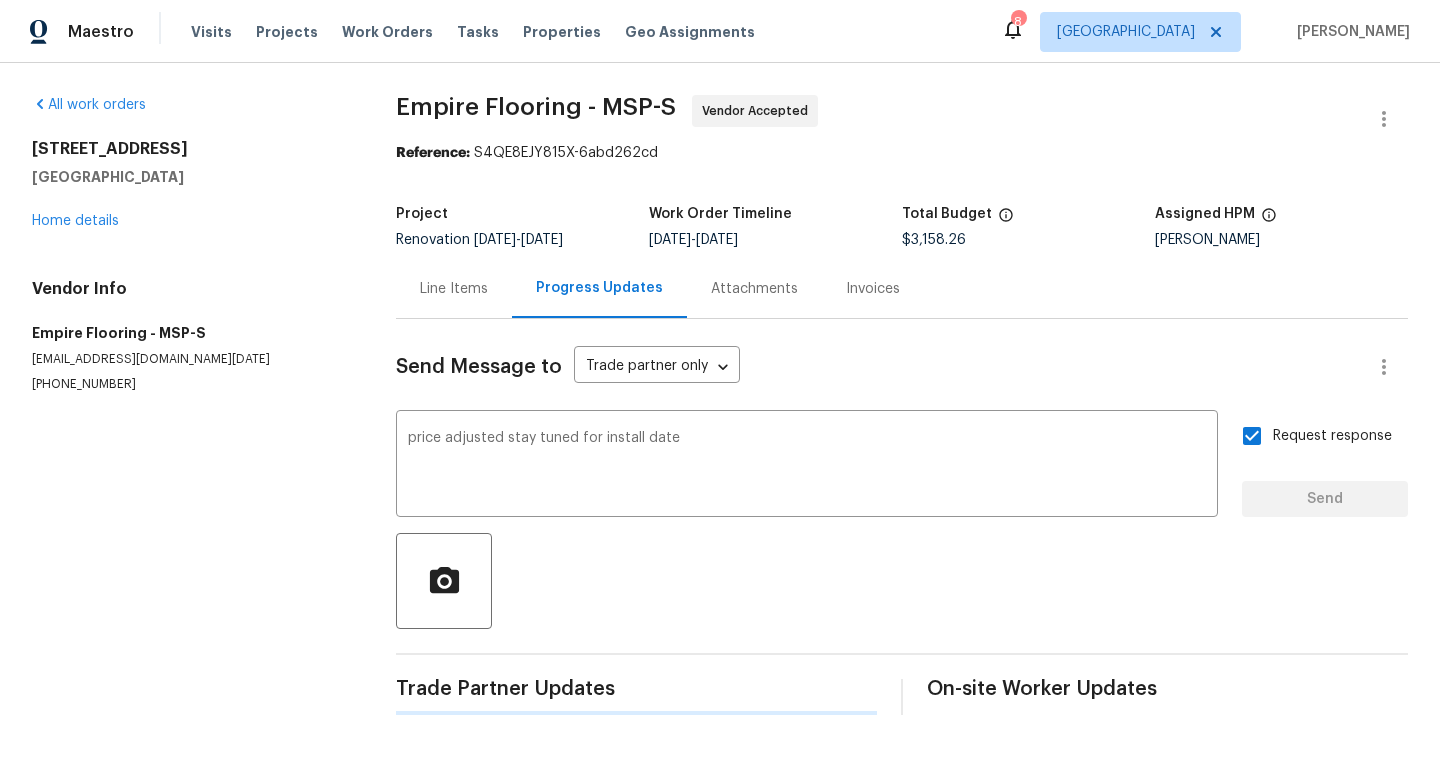 type 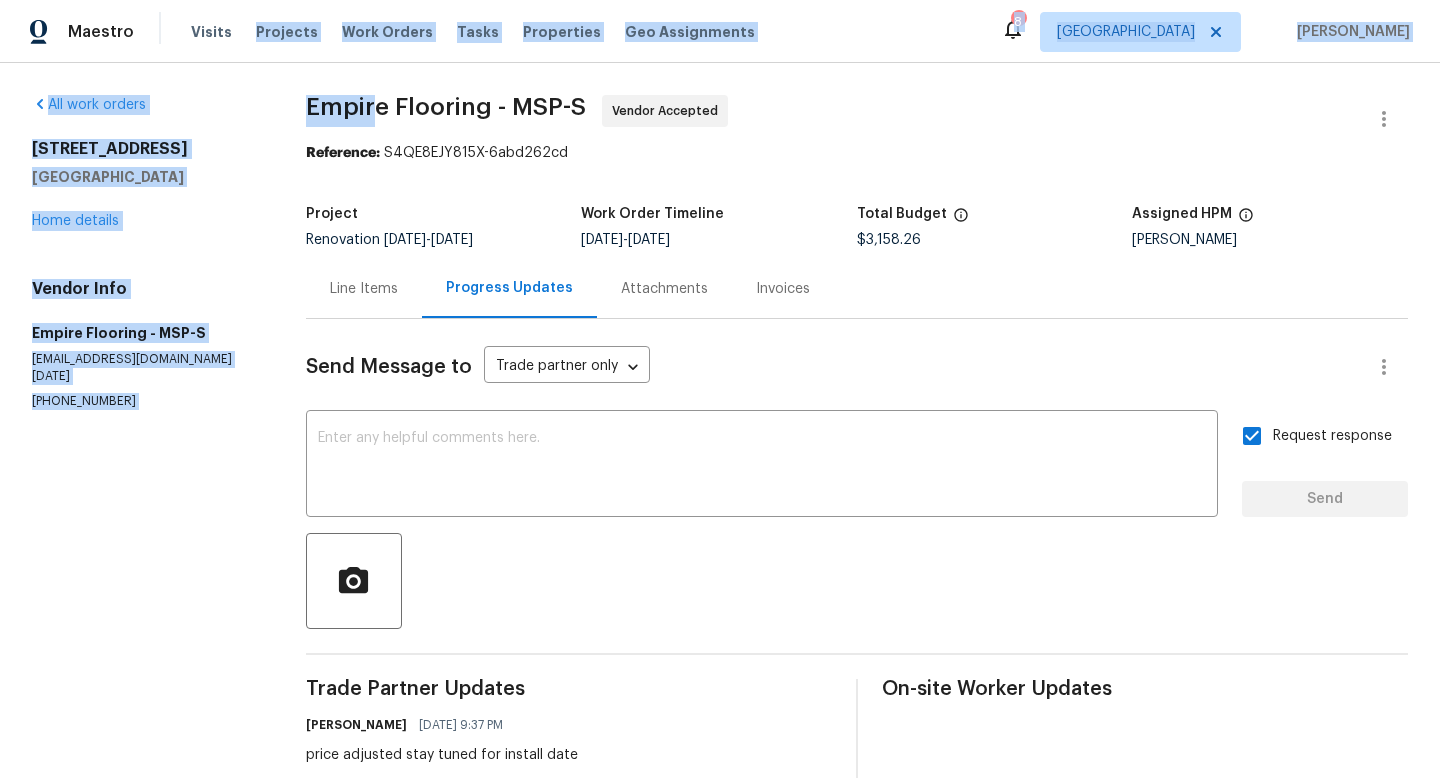 drag, startPoint x: 380, startPoint y: 110, endPoint x: 301, endPoint y: 7, distance: 129.80756 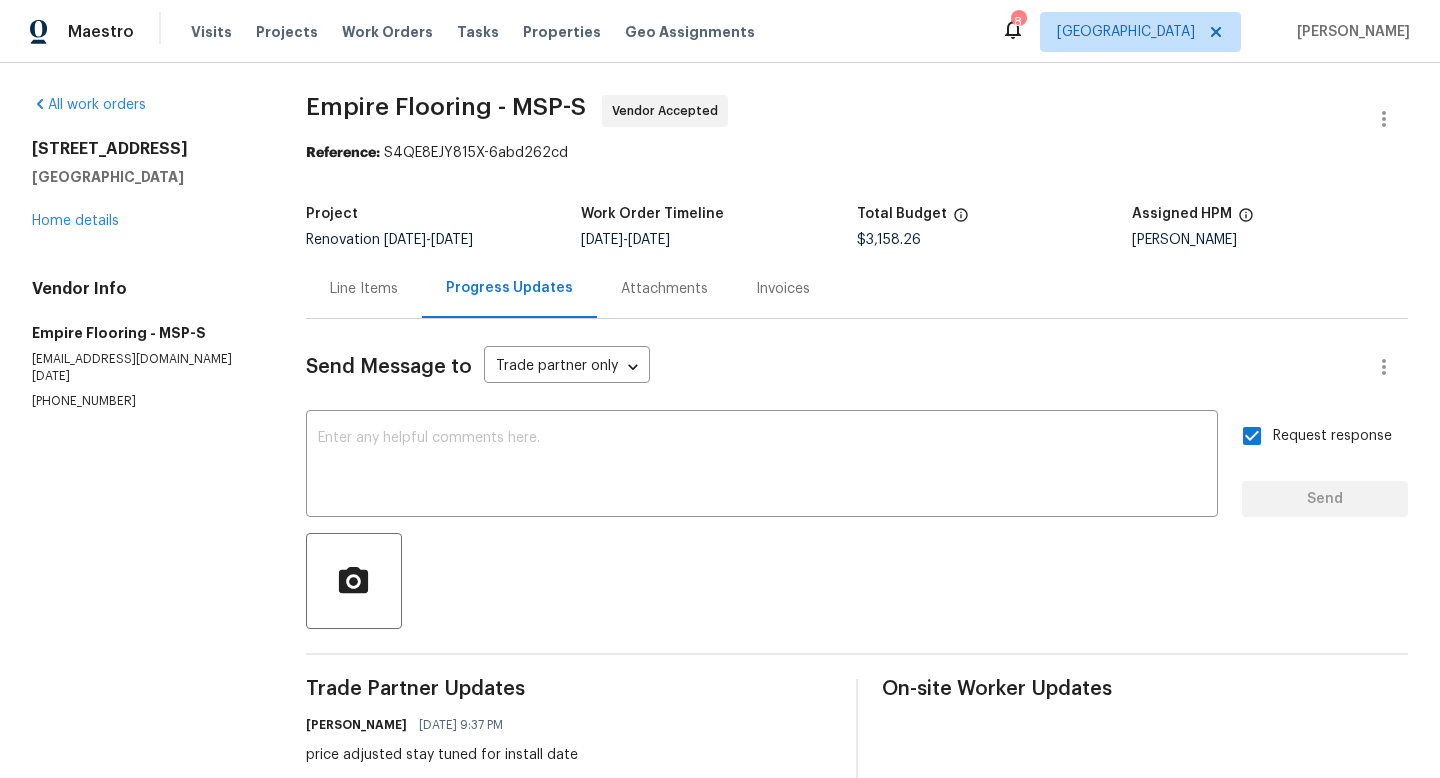 click on "Visits Projects Work Orders Tasks Properties Geo Assignments" at bounding box center (485, 32) 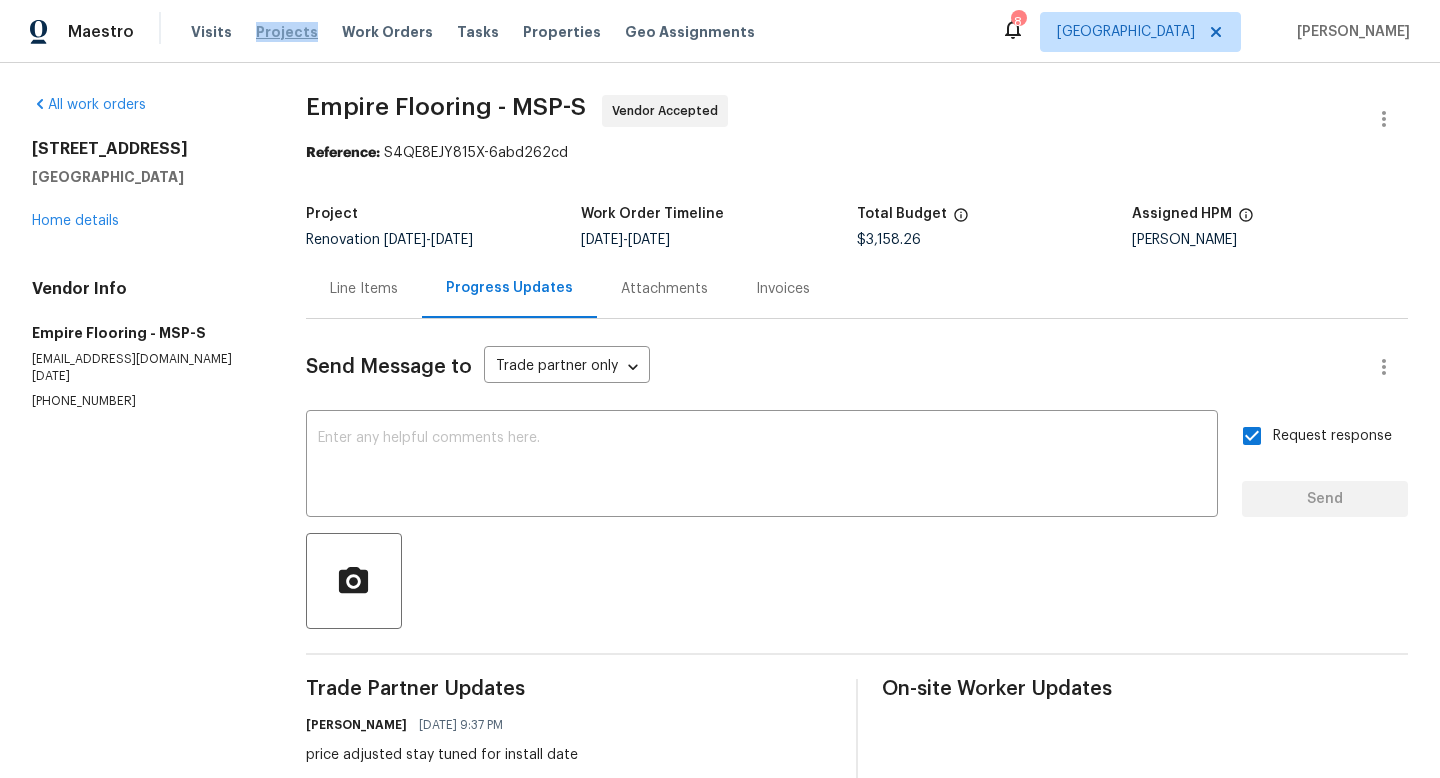 click on "Projects" at bounding box center [287, 32] 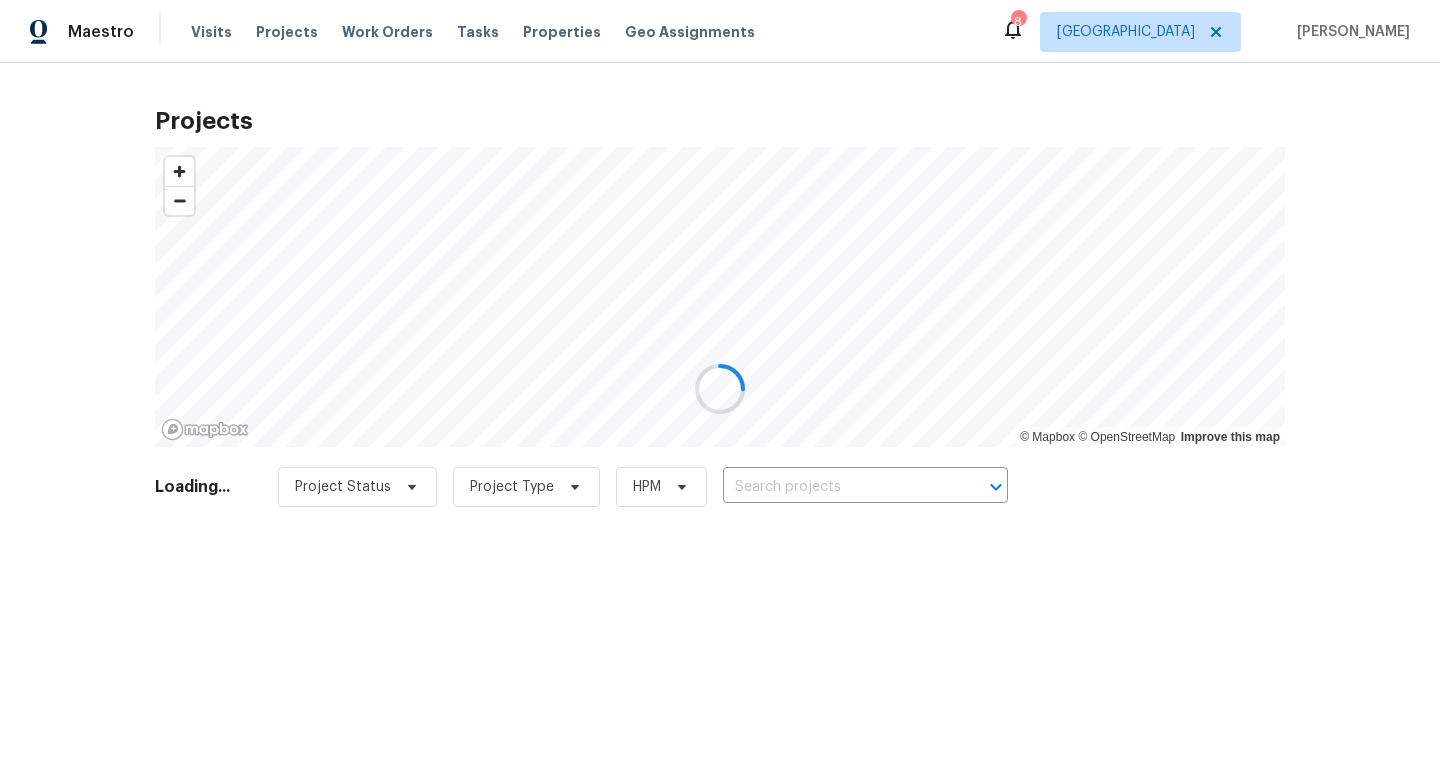 click at bounding box center (720, 389) 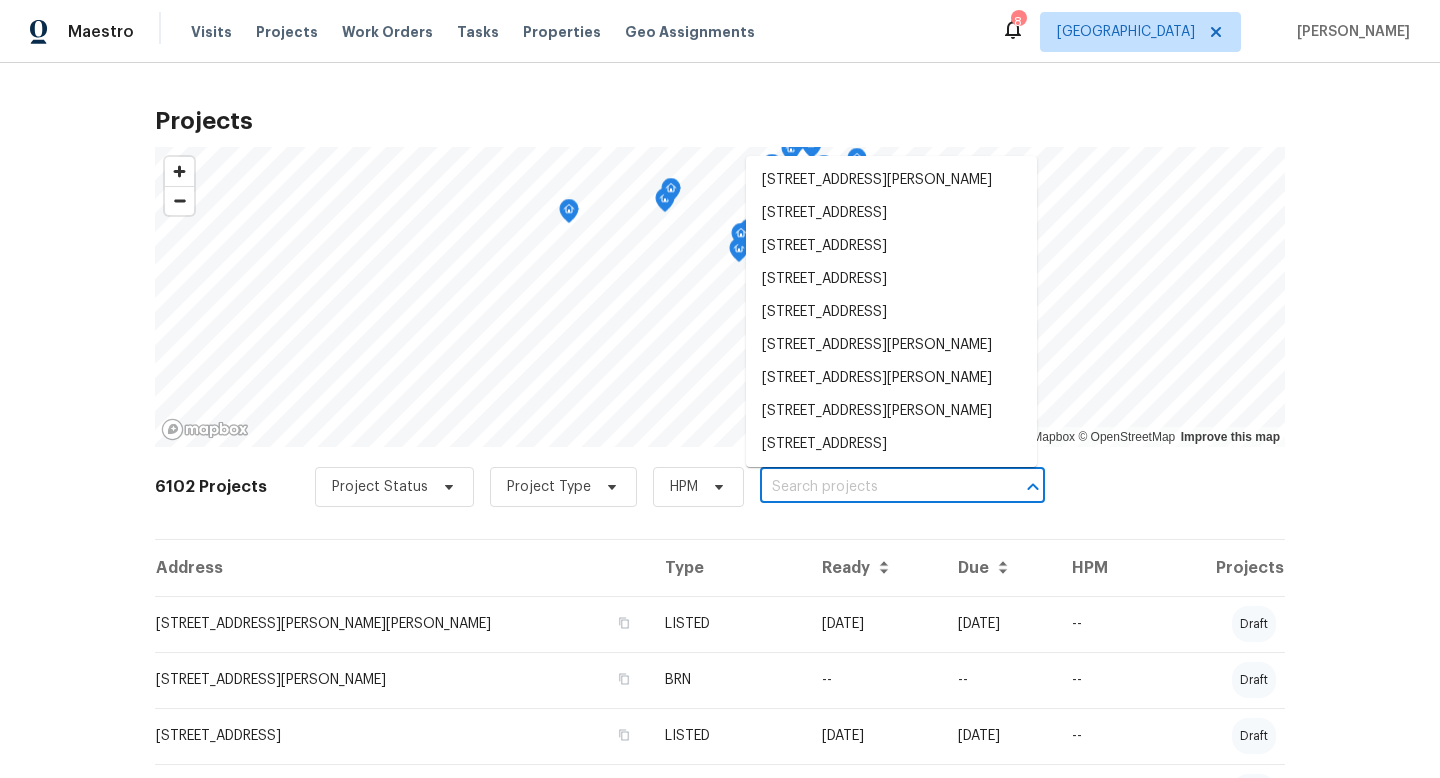click at bounding box center [874, 487] 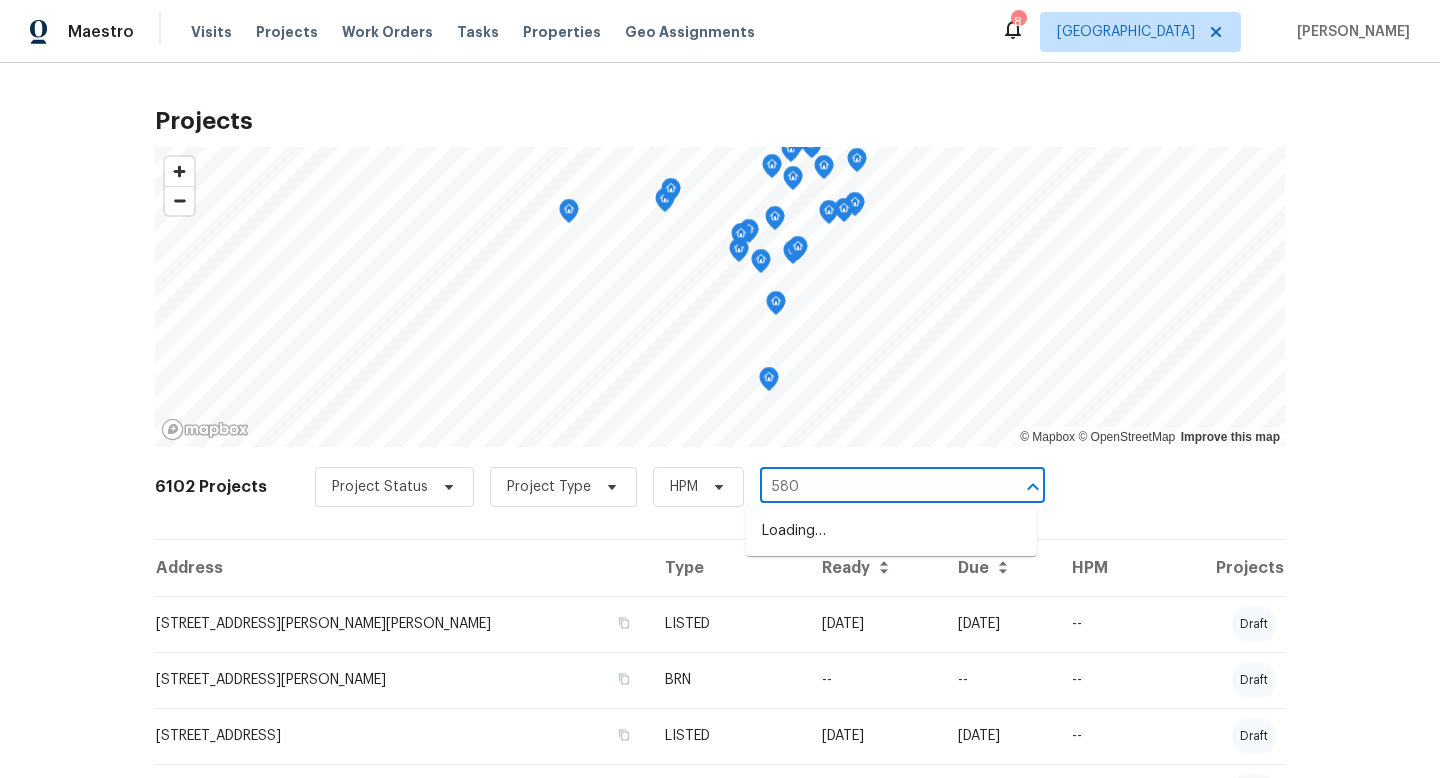 type on "5808" 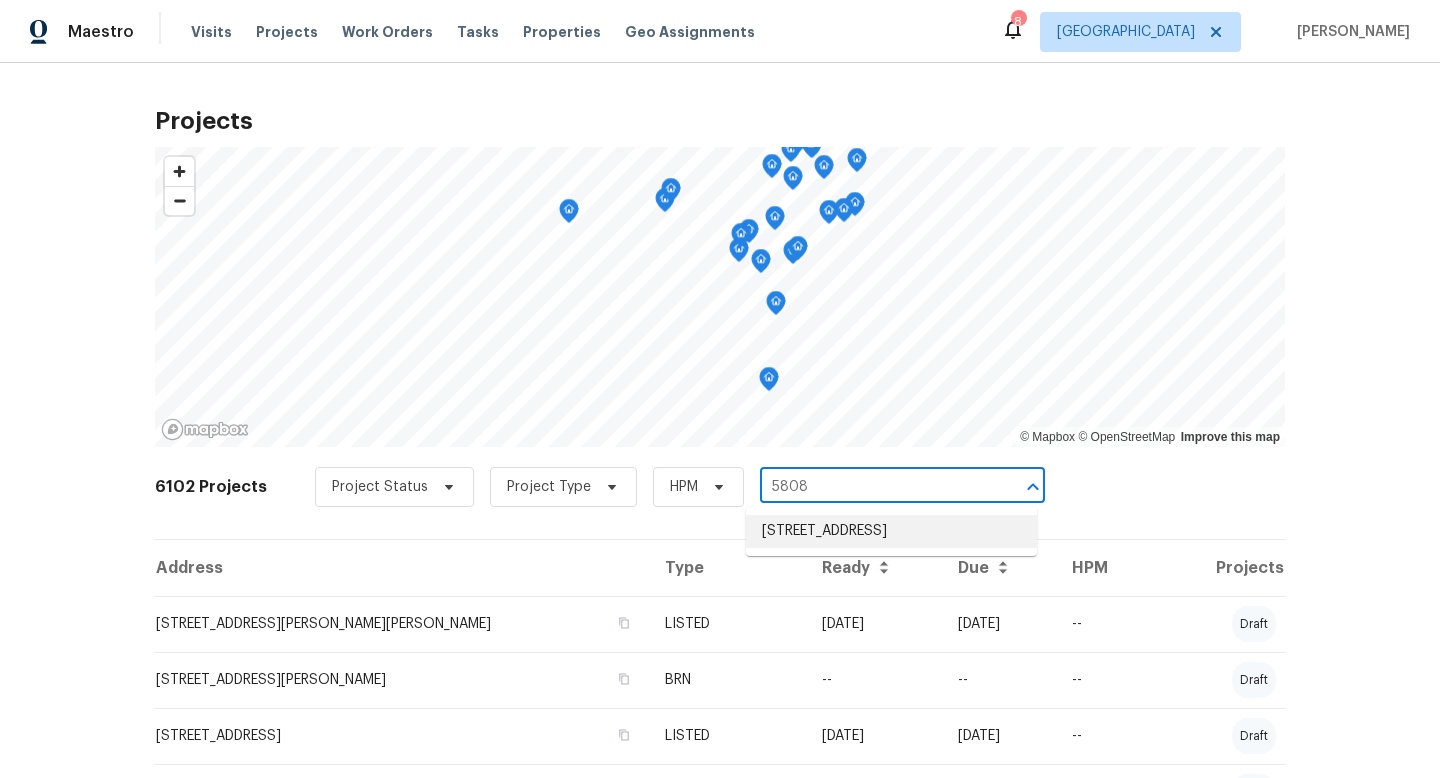 click on "5808 Colfax Ave N, Brooklyn Center, MN 55430" at bounding box center (891, 531) 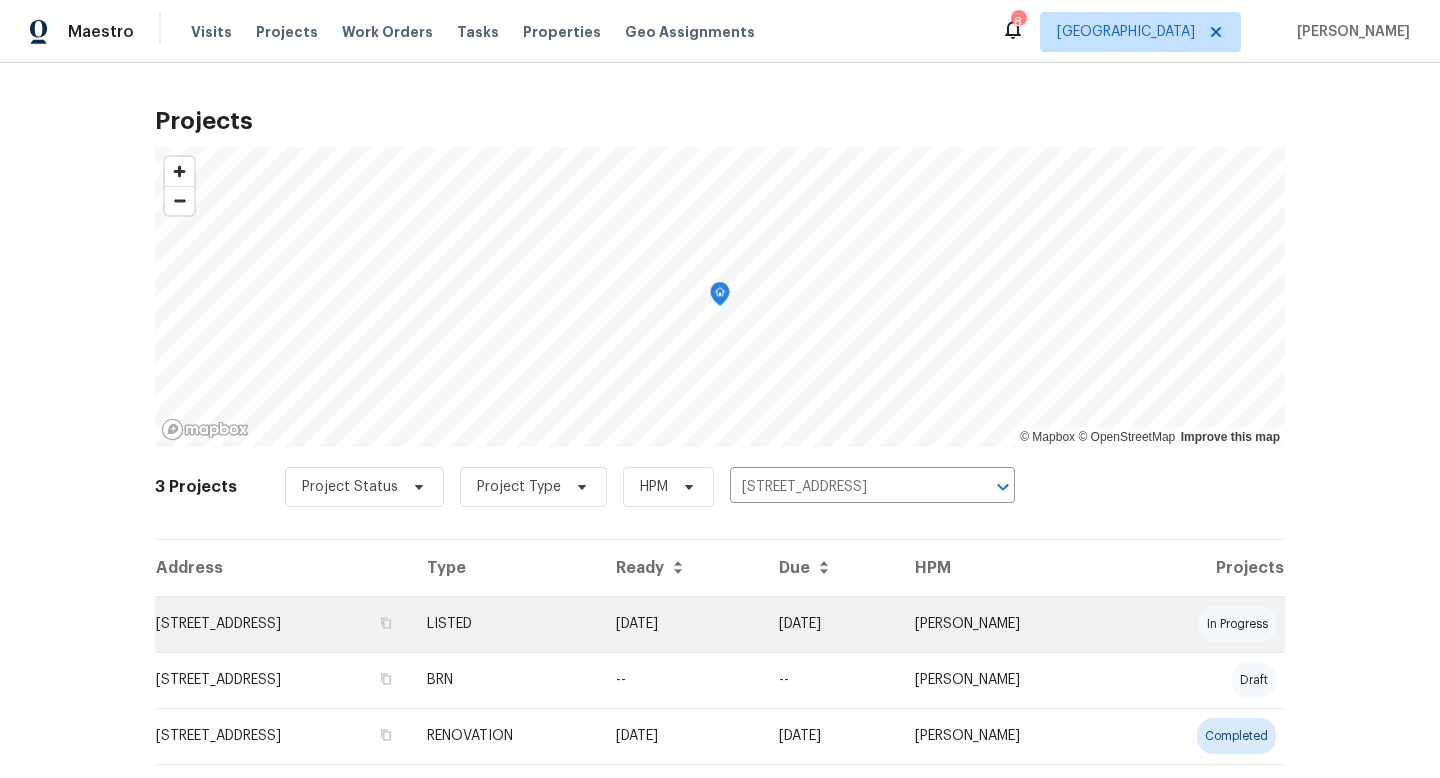 scroll, scrollTop: 50, scrollLeft: 0, axis: vertical 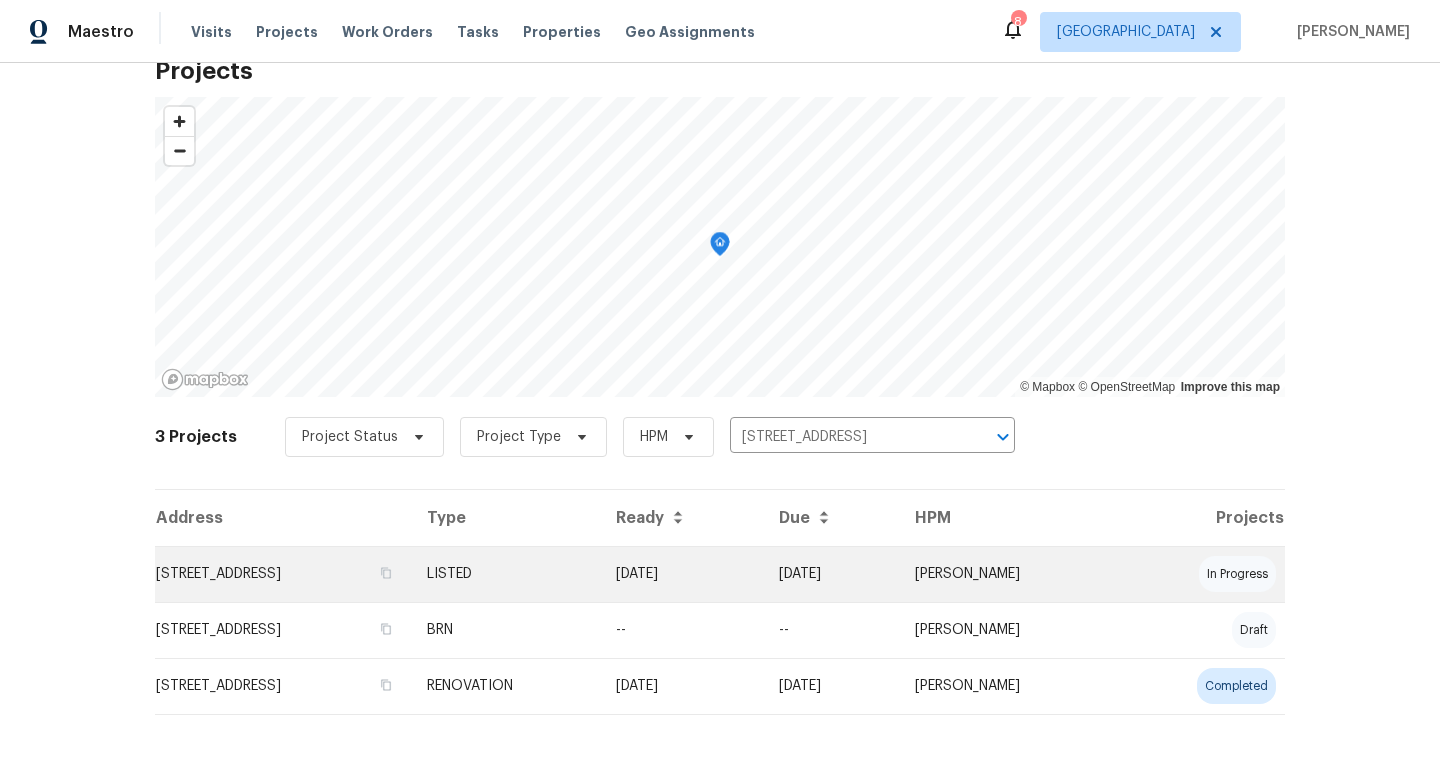 click on "5808 Colfax Ave N, Brooklyn Center, MN 55430" at bounding box center (283, 574) 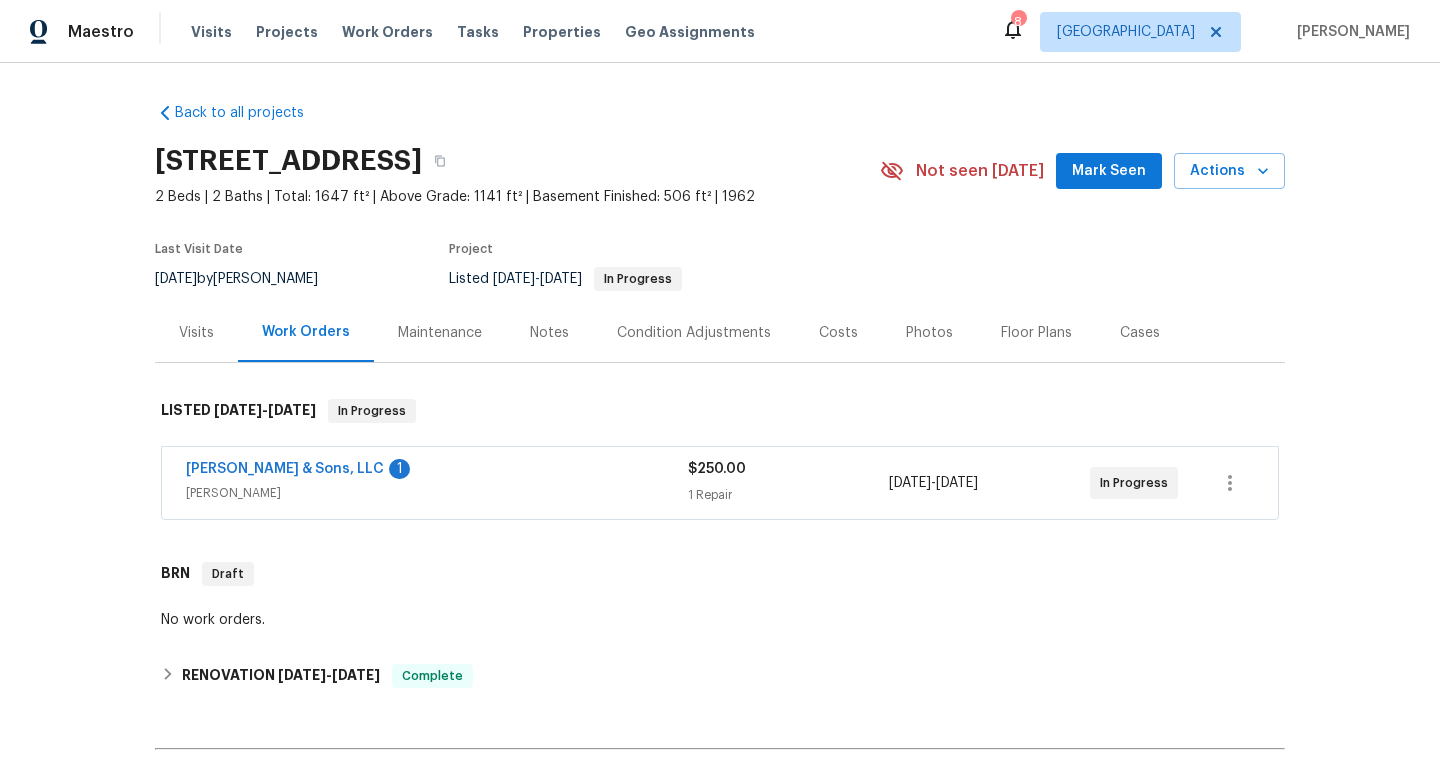 scroll, scrollTop: 68, scrollLeft: 0, axis: vertical 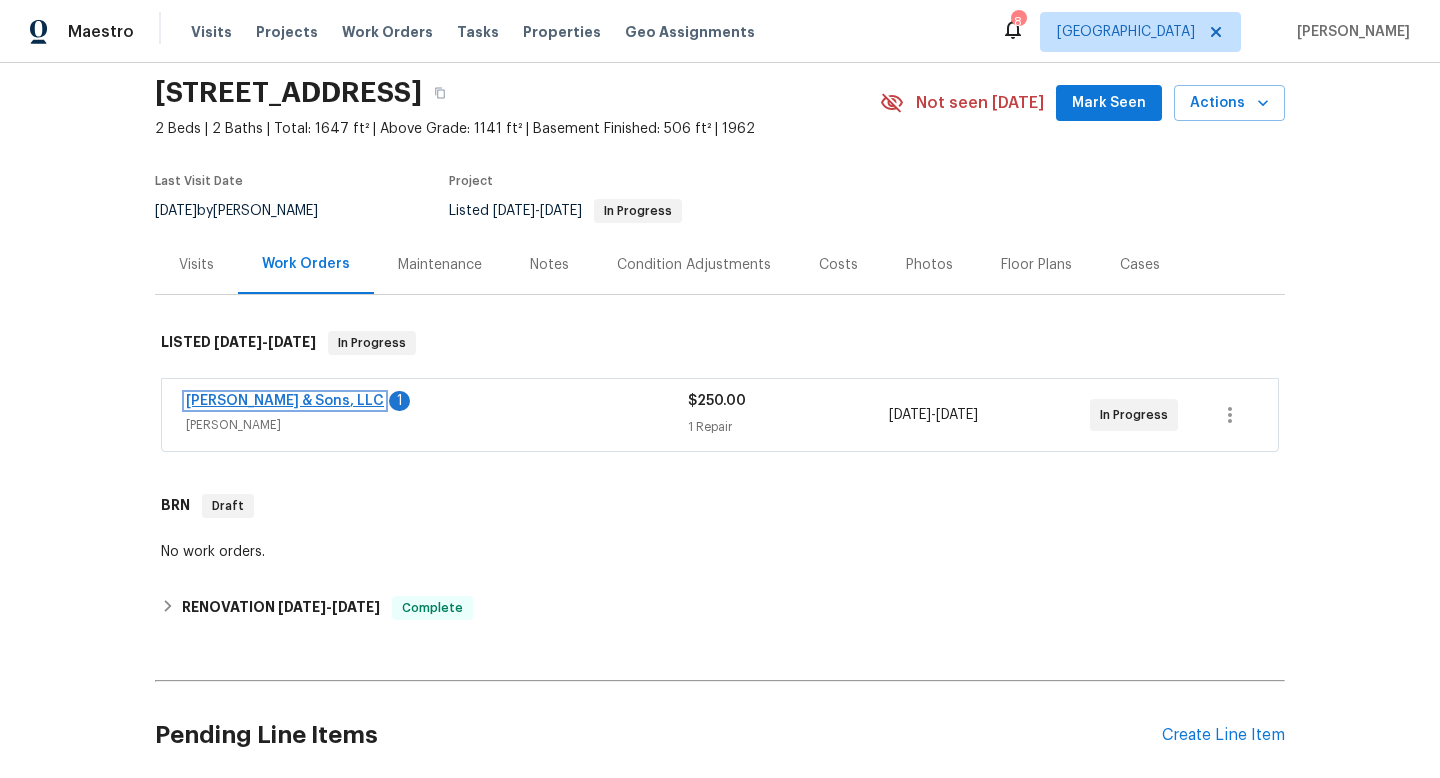 click on "E.H. Renner & Sons, LLC" at bounding box center [285, 401] 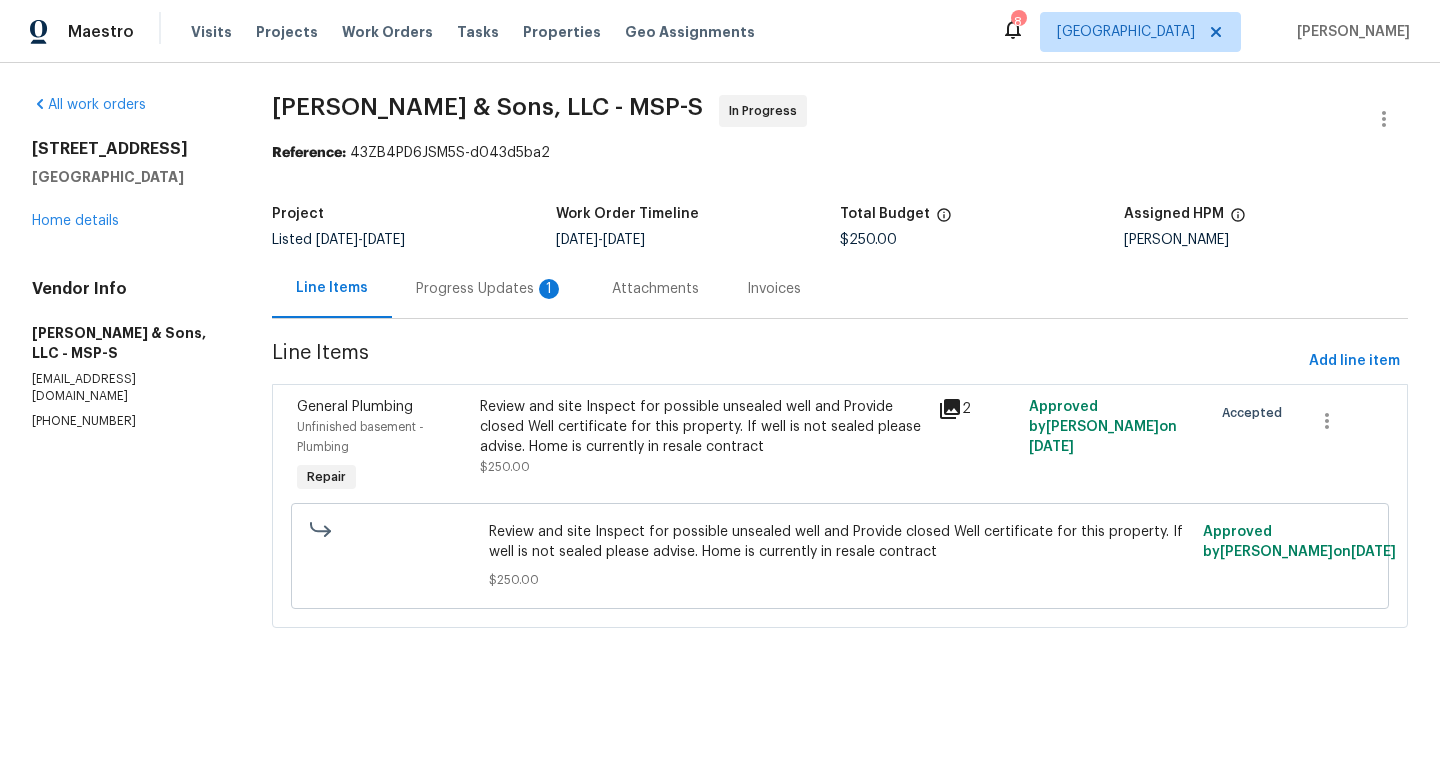 click on "Progress Updates 1" at bounding box center (490, 289) 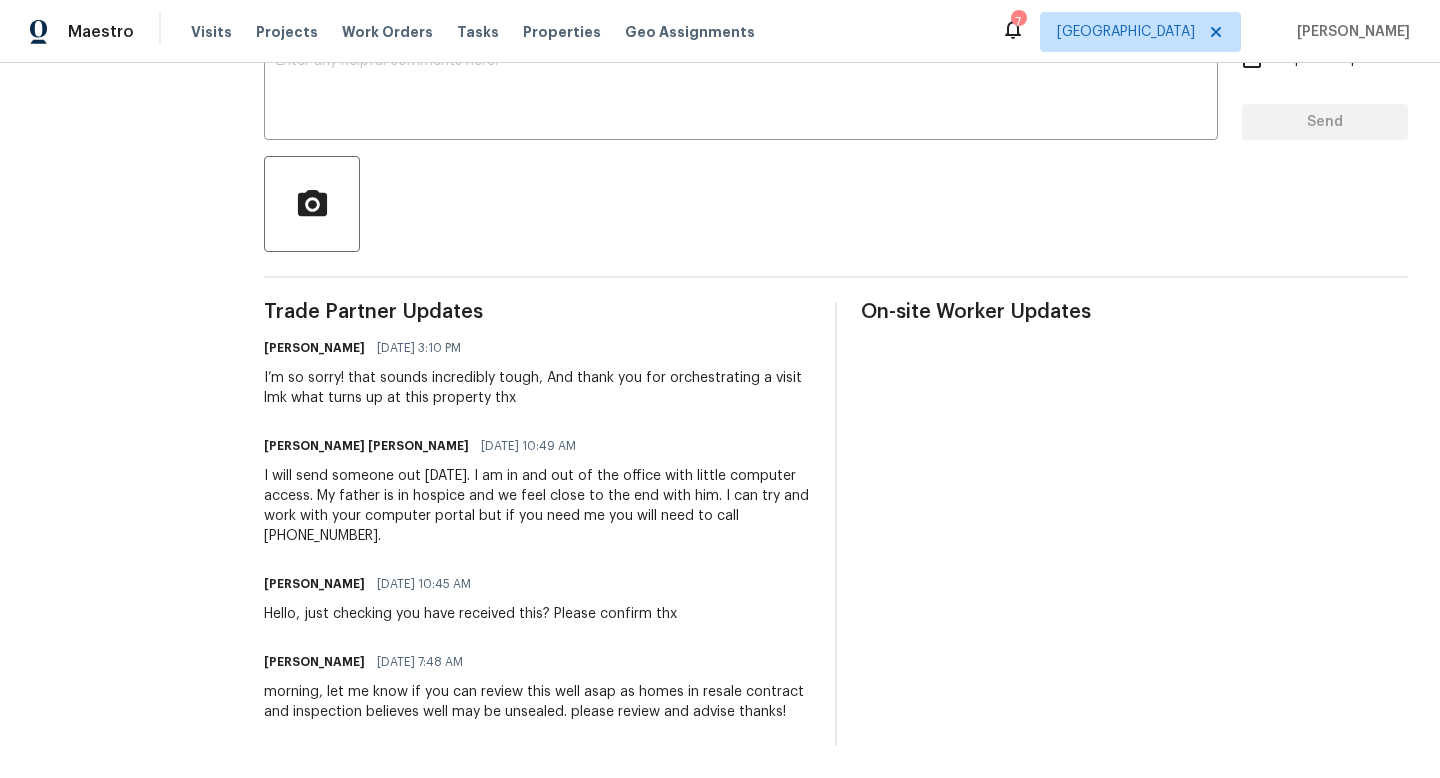 scroll, scrollTop: 0, scrollLeft: 0, axis: both 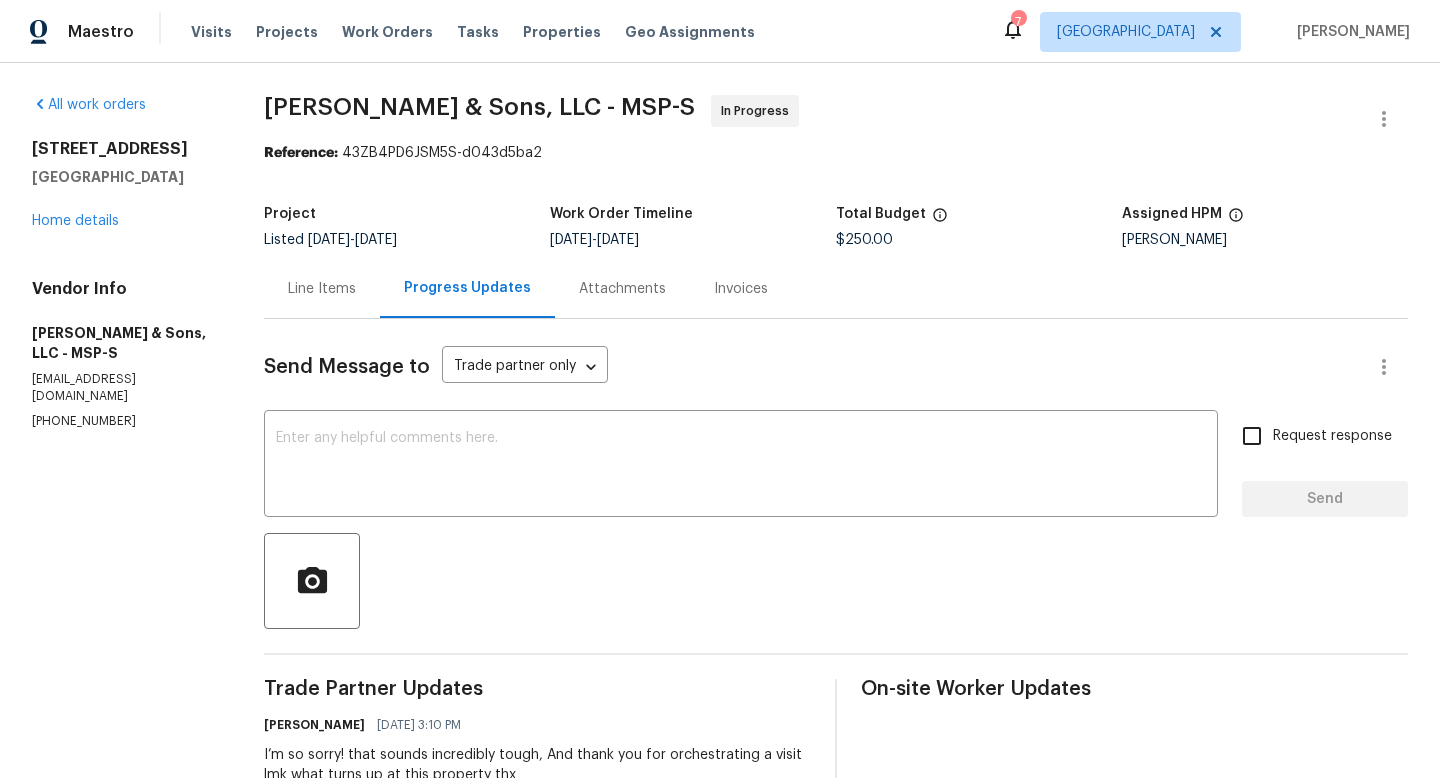 click on "Line Items" at bounding box center (322, 289) 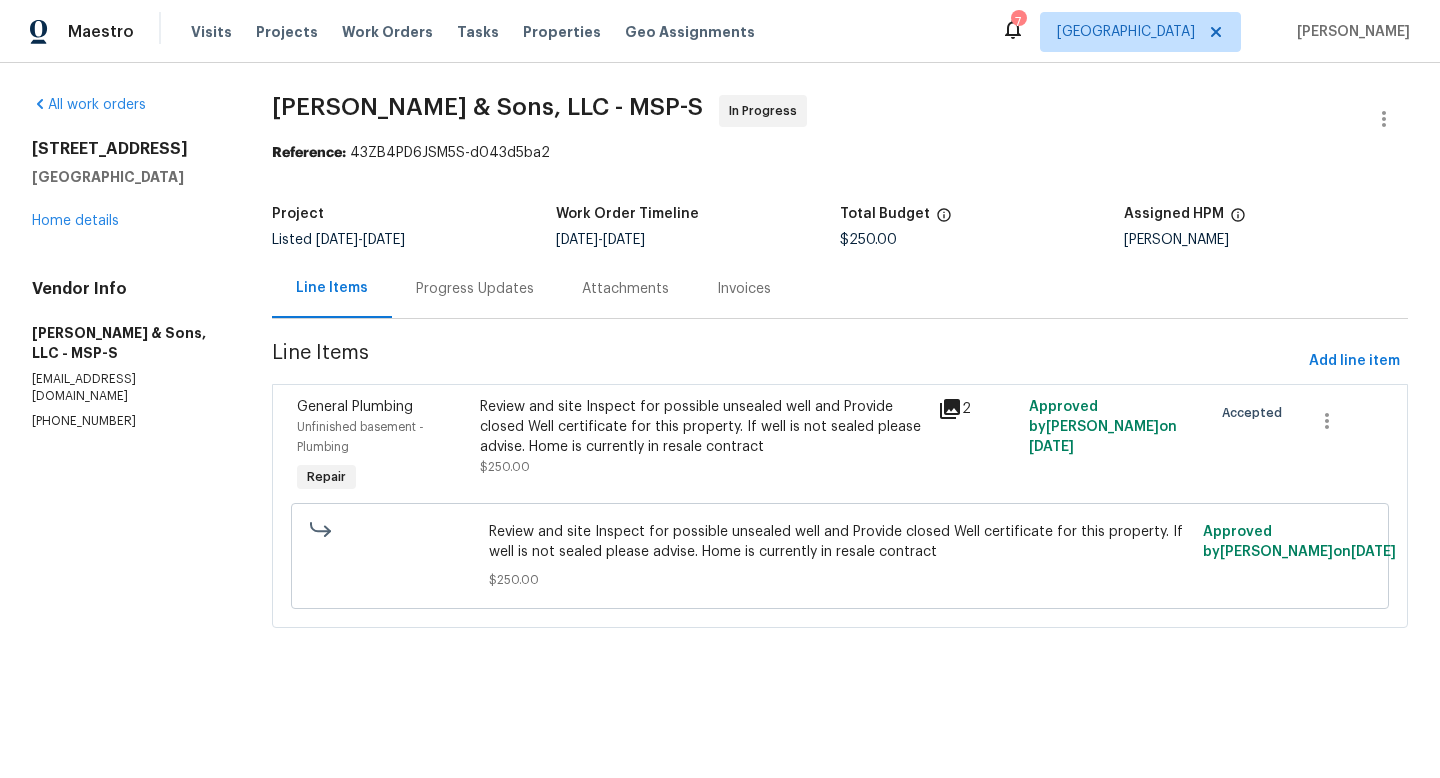 click on "Review and site Inspect for possible unsealed well and Provide closed Well certificate for this property. If well is not sealed please advise.  Home is currently in resale contract" at bounding box center (702, 427) 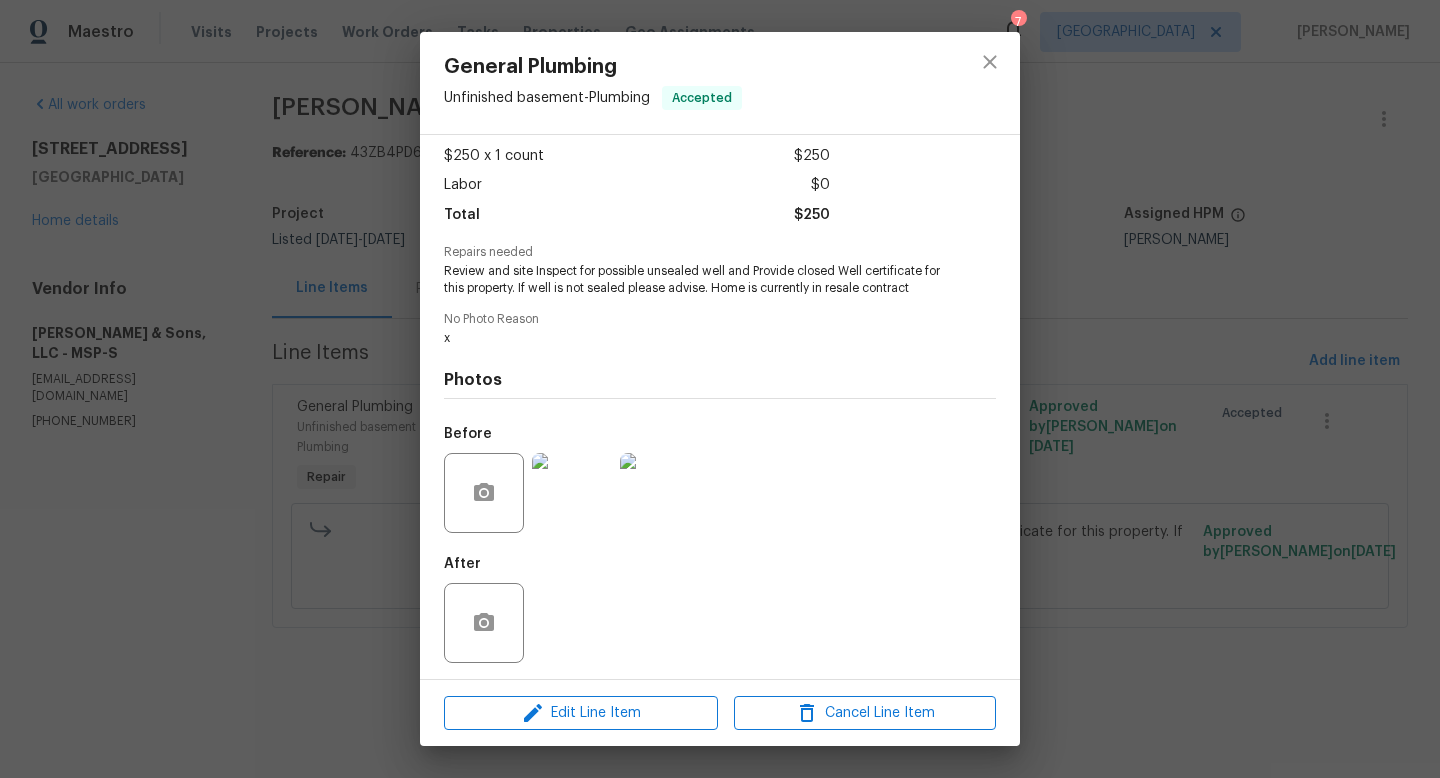 scroll, scrollTop: 109, scrollLeft: 0, axis: vertical 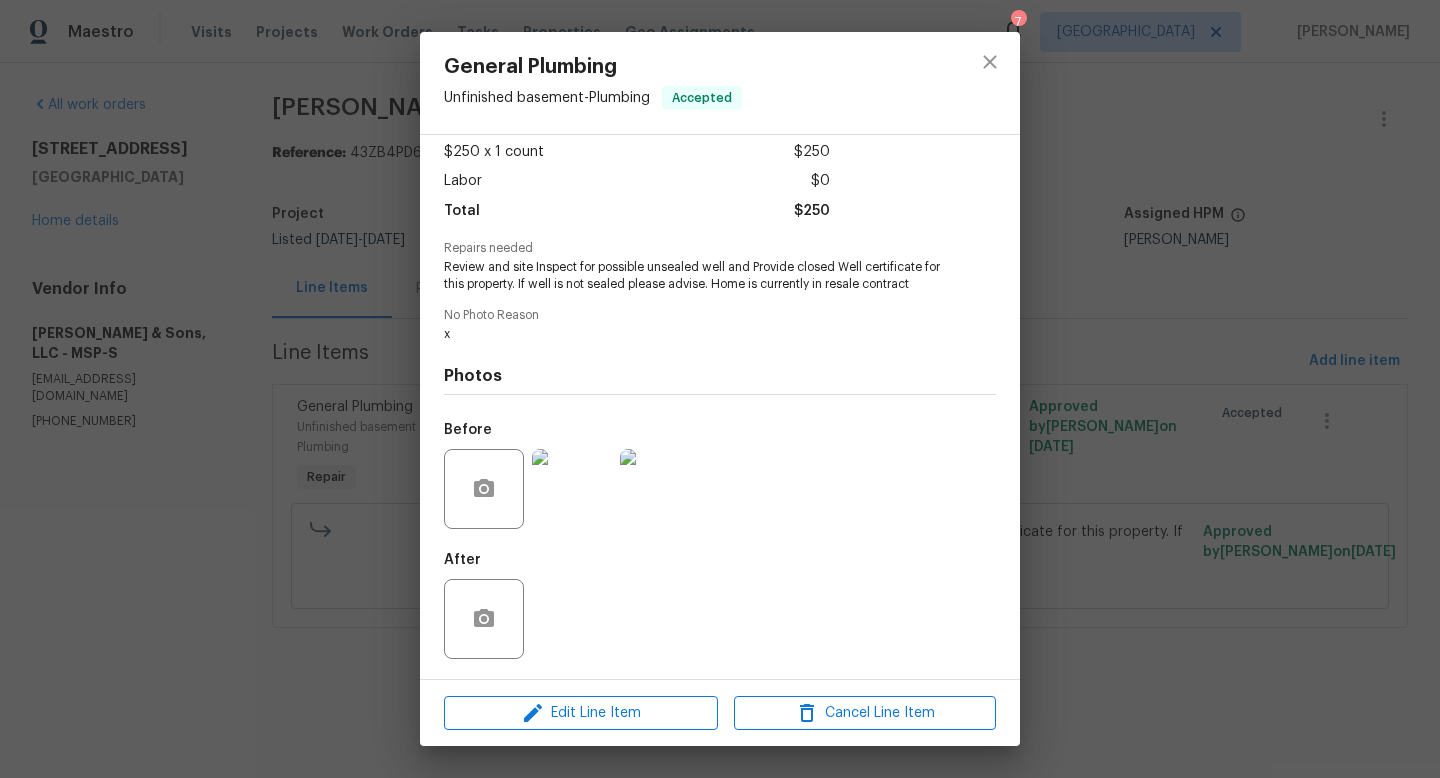 click at bounding box center [572, 489] 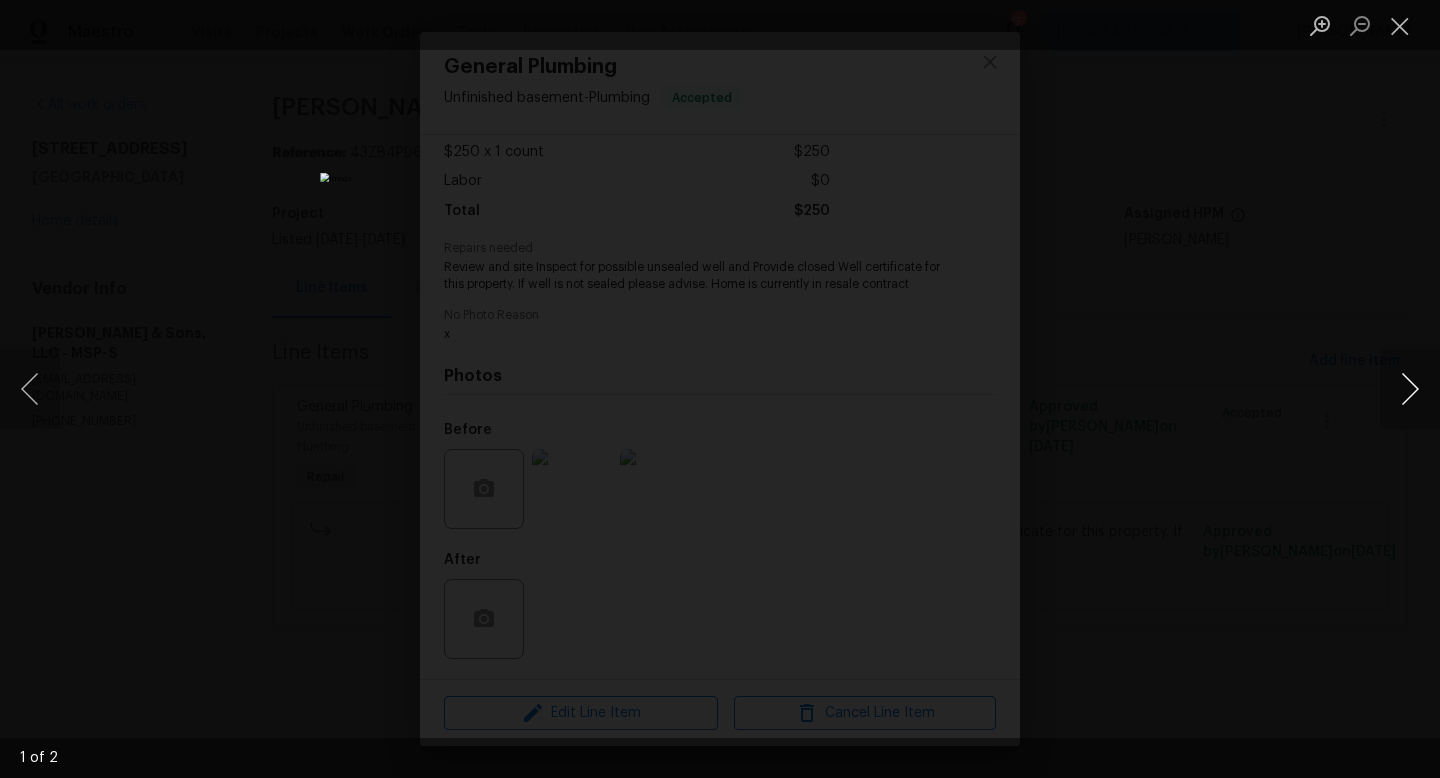 click at bounding box center [1410, 389] 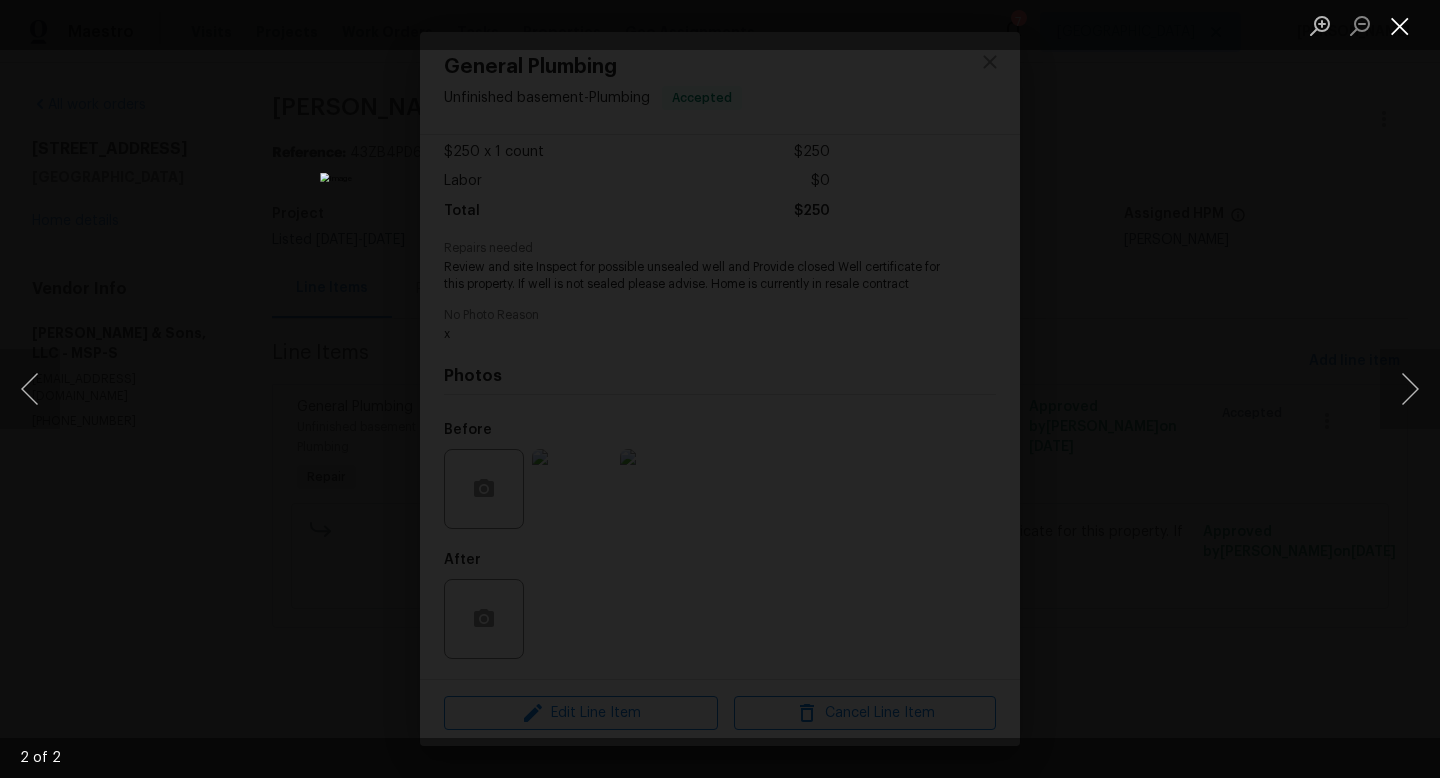 click at bounding box center (1400, 25) 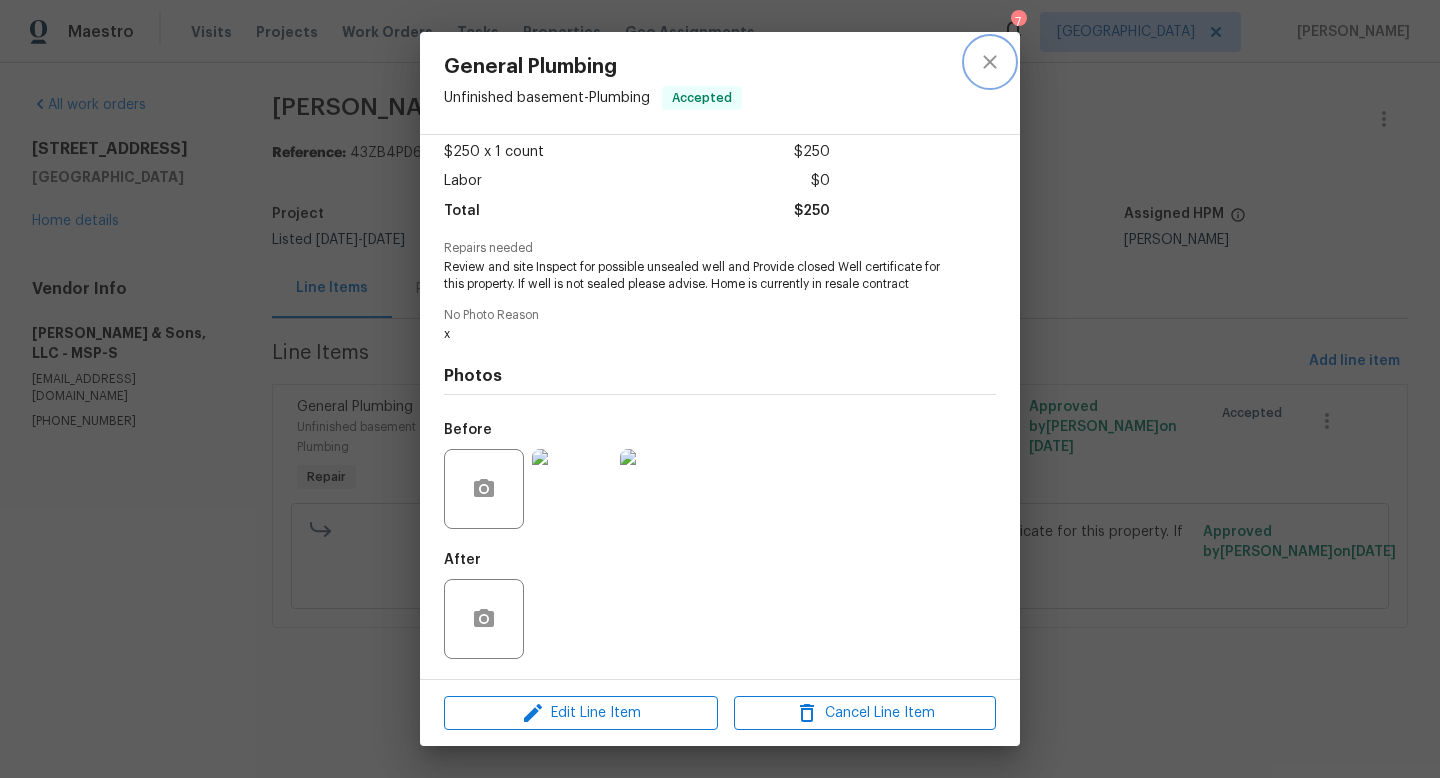 click 